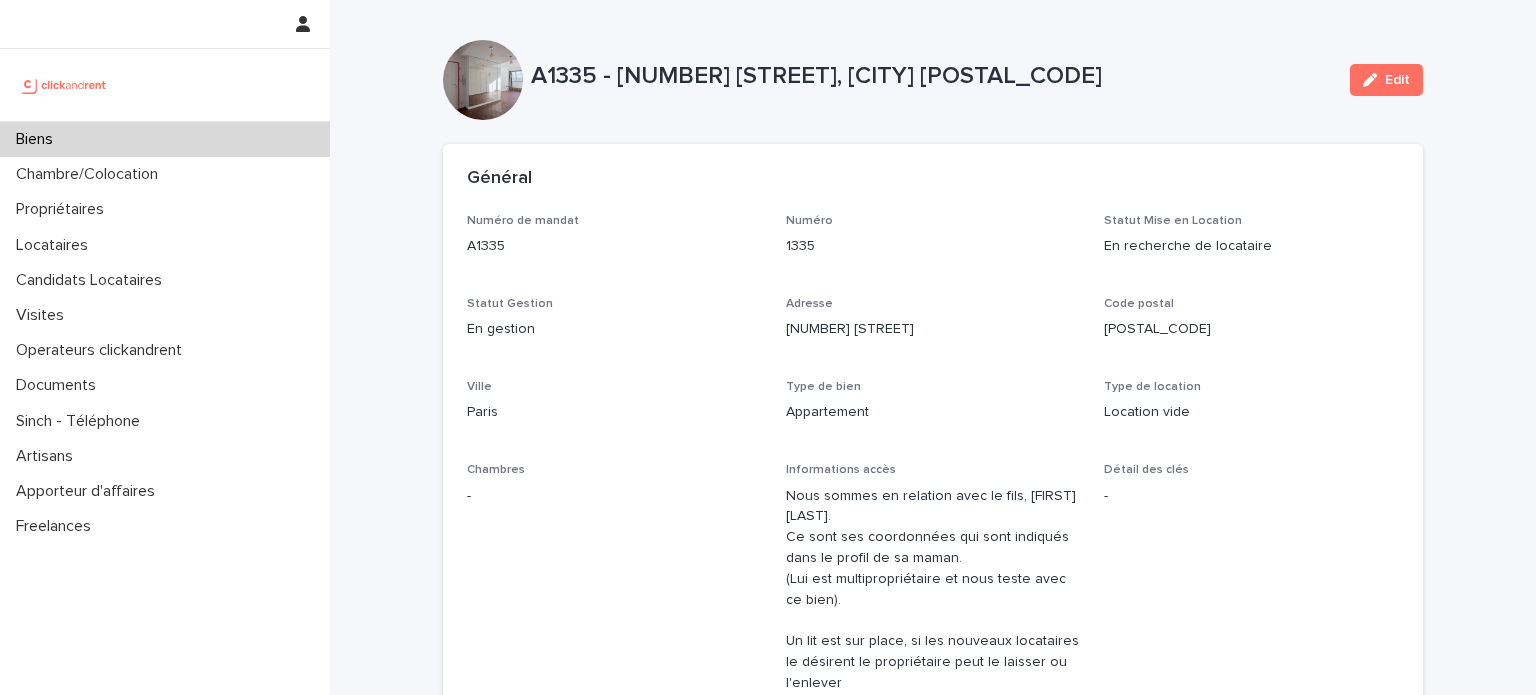 scroll, scrollTop: 0, scrollLeft: 0, axis: both 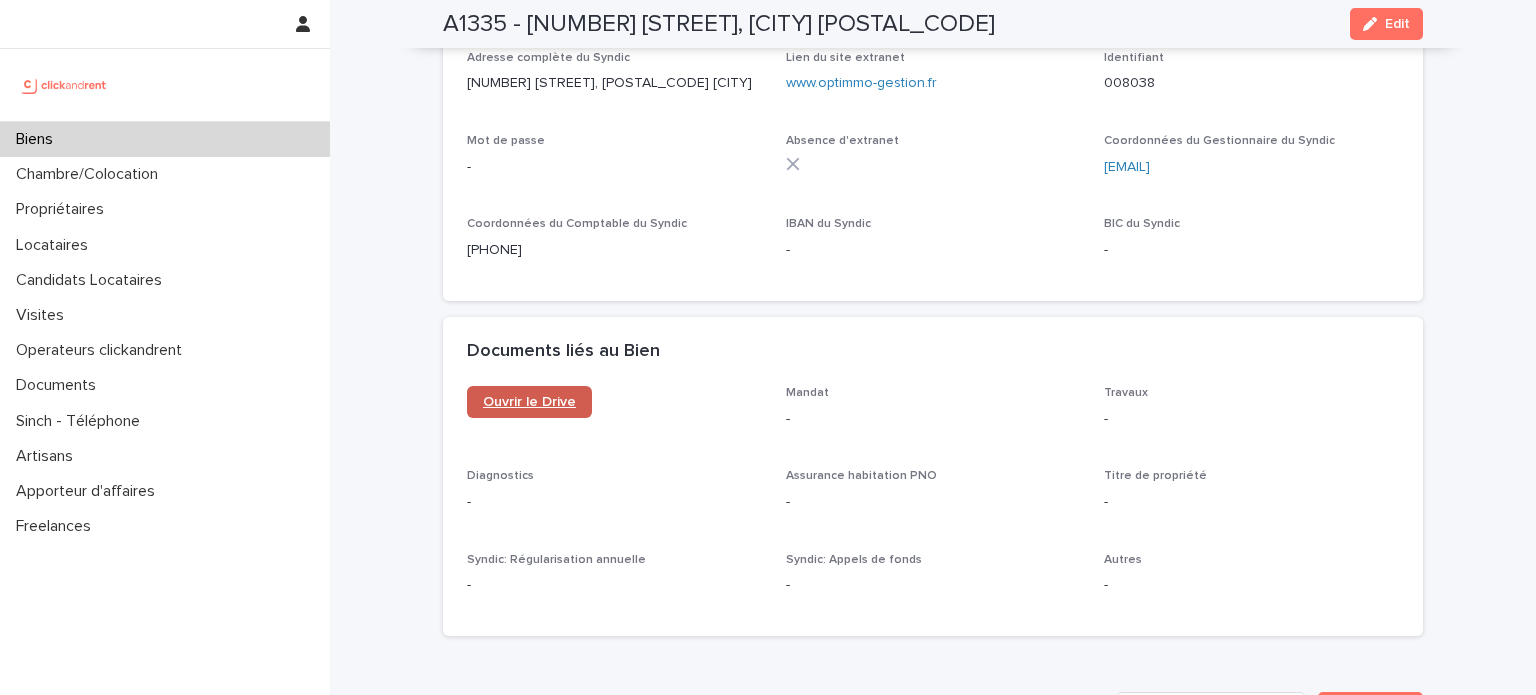 click on "Ouvrir le Drive" at bounding box center [529, 402] 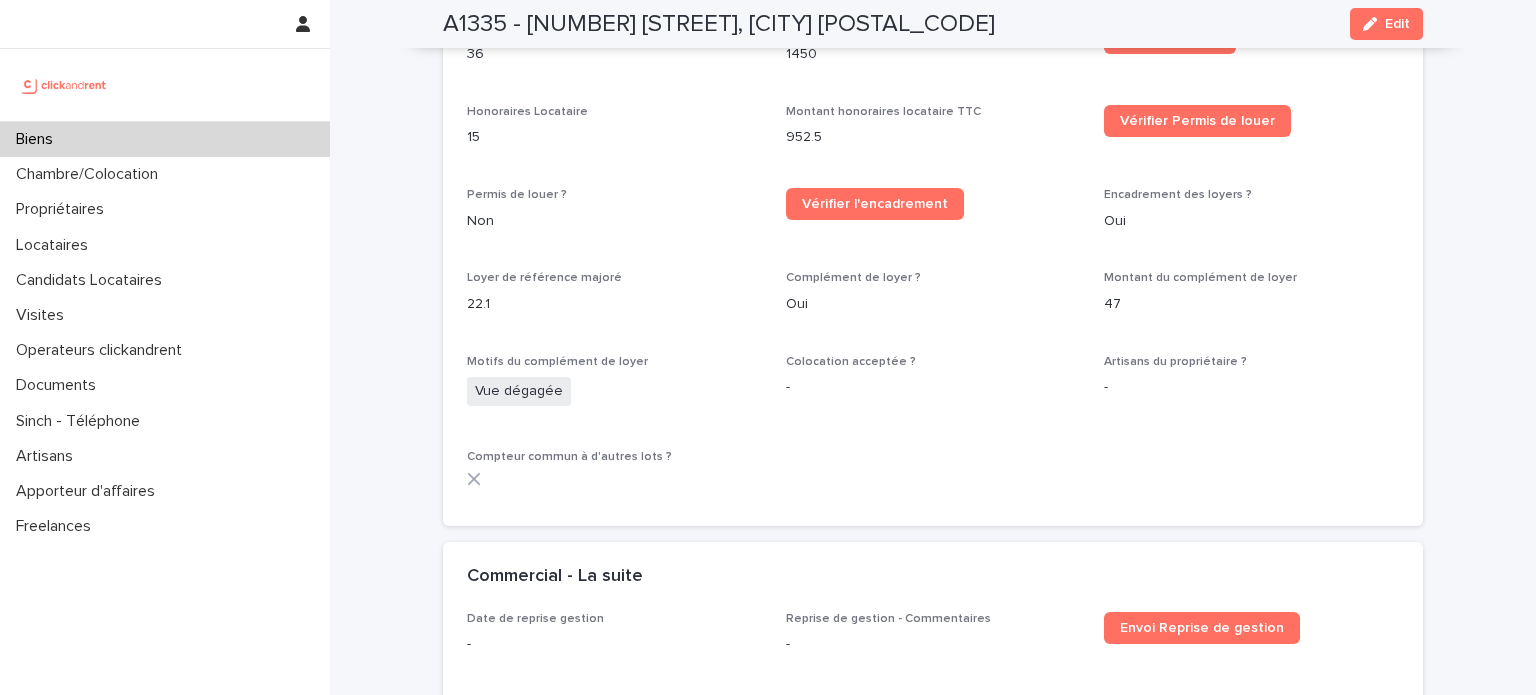 scroll, scrollTop: 2623, scrollLeft: 0, axis: vertical 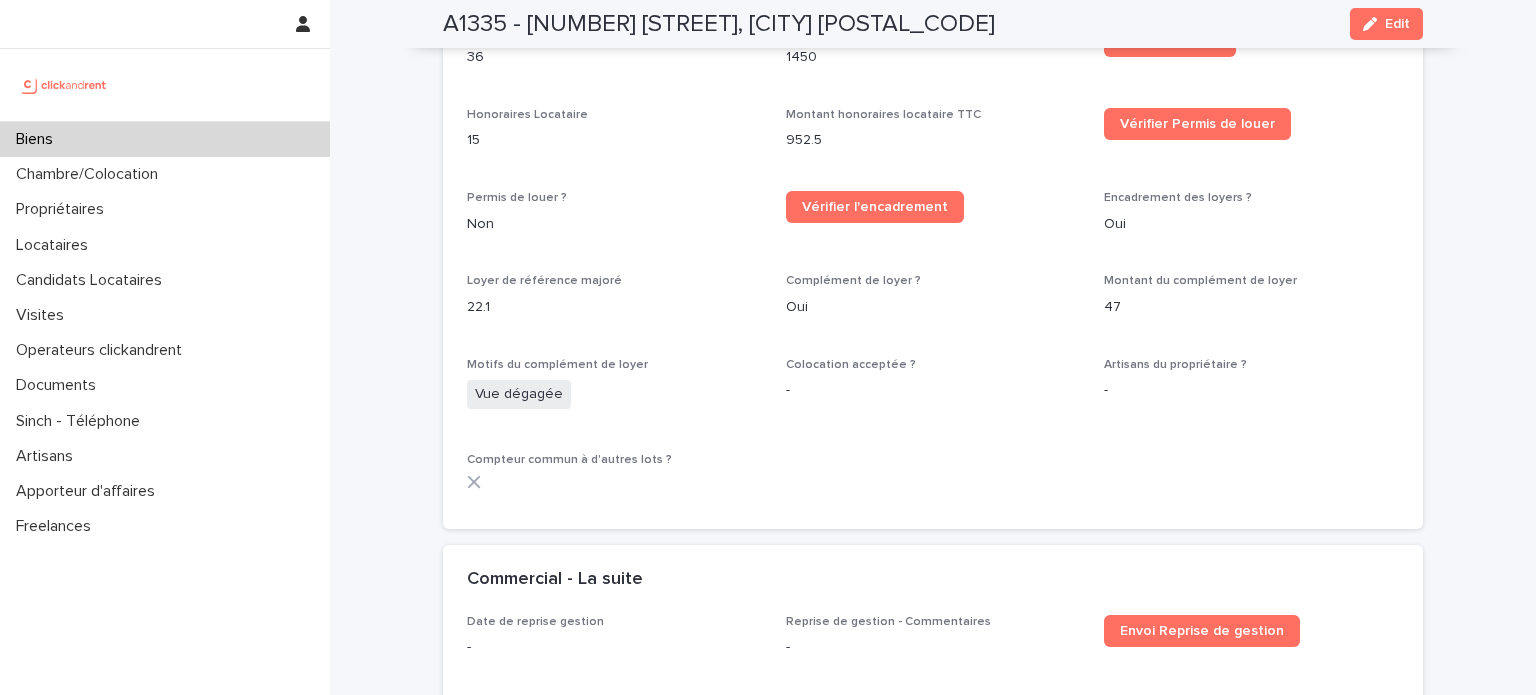 click on "Biens" at bounding box center (165, 139) 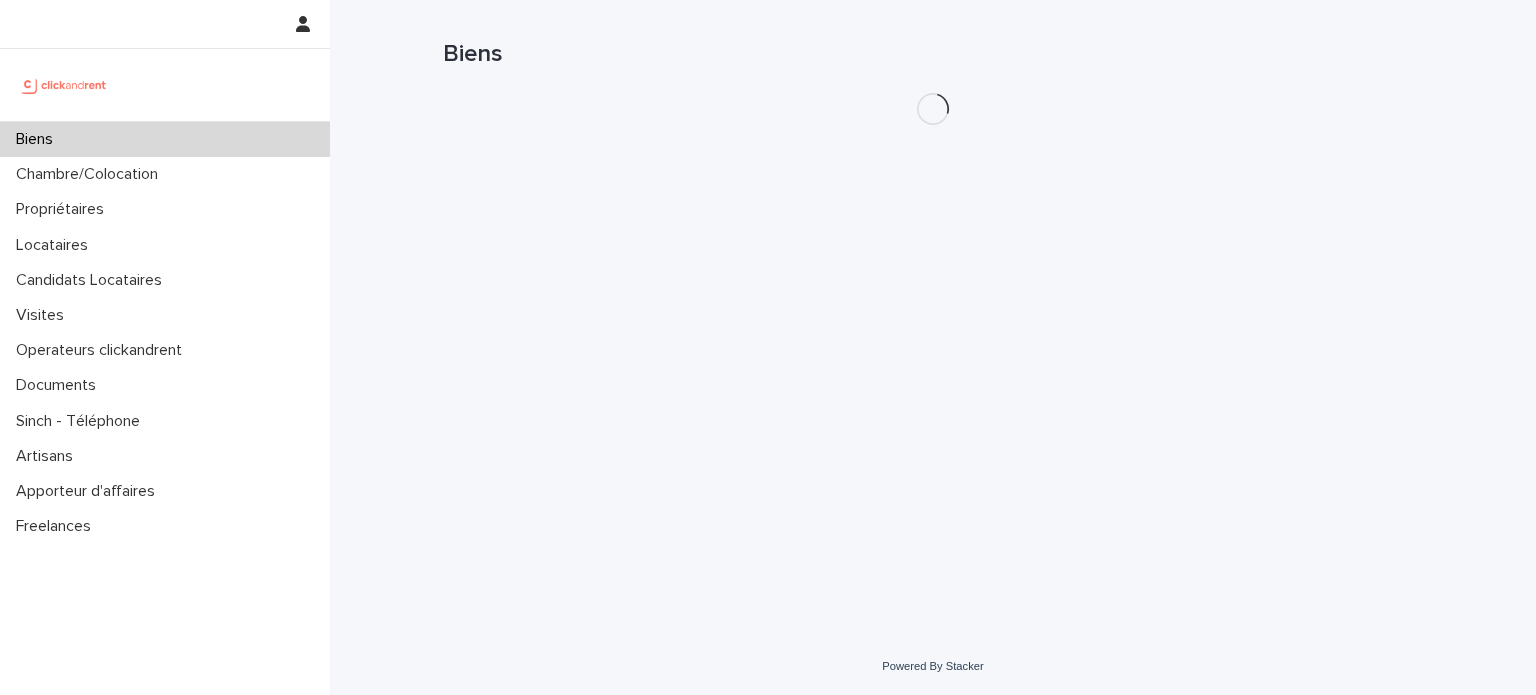 scroll, scrollTop: 0, scrollLeft: 0, axis: both 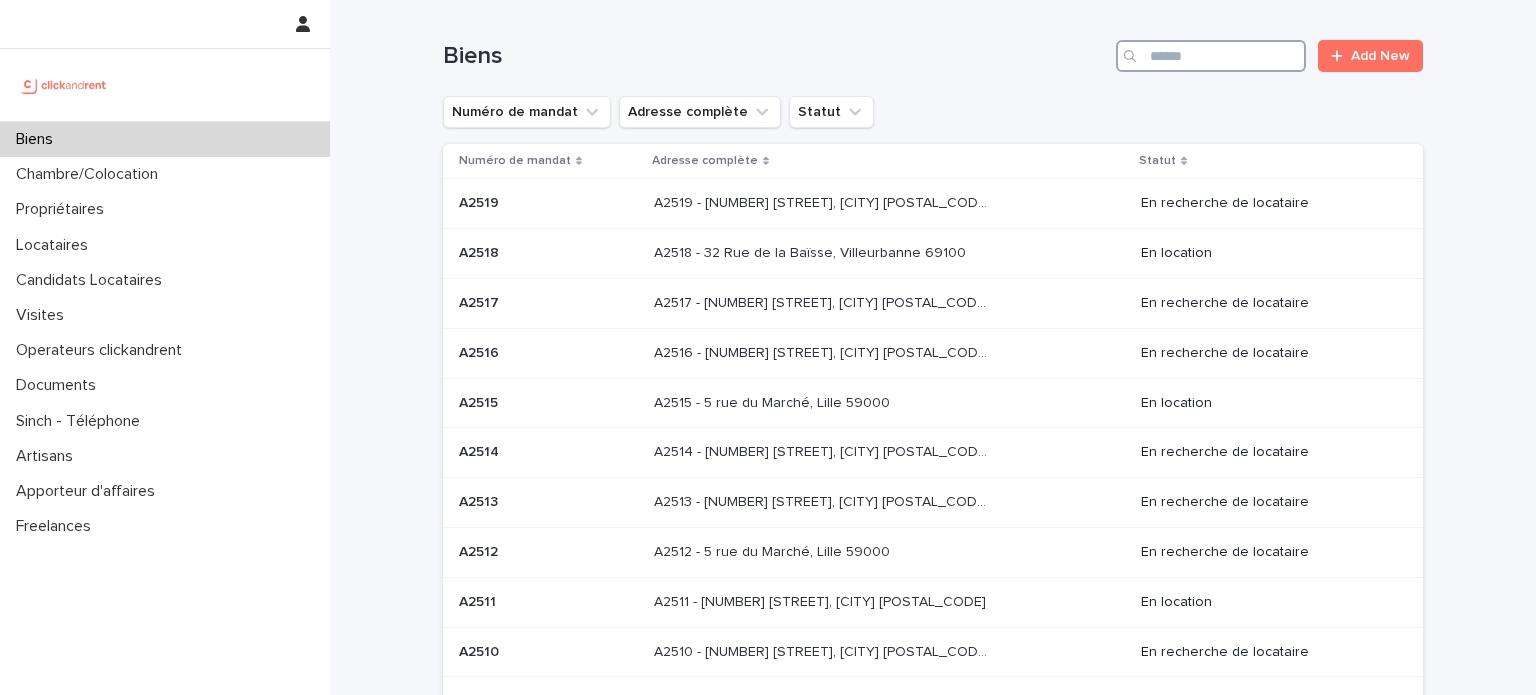 click at bounding box center [1211, 56] 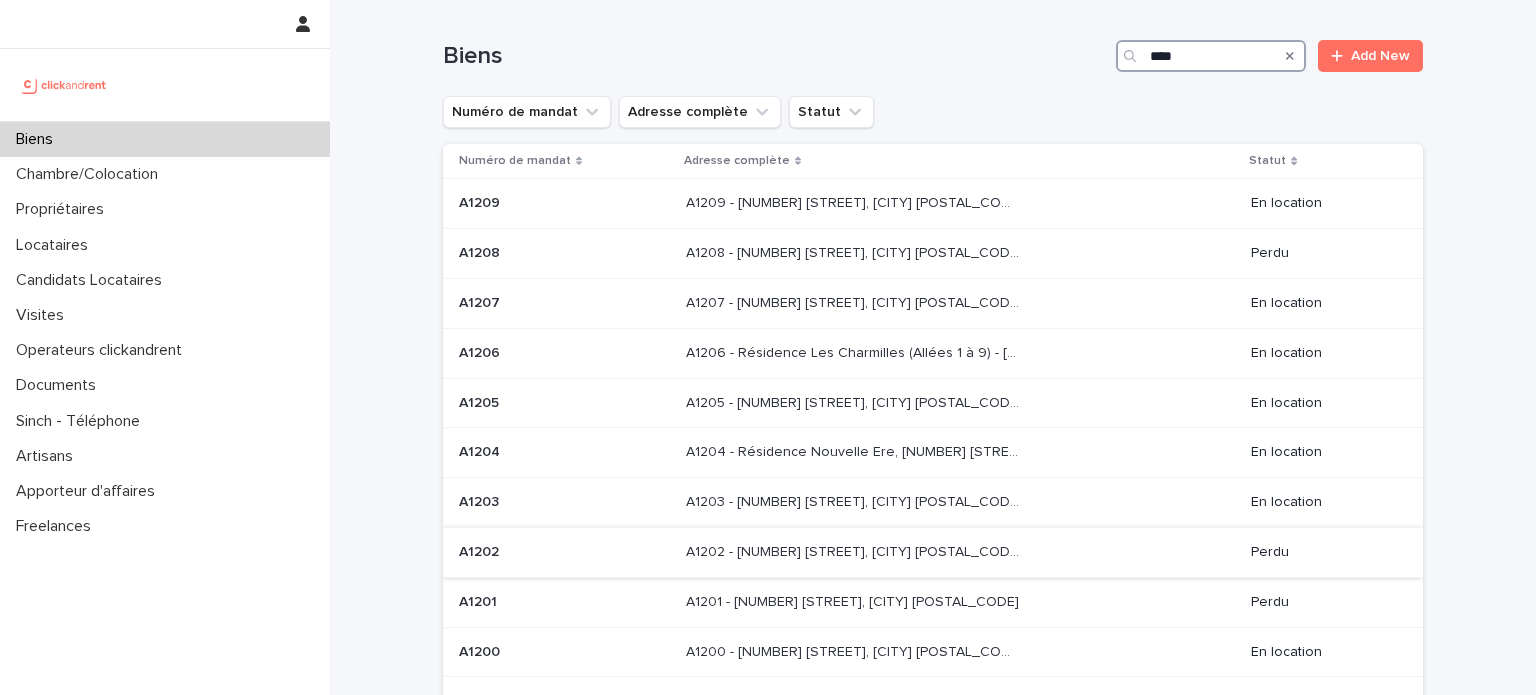 scroll, scrollTop: 76, scrollLeft: 0, axis: vertical 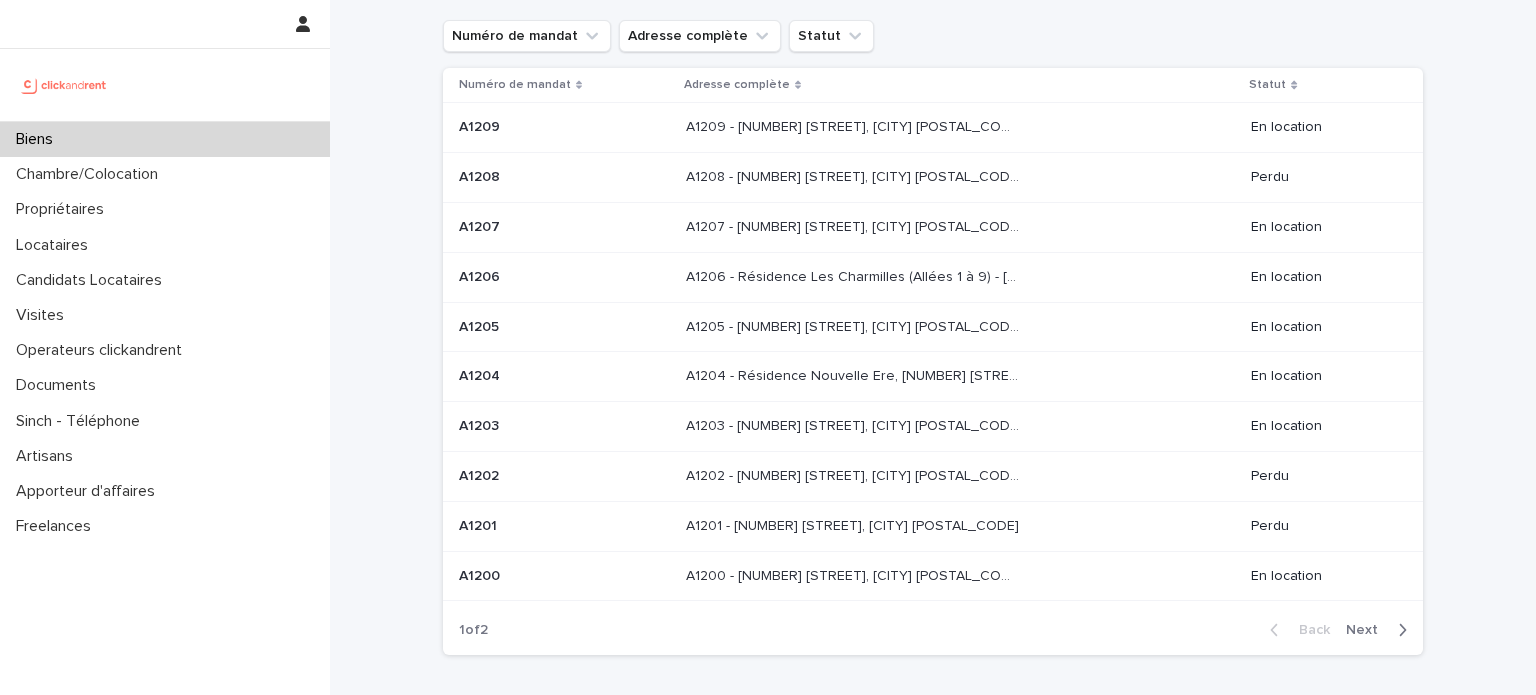 type on "****" 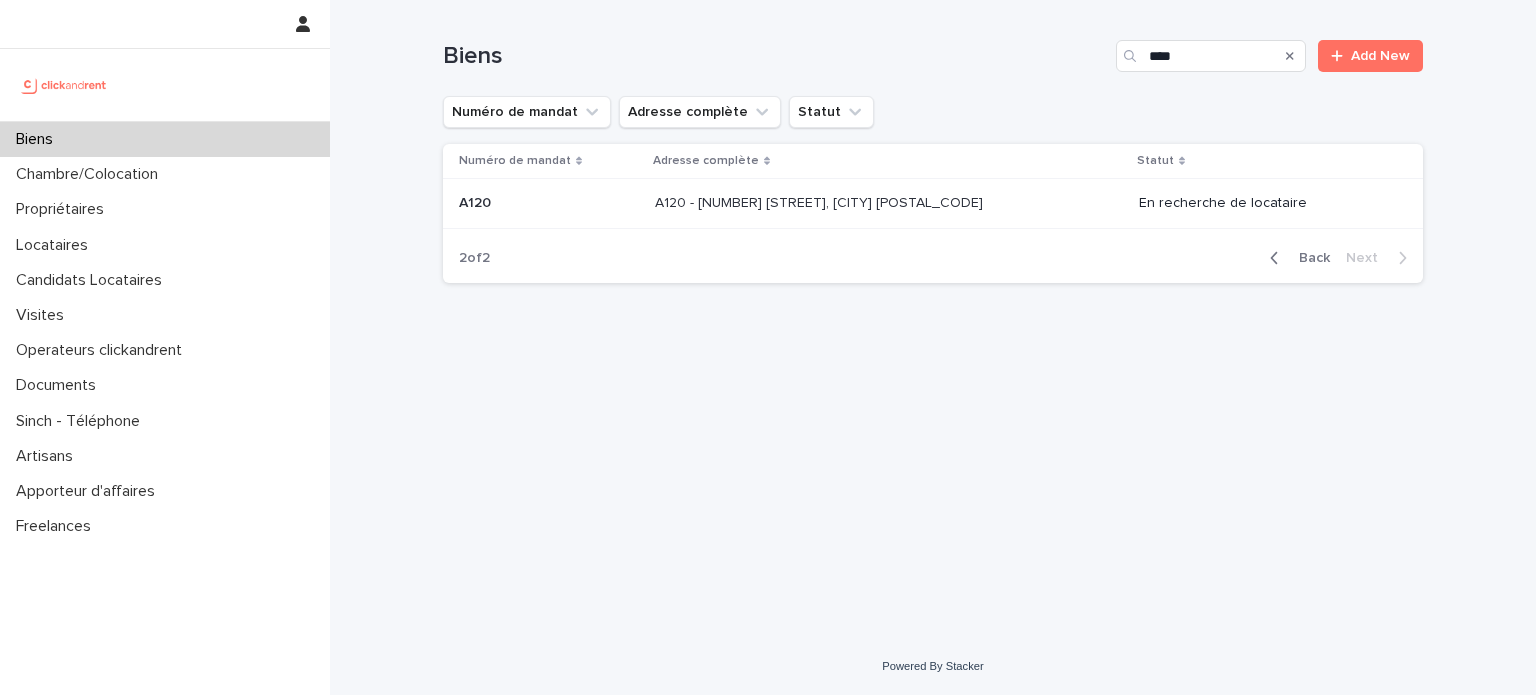scroll, scrollTop: 0, scrollLeft: 0, axis: both 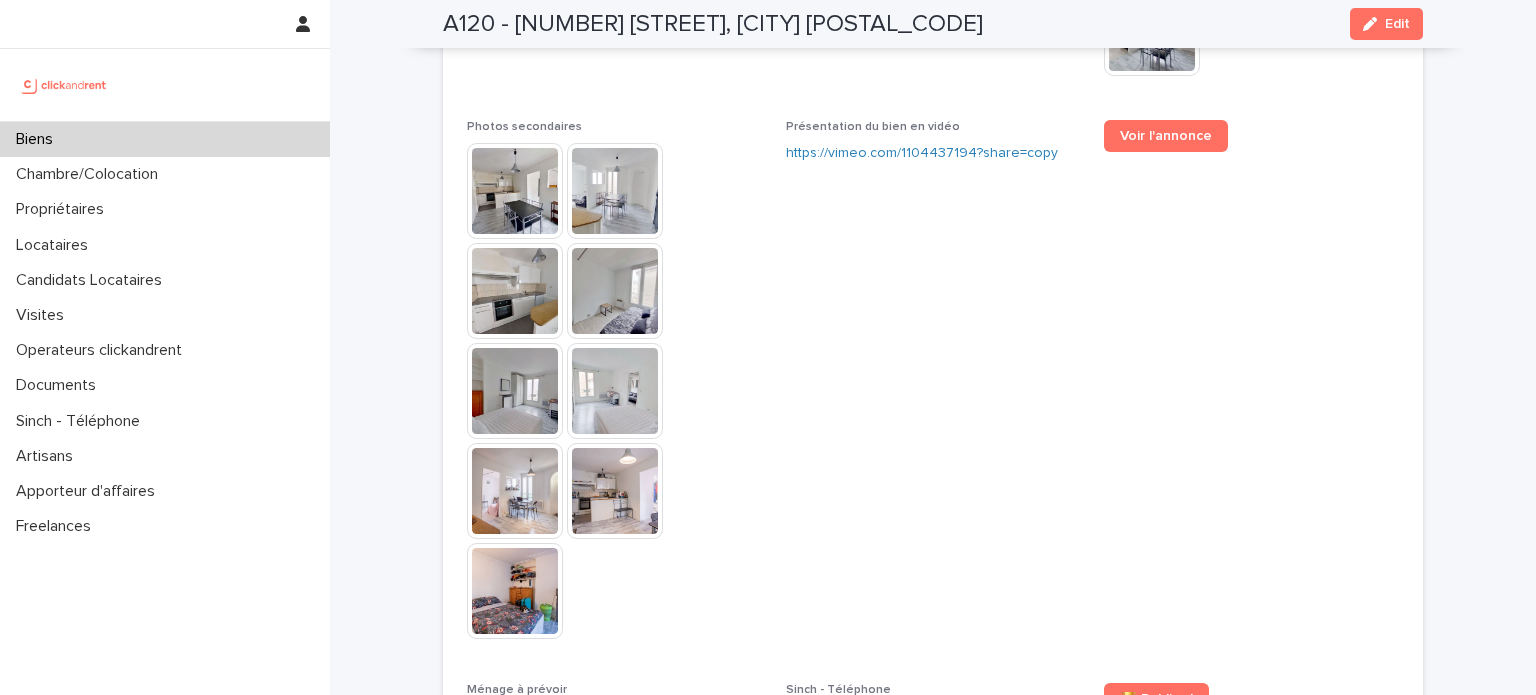 click at bounding box center (515, 191) 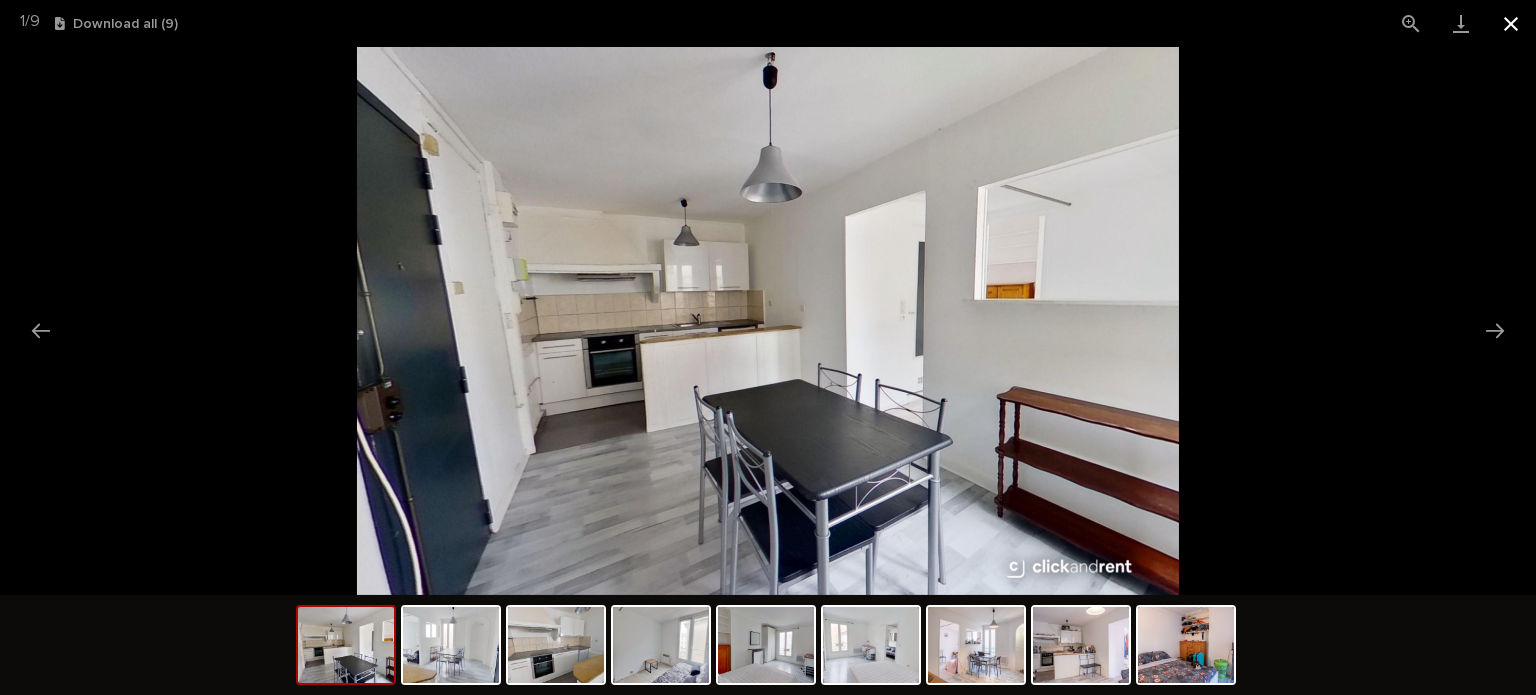 click at bounding box center (1511, 23) 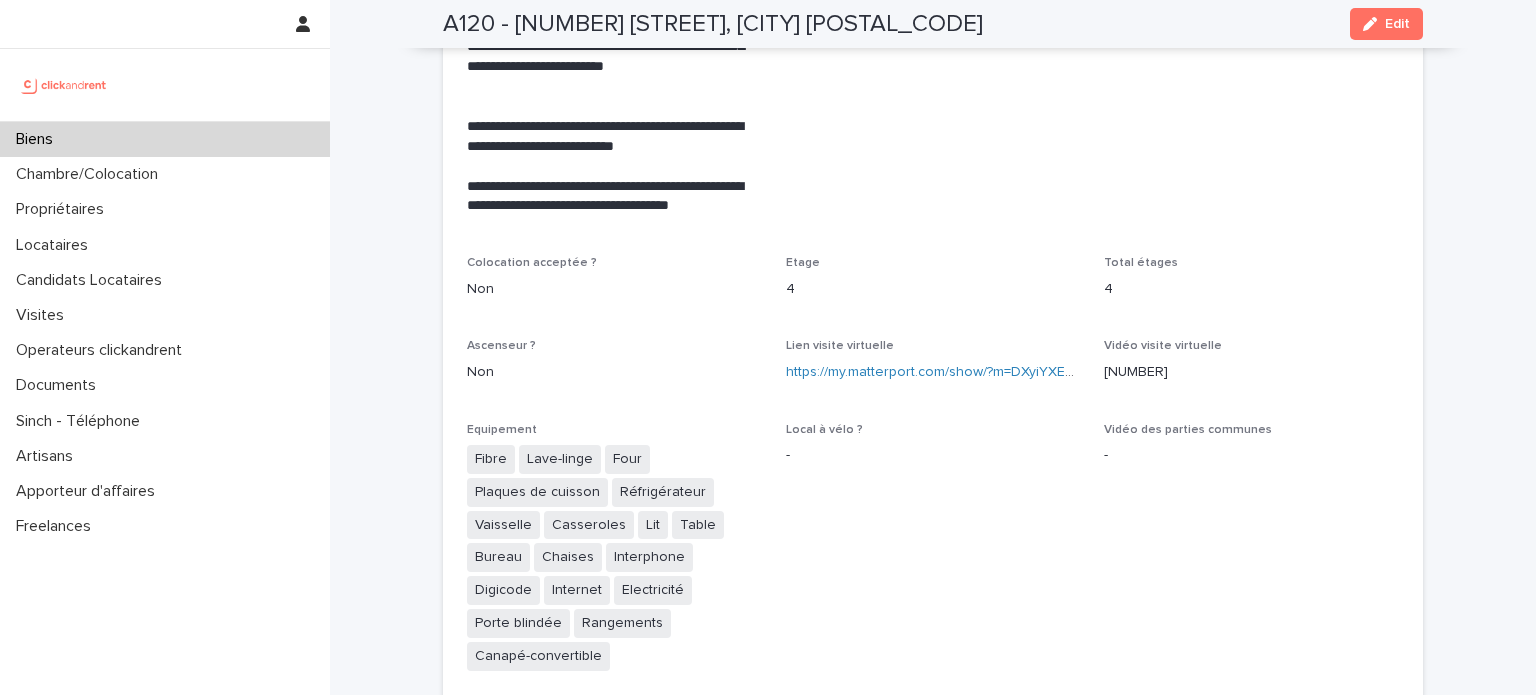 scroll, scrollTop: 3772, scrollLeft: 0, axis: vertical 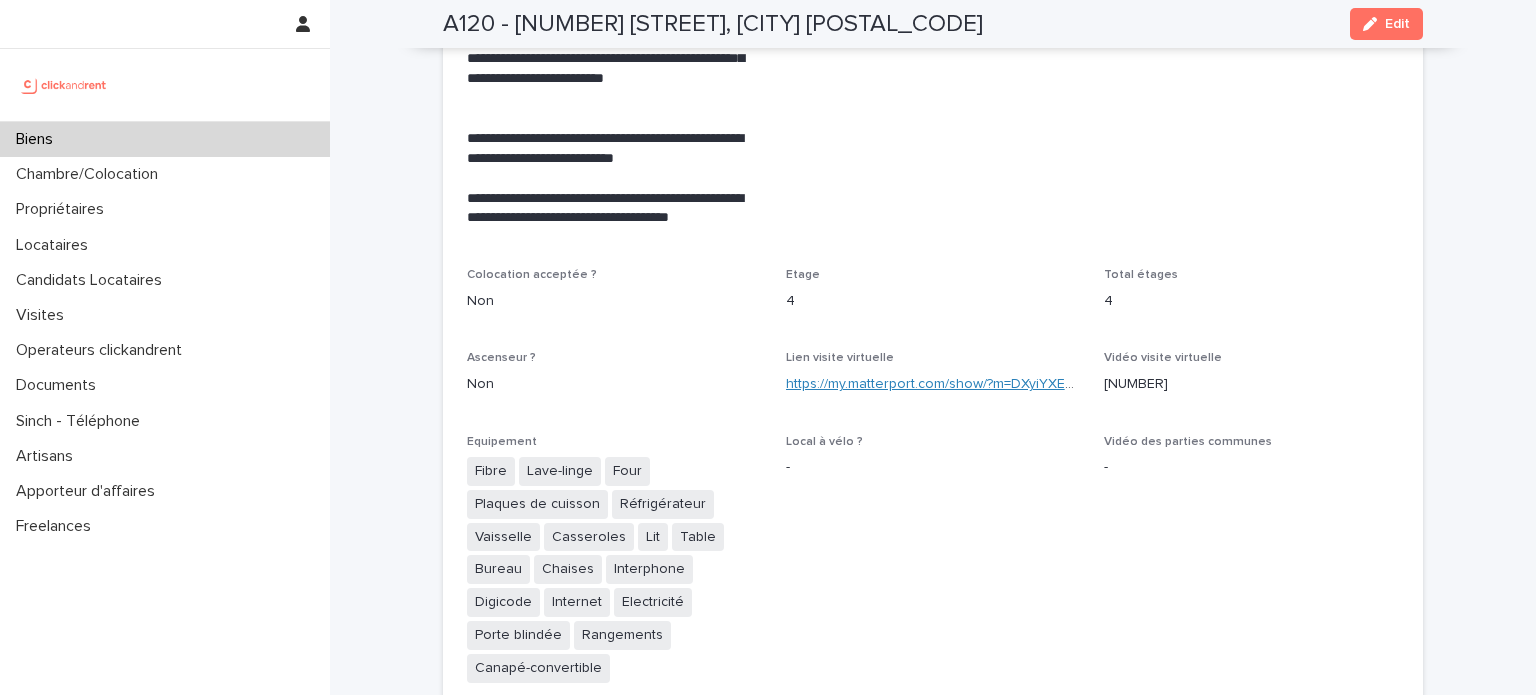 click on "https://my.matterport.com/show/?m=DXyiYXE3P88" at bounding box center (941, 384) 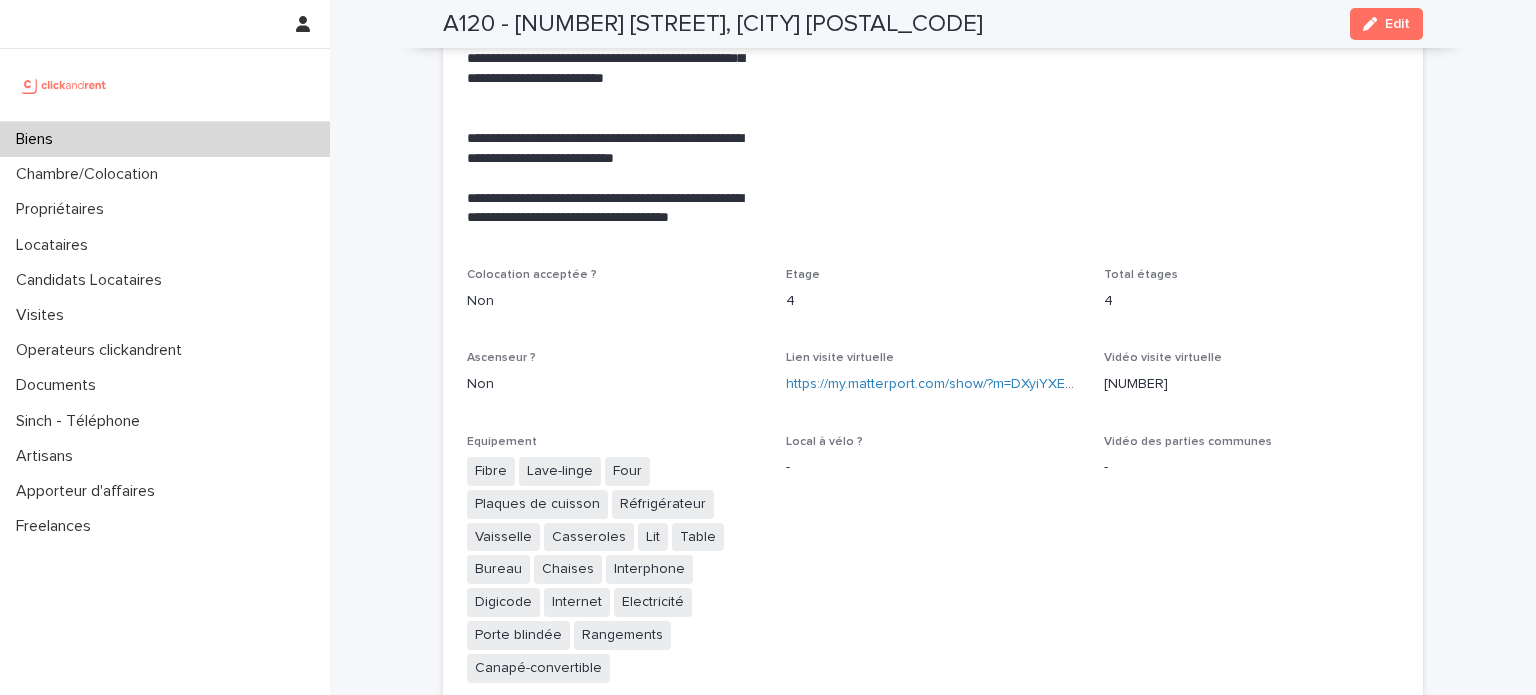 click on "Biens" at bounding box center [165, 139] 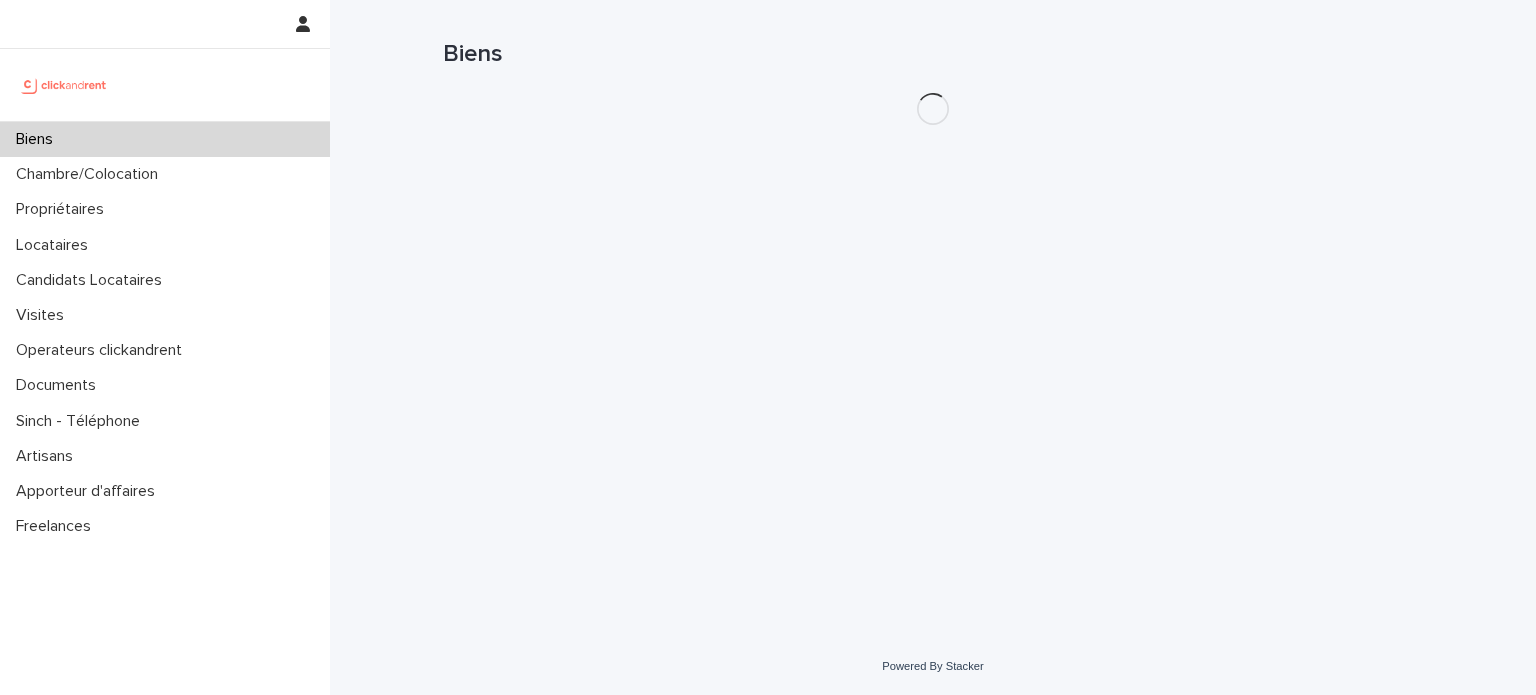 scroll, scrollTop: 0, scrollLeft: 0, axis: both 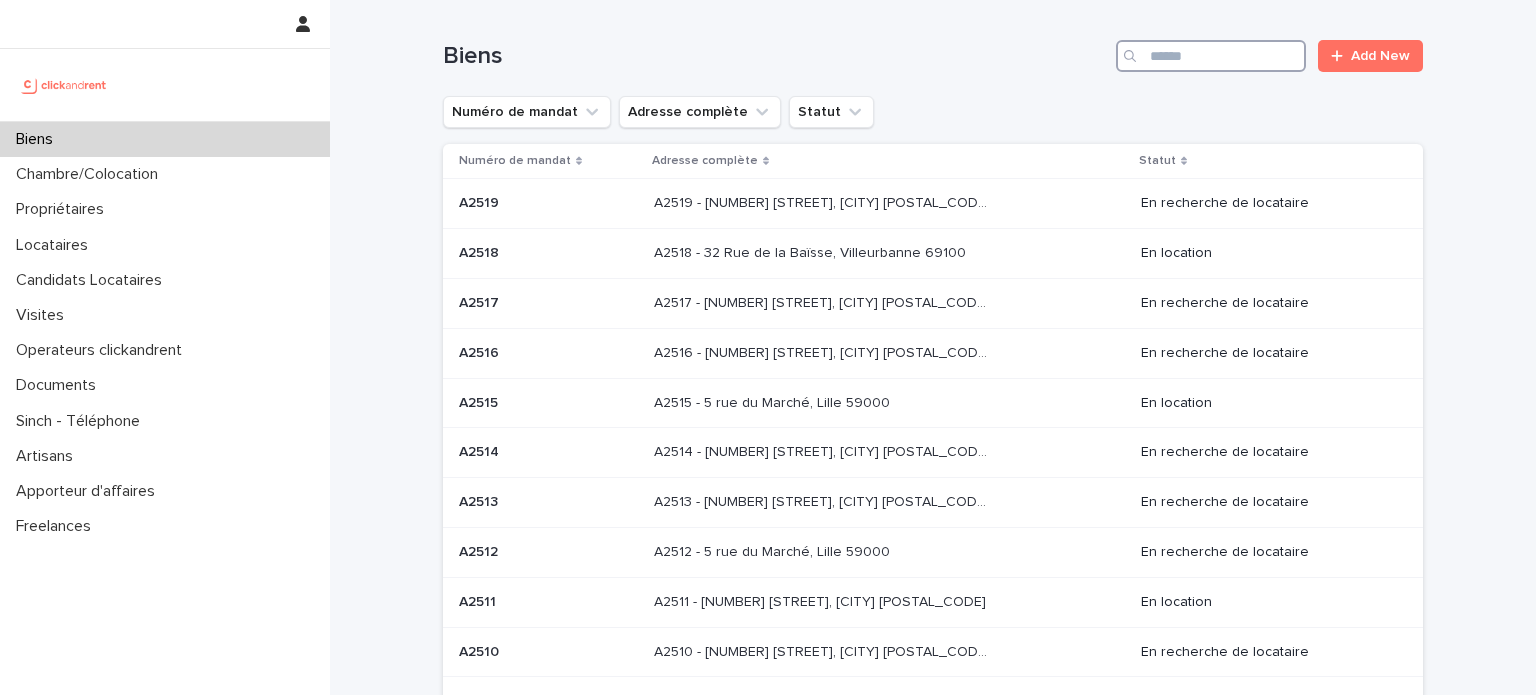 click at bounding box center [1211, 56] 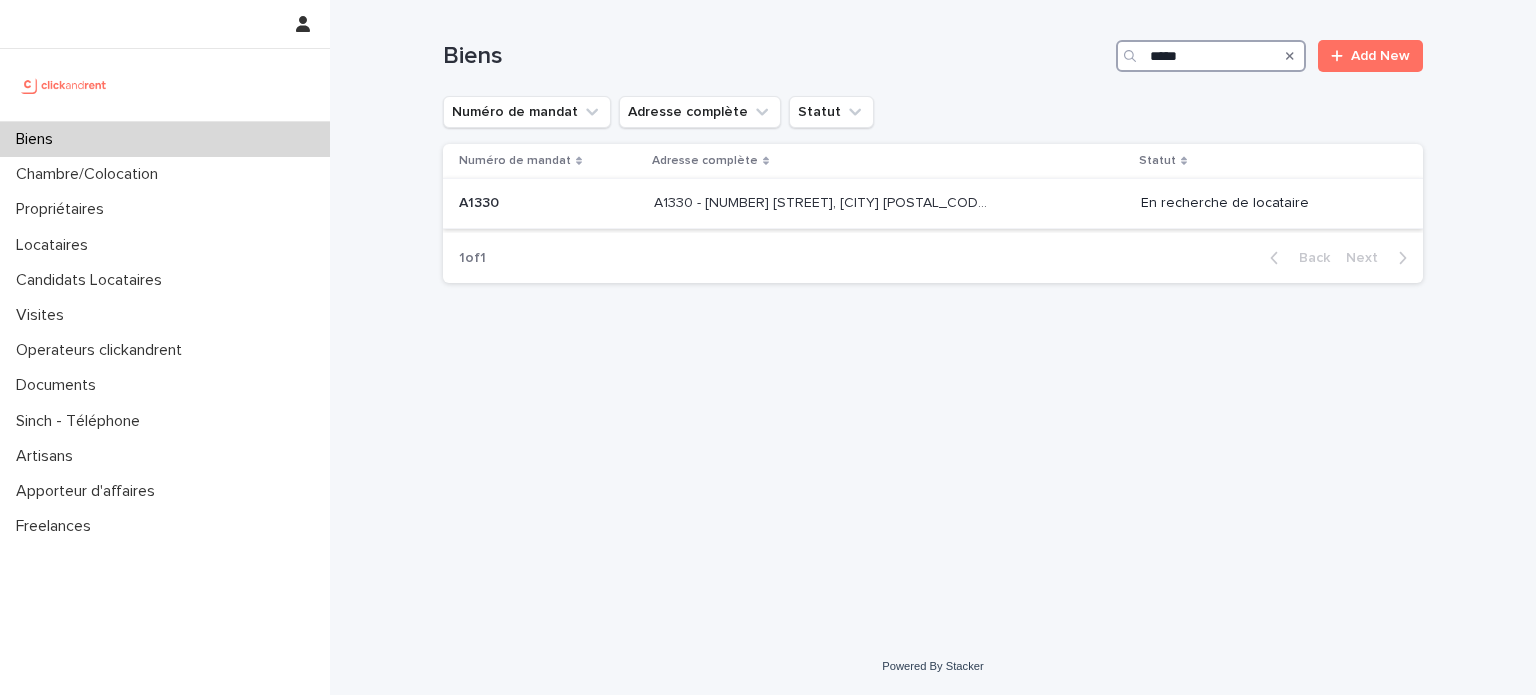type on "*****" 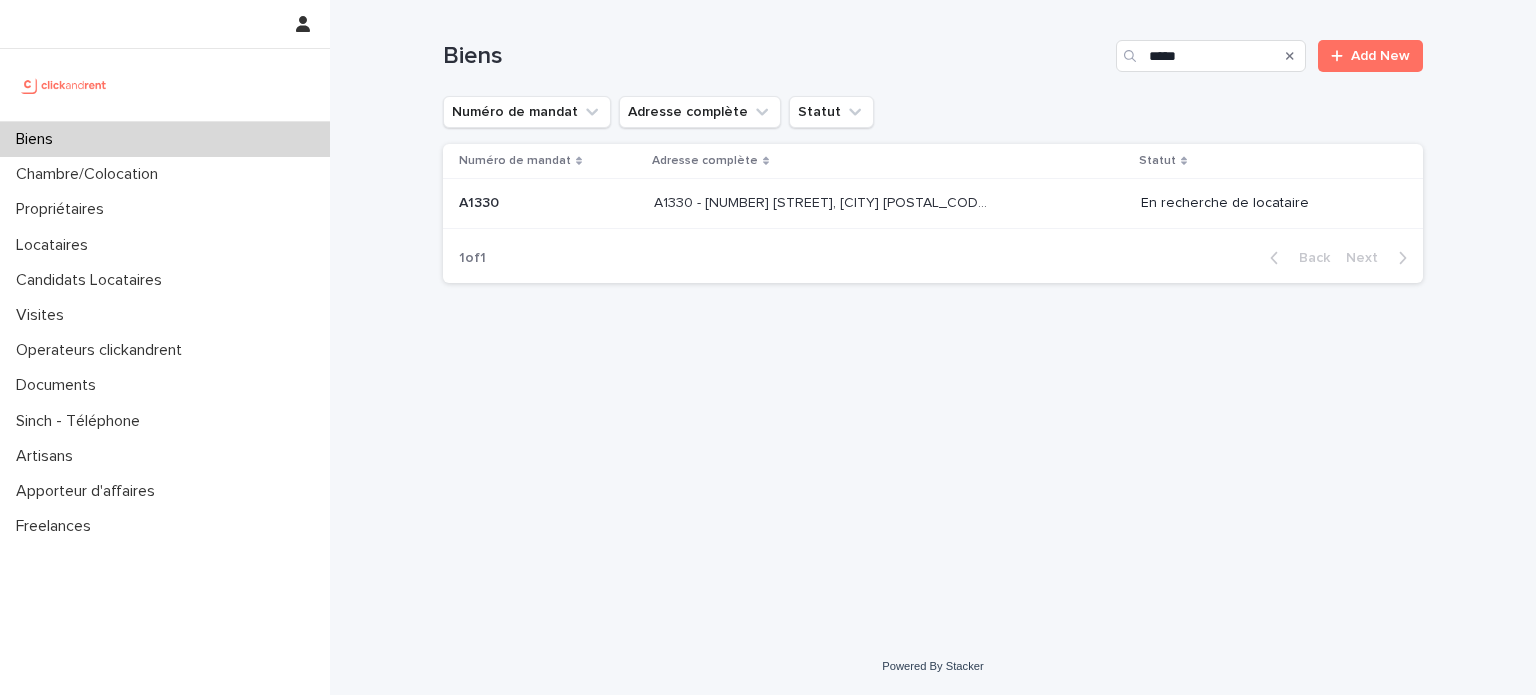 click on "A1330 - [NUMBER] [STREET], [CITY] [POSTAL_CODE] A1330 - [NUMBER] [STREET], [CITY] [POSTAL_CODE]" at bounding box center (889, 203) 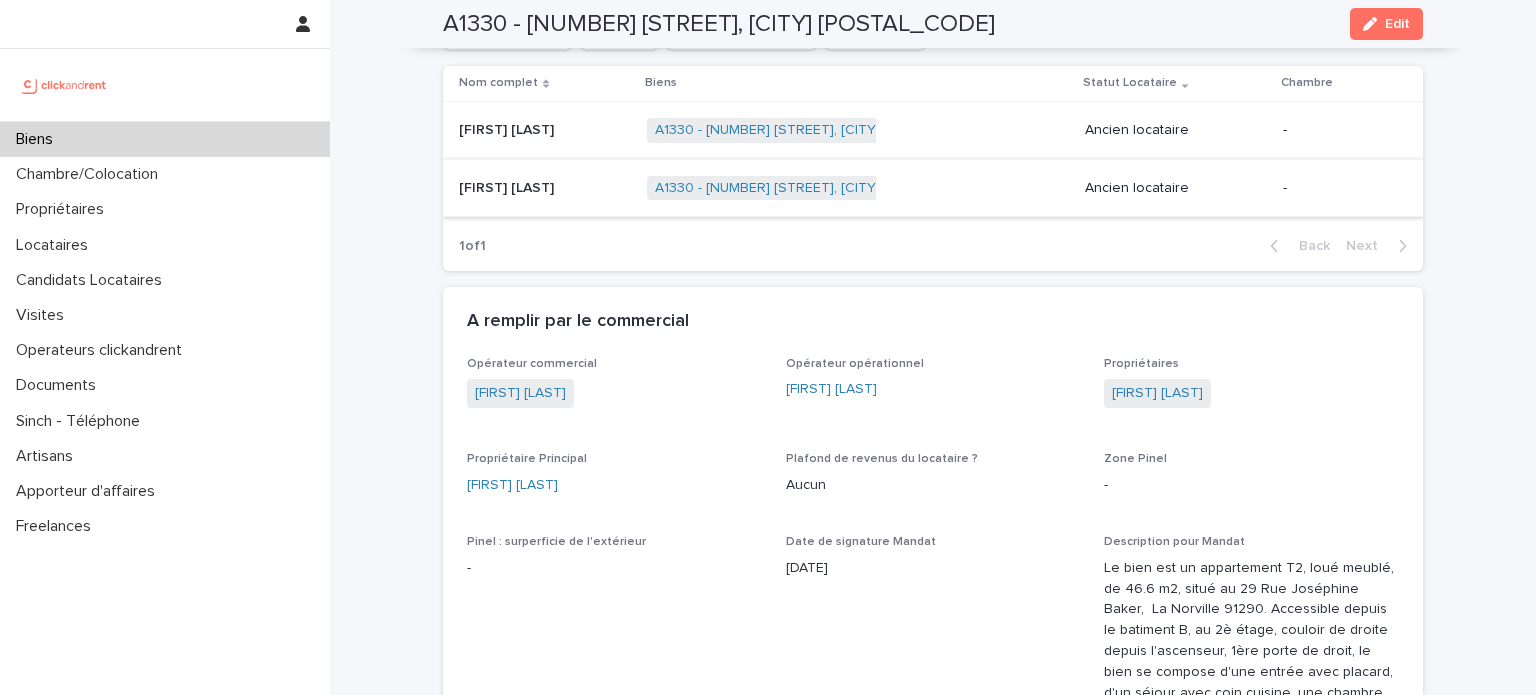 scroll, scrollTop: 1134, scrollLeft: 0, axis: vertical 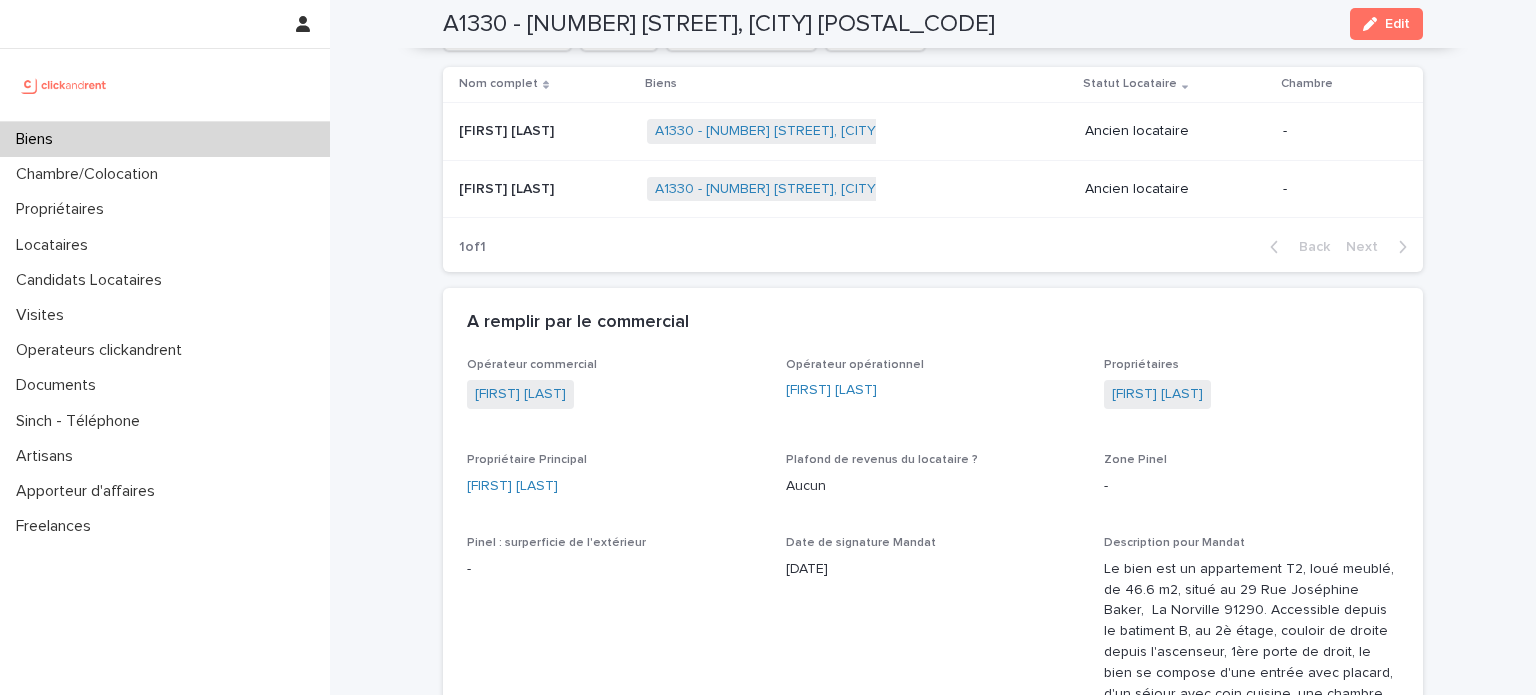 click on "Biens" at bounding box center (165, 139) 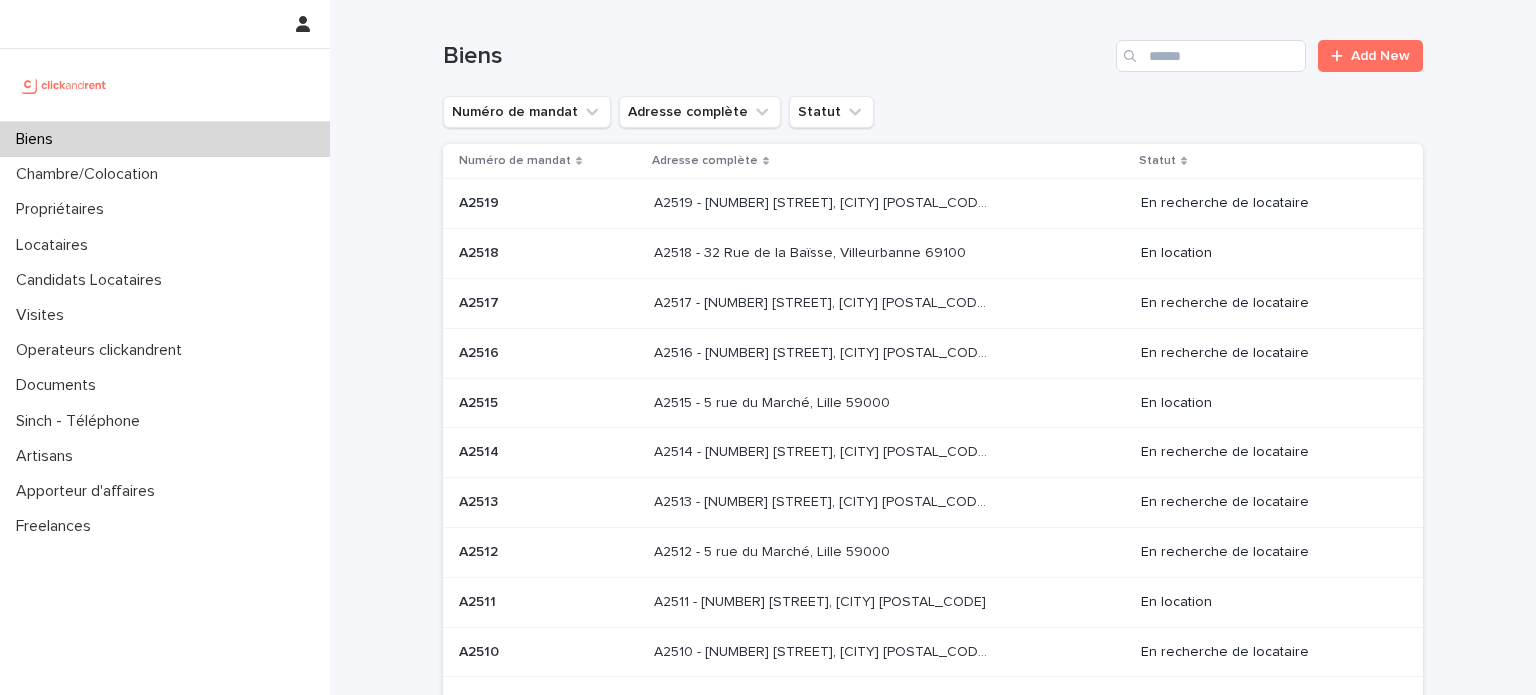 scroll, scrollTop: 0, scrollLeft: 0, axis: both 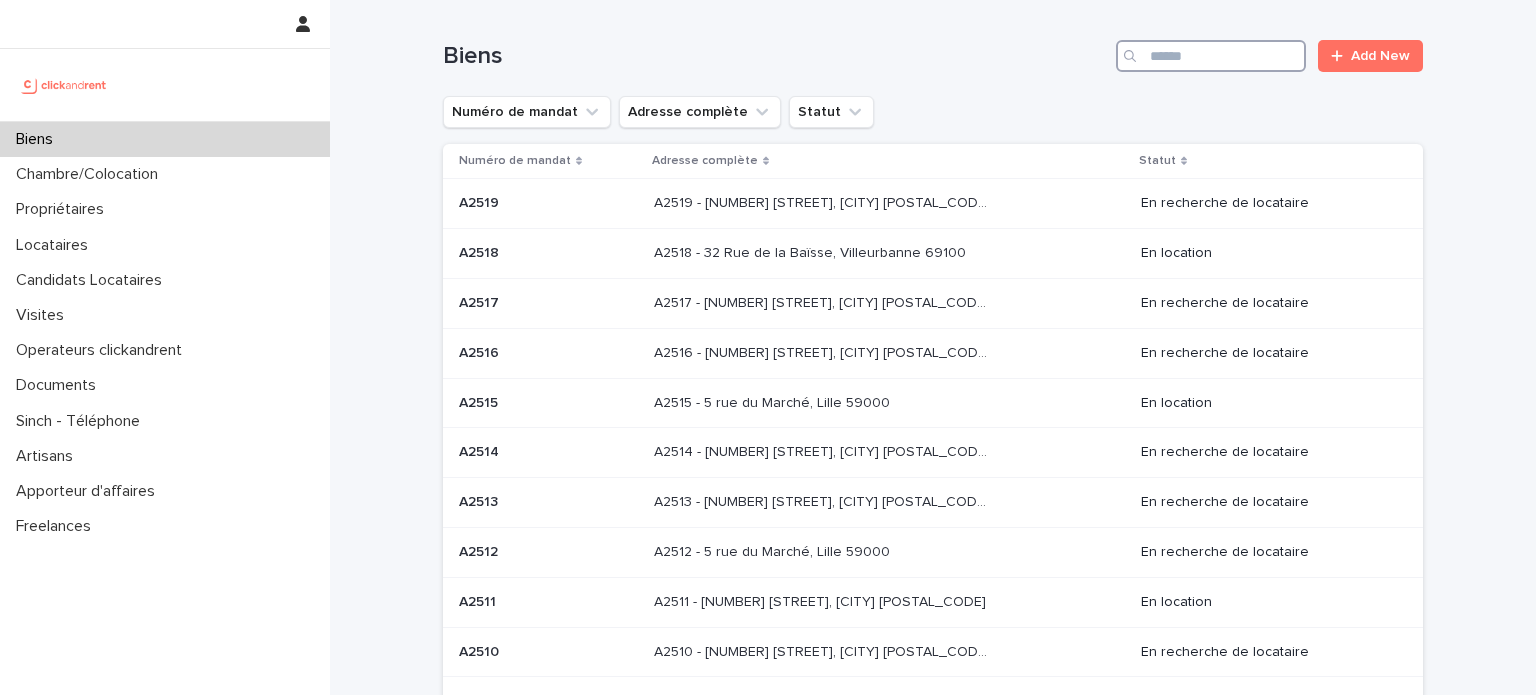 click at bounding box center [1211, 56] 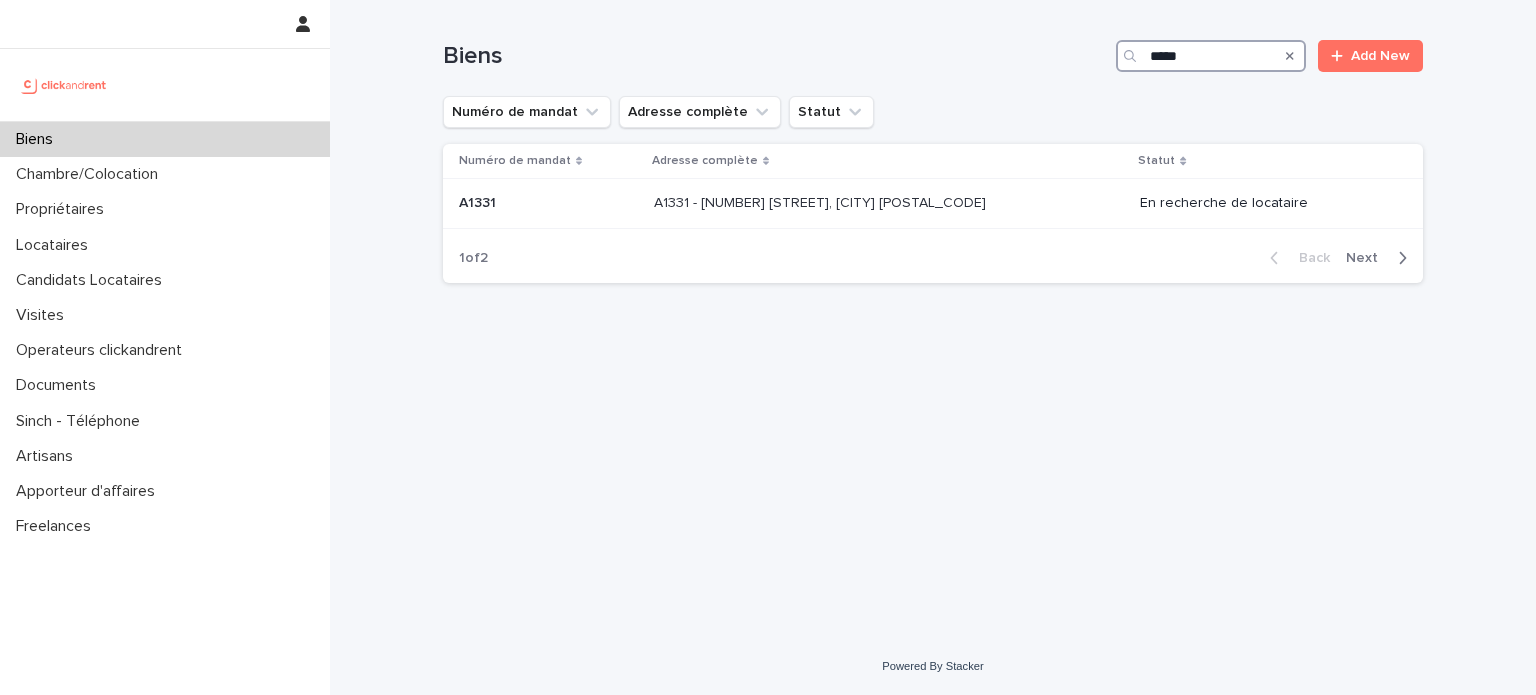scroll, scrollTop: 0, scrollLeft: 0, axis: both 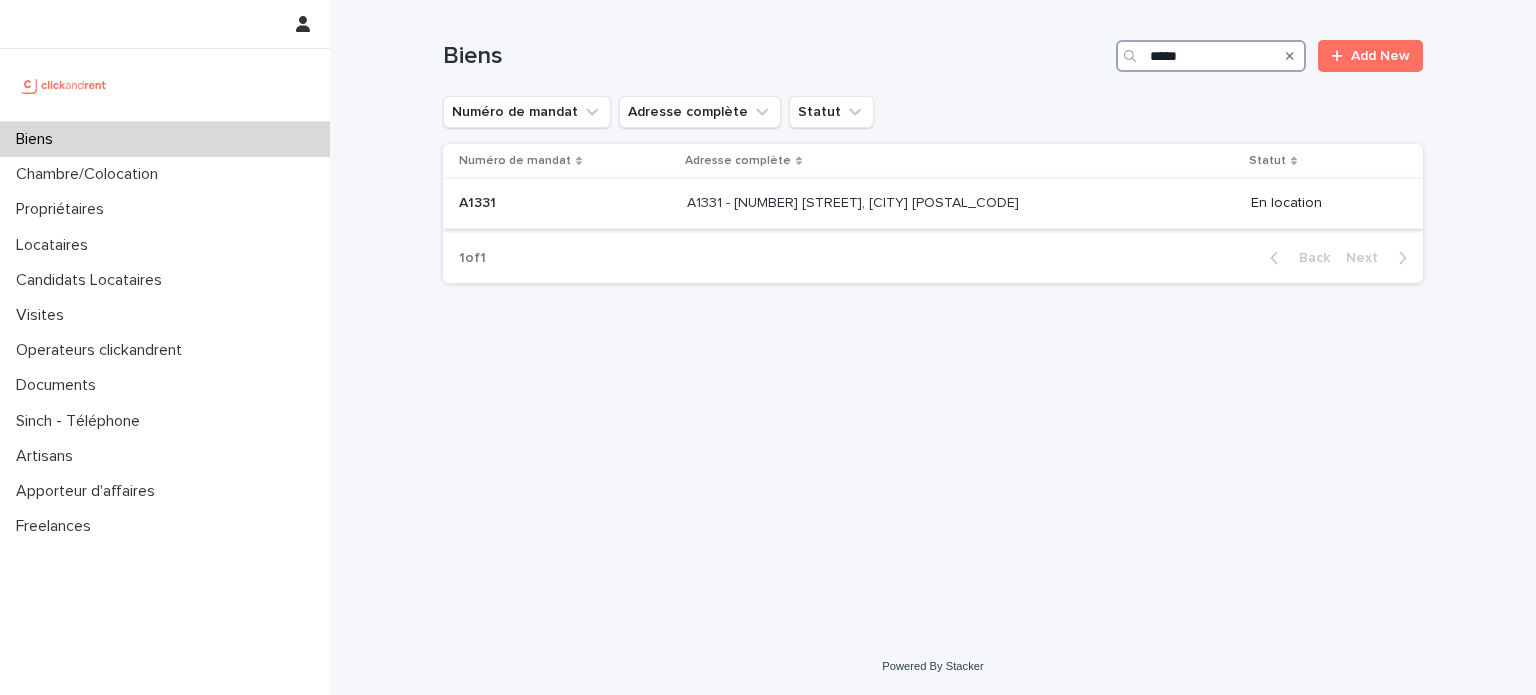 type on "*****" 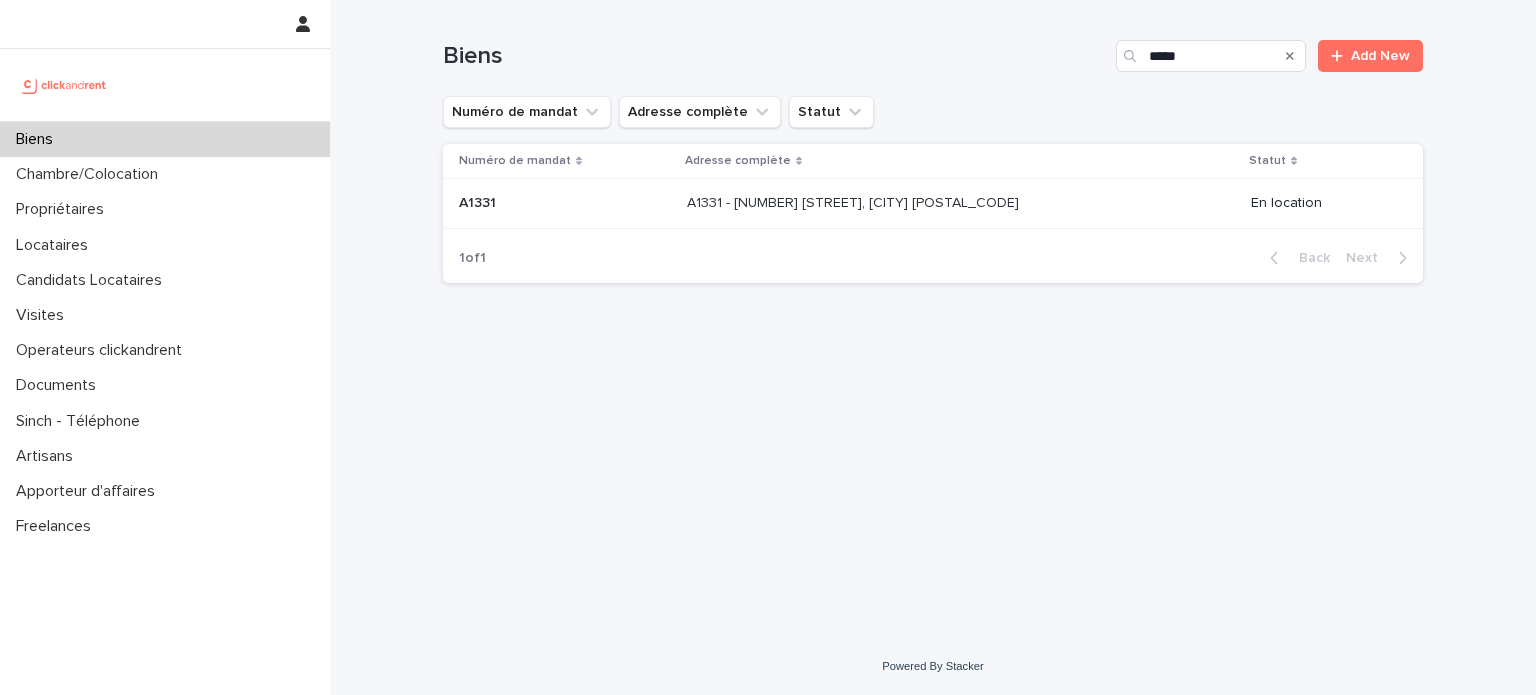 click on "A1331 - [NUMBER] [STREET], [CITY] [POSTAL_CODE] A1331 - [NUMBER] [STREET], [CITY] [POSTAL_CODE]" at bounding box center [961, 203] 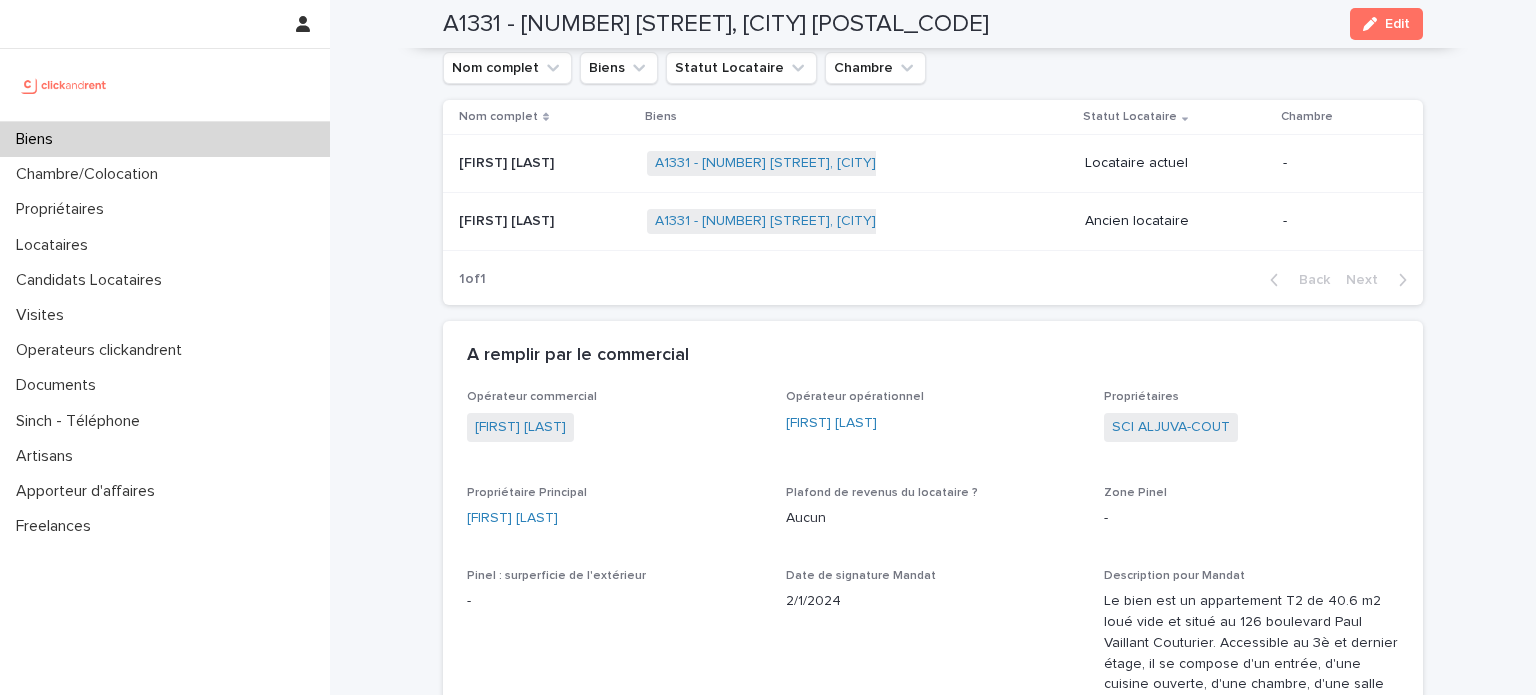 scroll, scrollTop: 936, scrollLeft: 0, axis: vertical 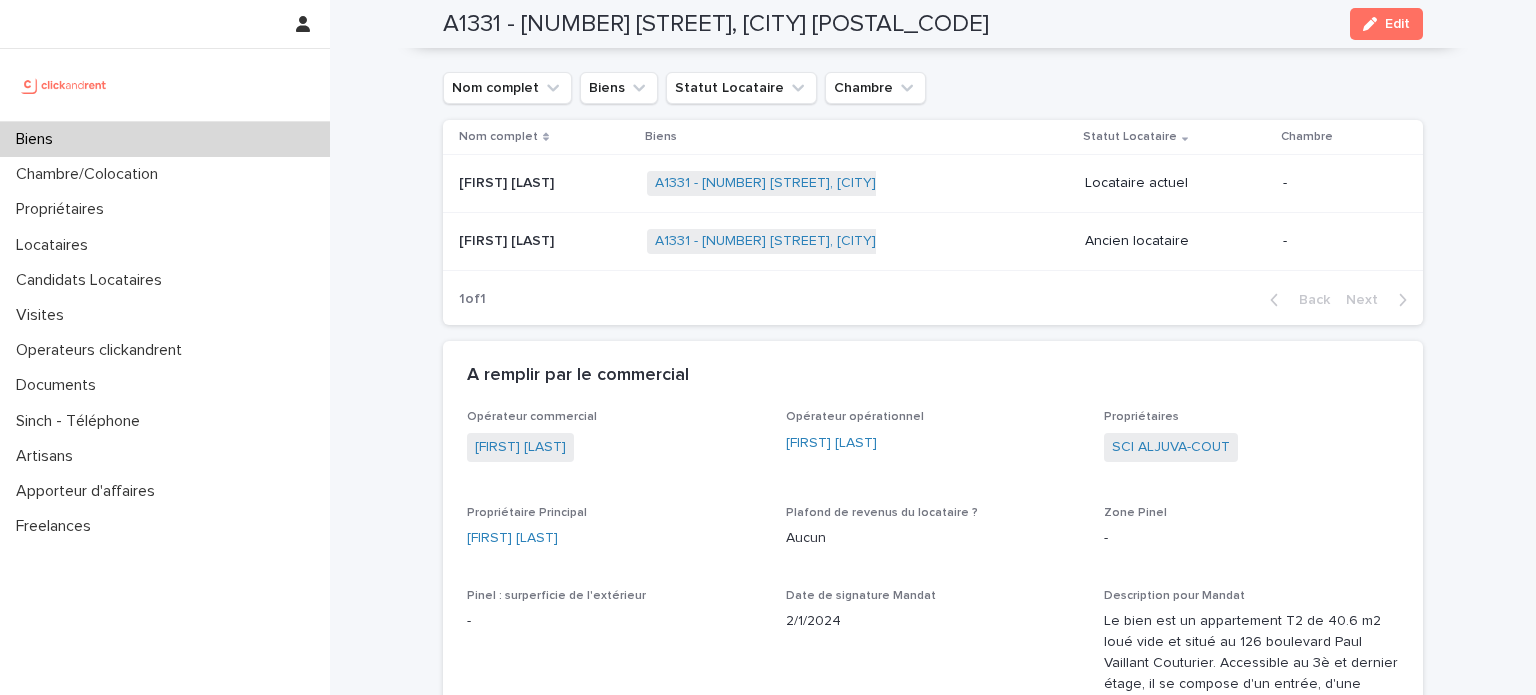 click at bounding box center (545, 183) 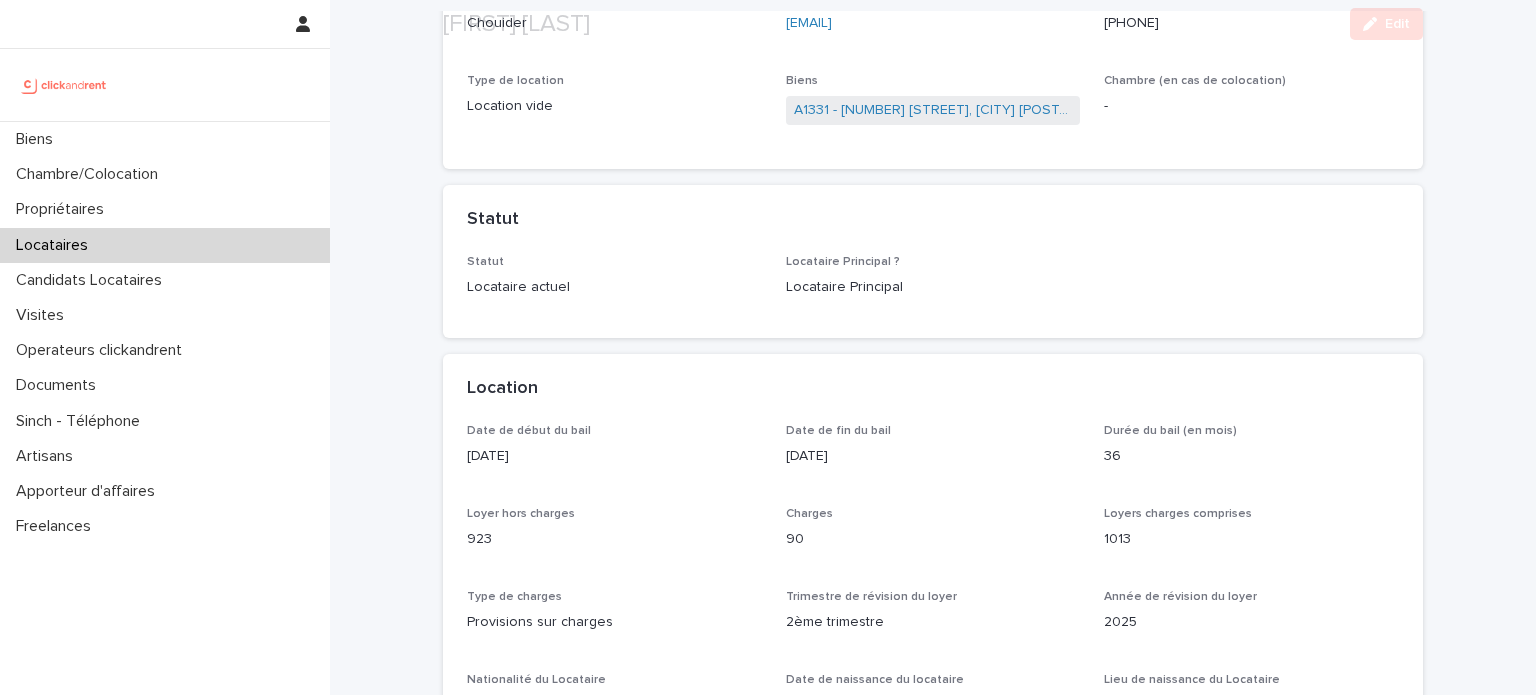 scroll, scrollTop: 308, scrollLeft: 0, axis: vertical 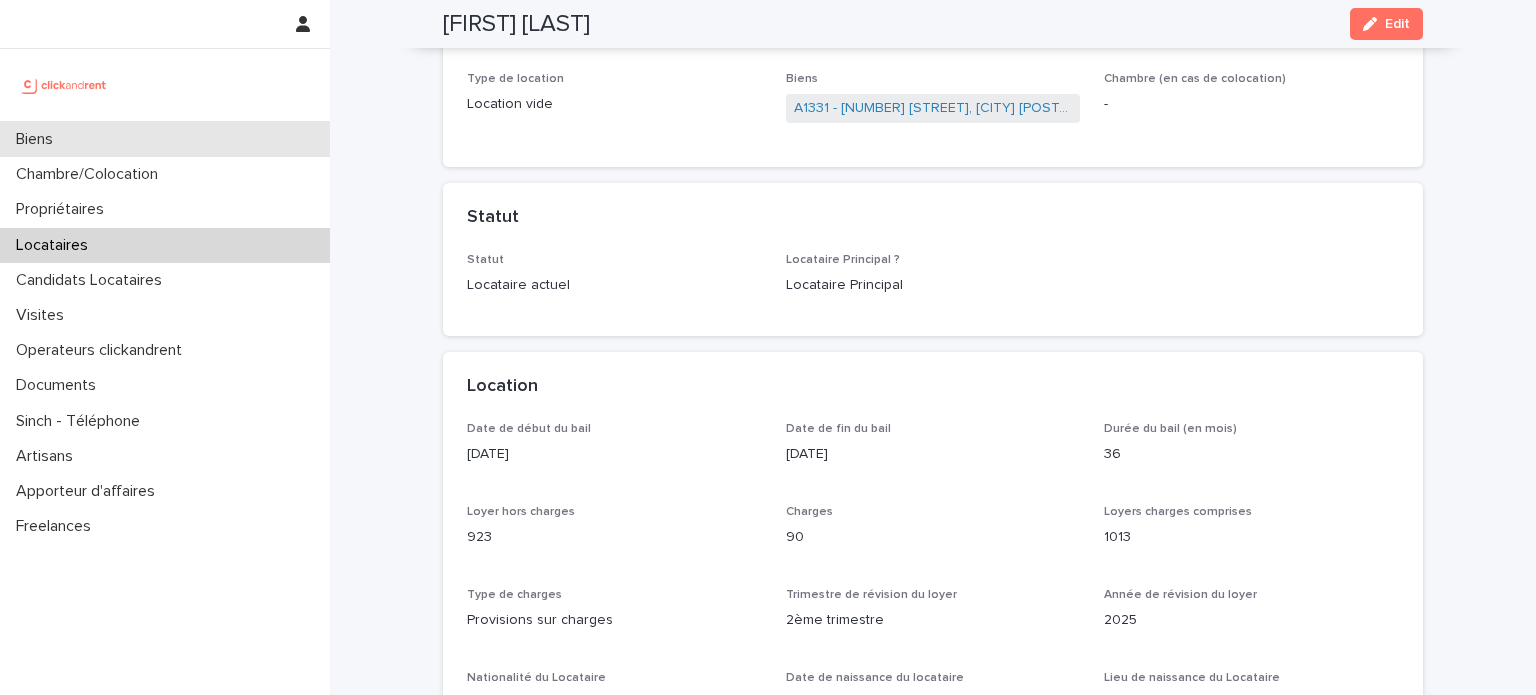click on "Biens" at bounding box center (165, 139) 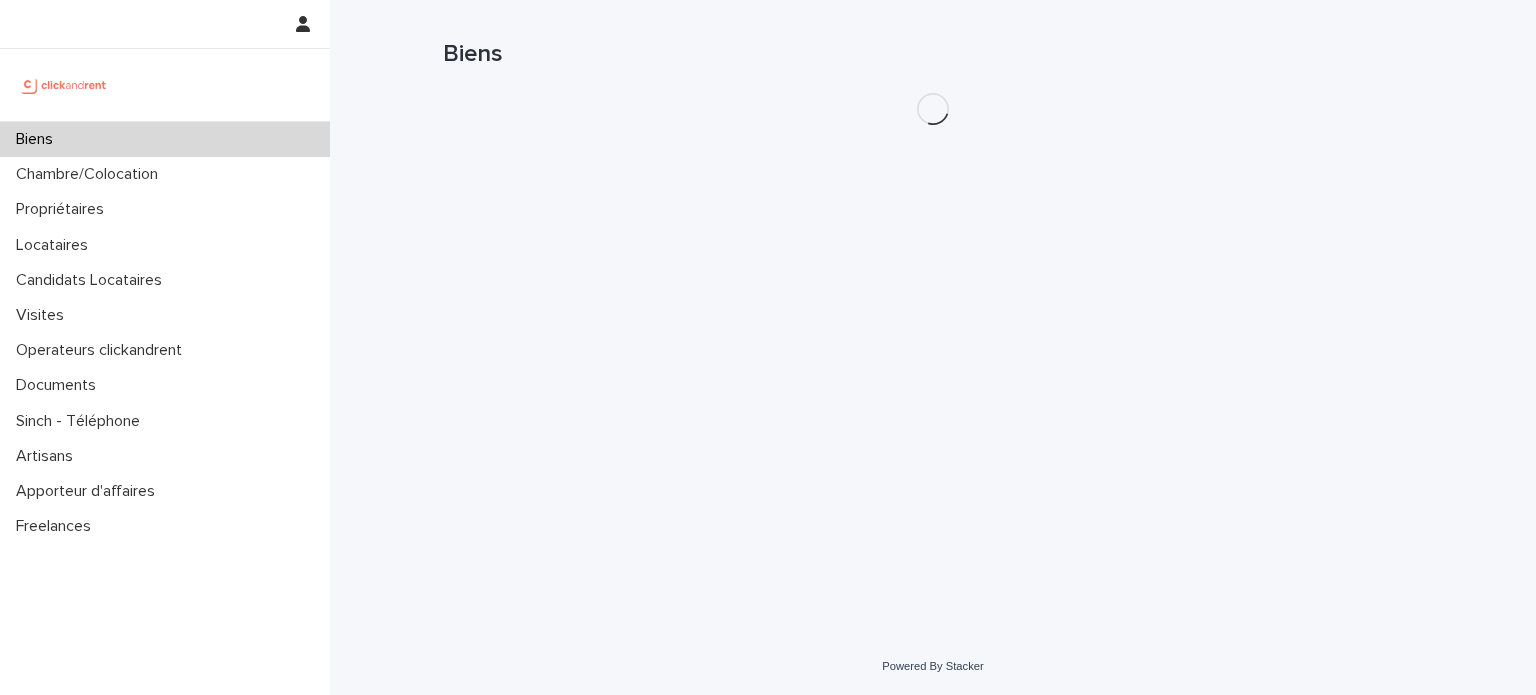 scroll, scrollTop: 0, scrollLeft: 0, axis: both 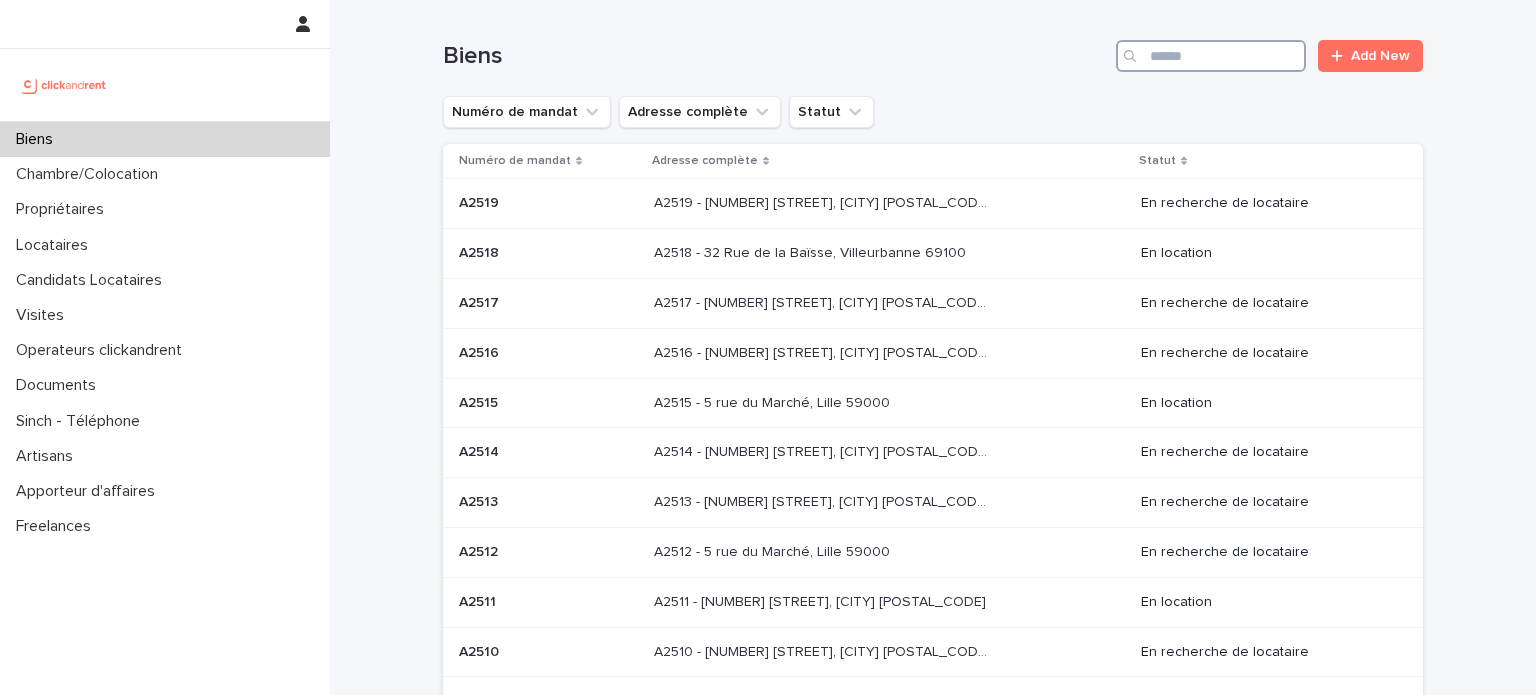 click at bounding box center [1211, 56] 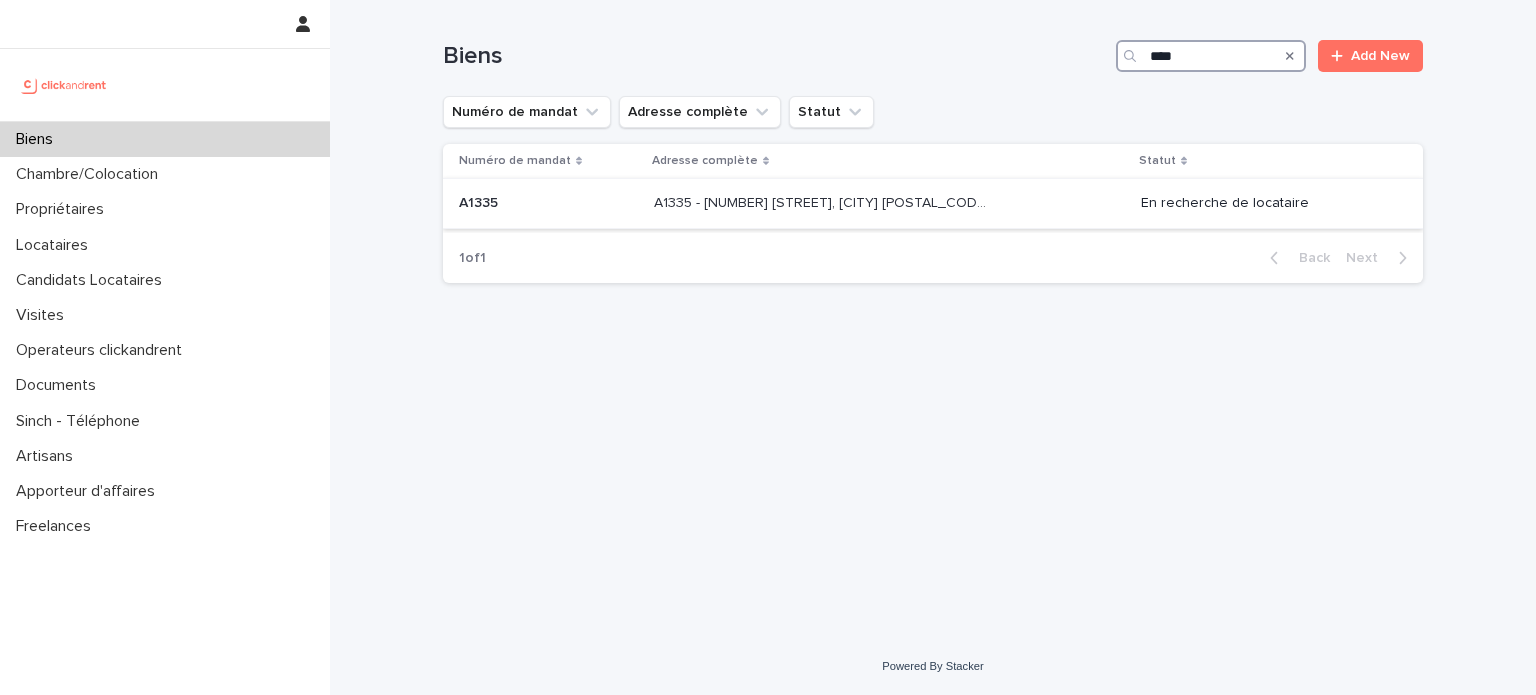 type on "****" 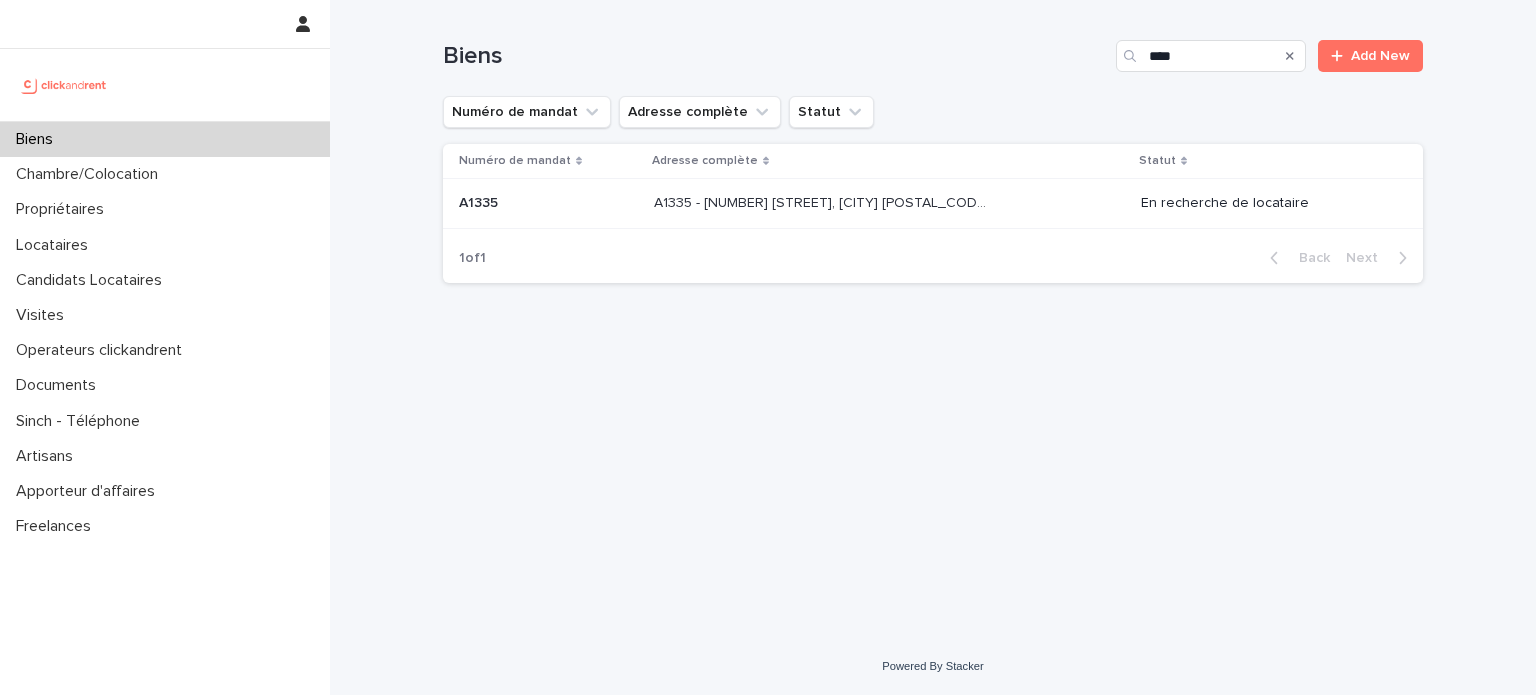 click on "A1335 - [NUMBER] [STREET], [CITY] [POSTAL_CODE] A1335 - [NUMBER] [STREET], [CITY] [POSTAL_CODE]" at bounding box center (889, 203) 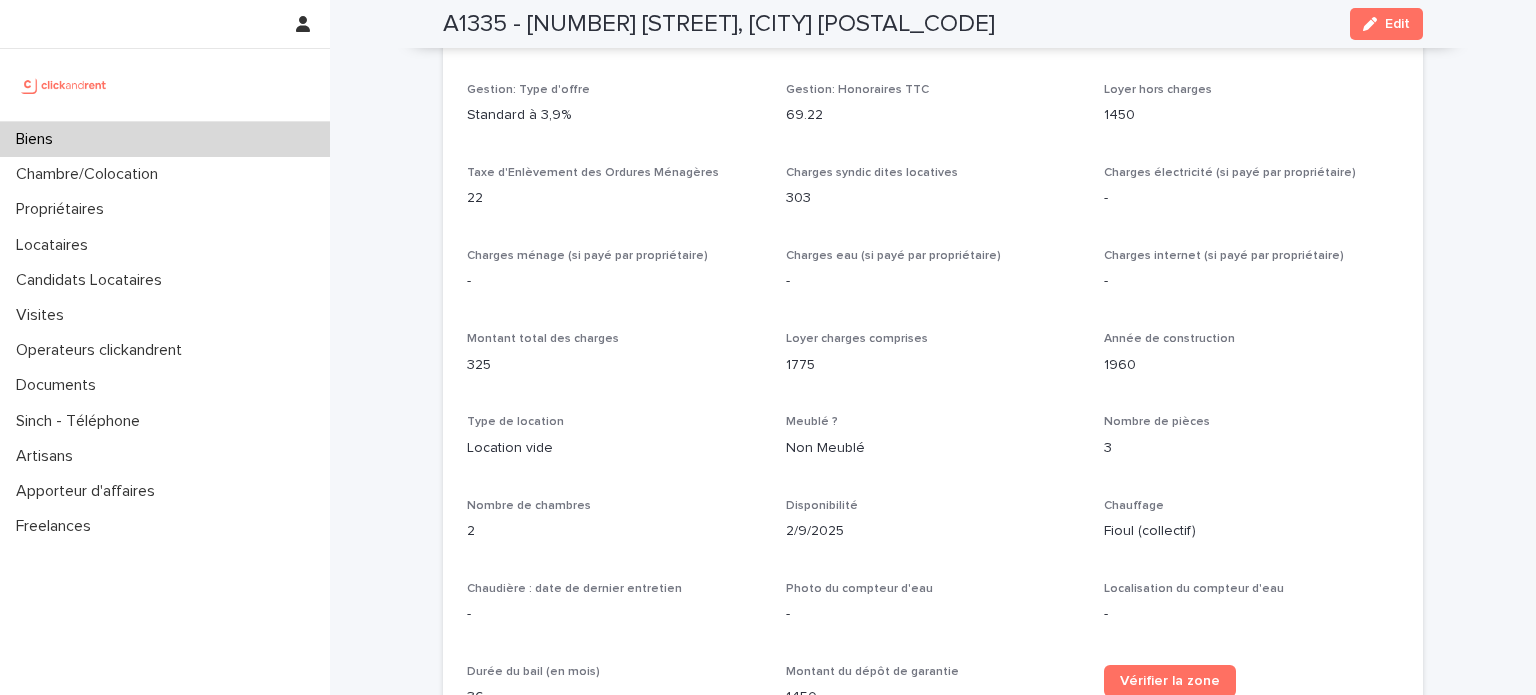 scroll, scrollTop: 1982, scrollLeft: 0, axis: vertical 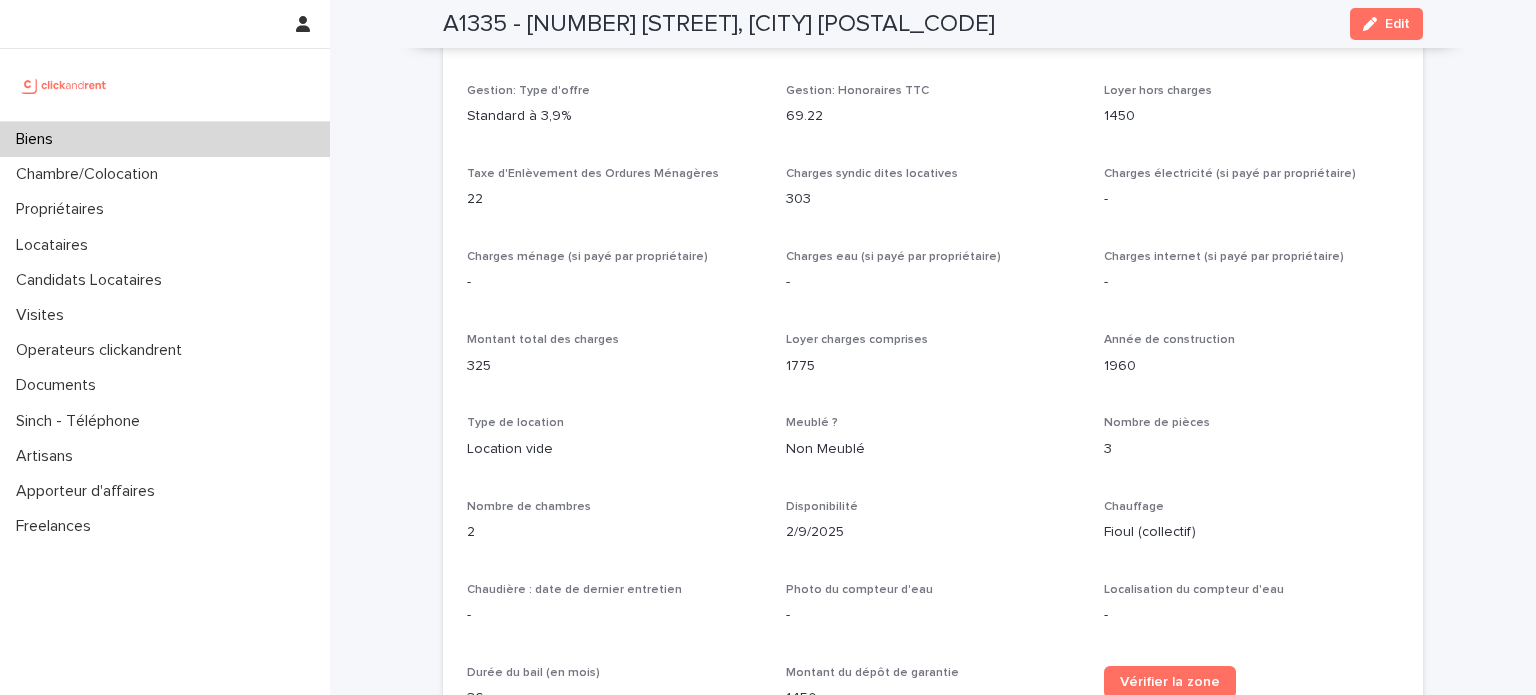 click on "Biens" at bounding box center [165, 139] 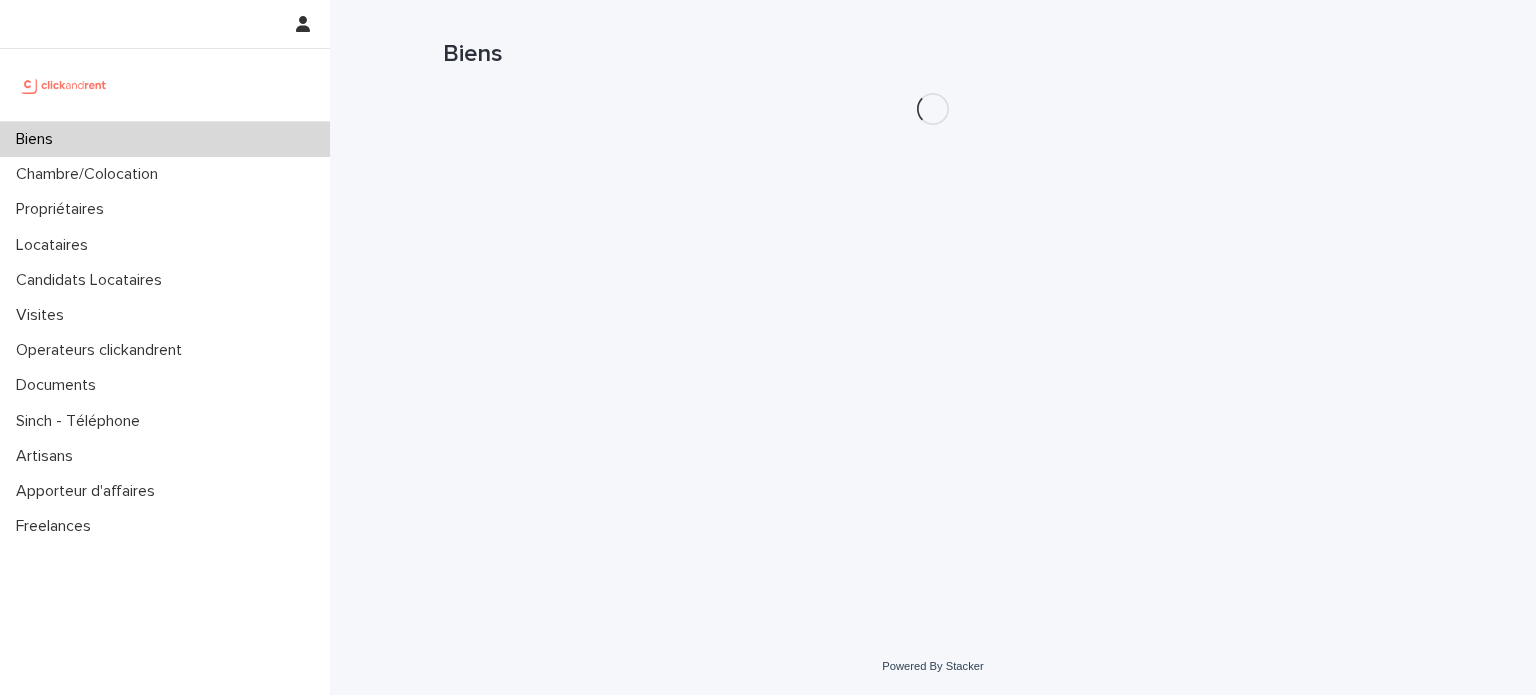 scroll, scrollTop: 0, scrollLeft: 0, axis: both 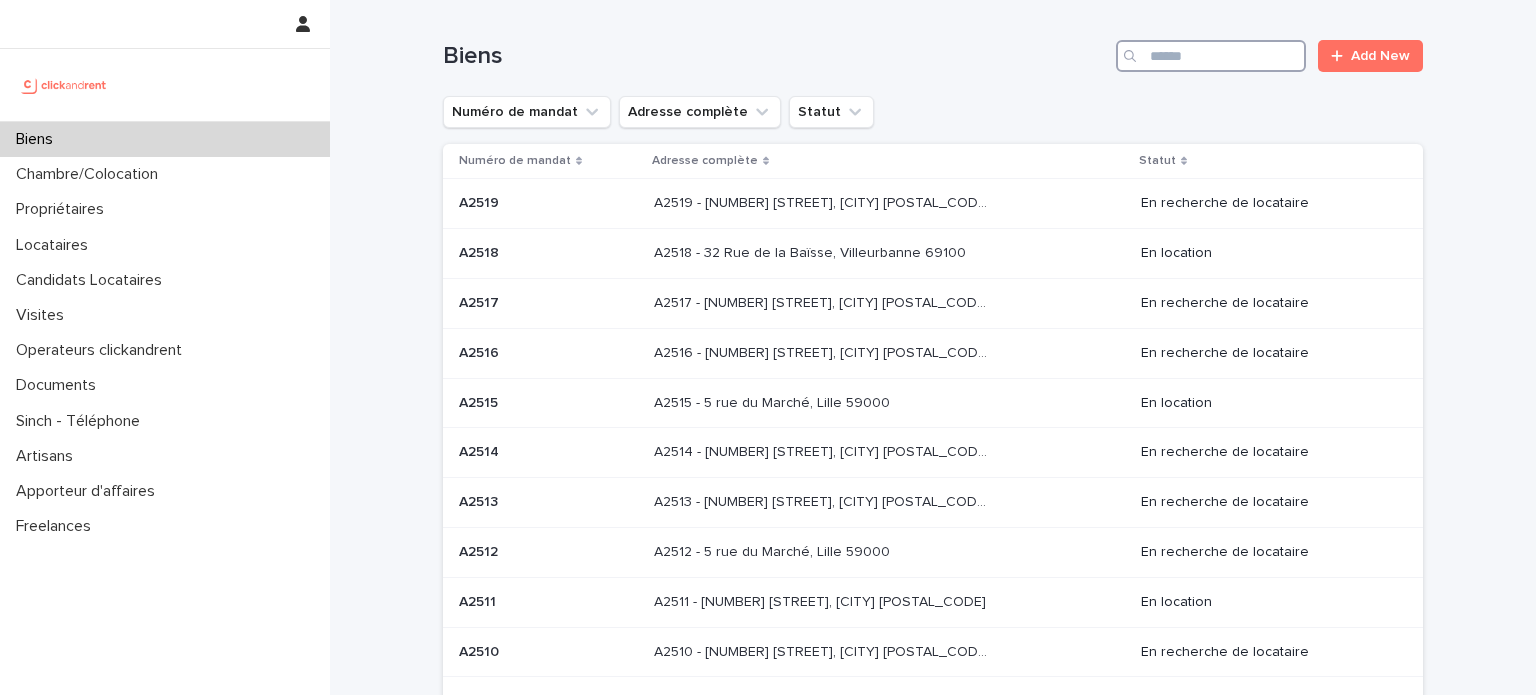 click at bounding box center (1211, 56) 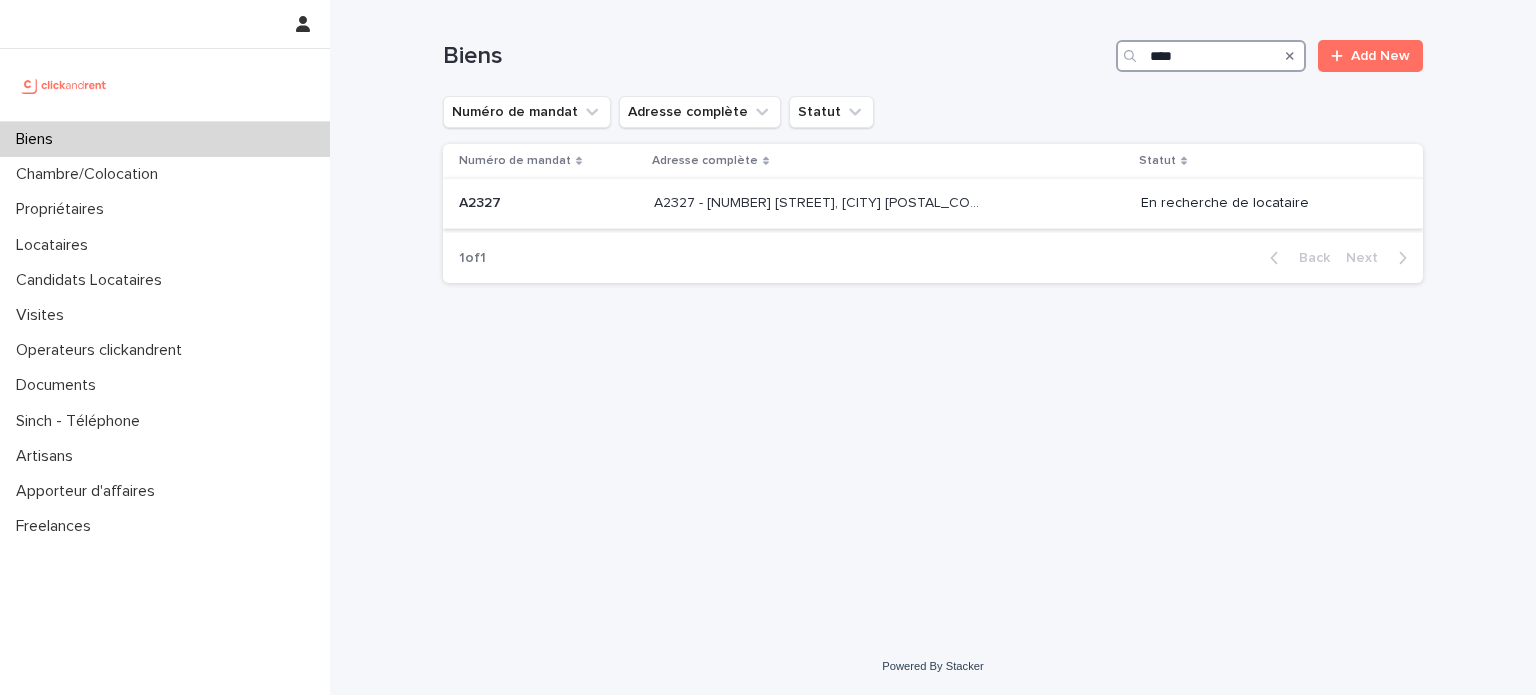 type on "****" 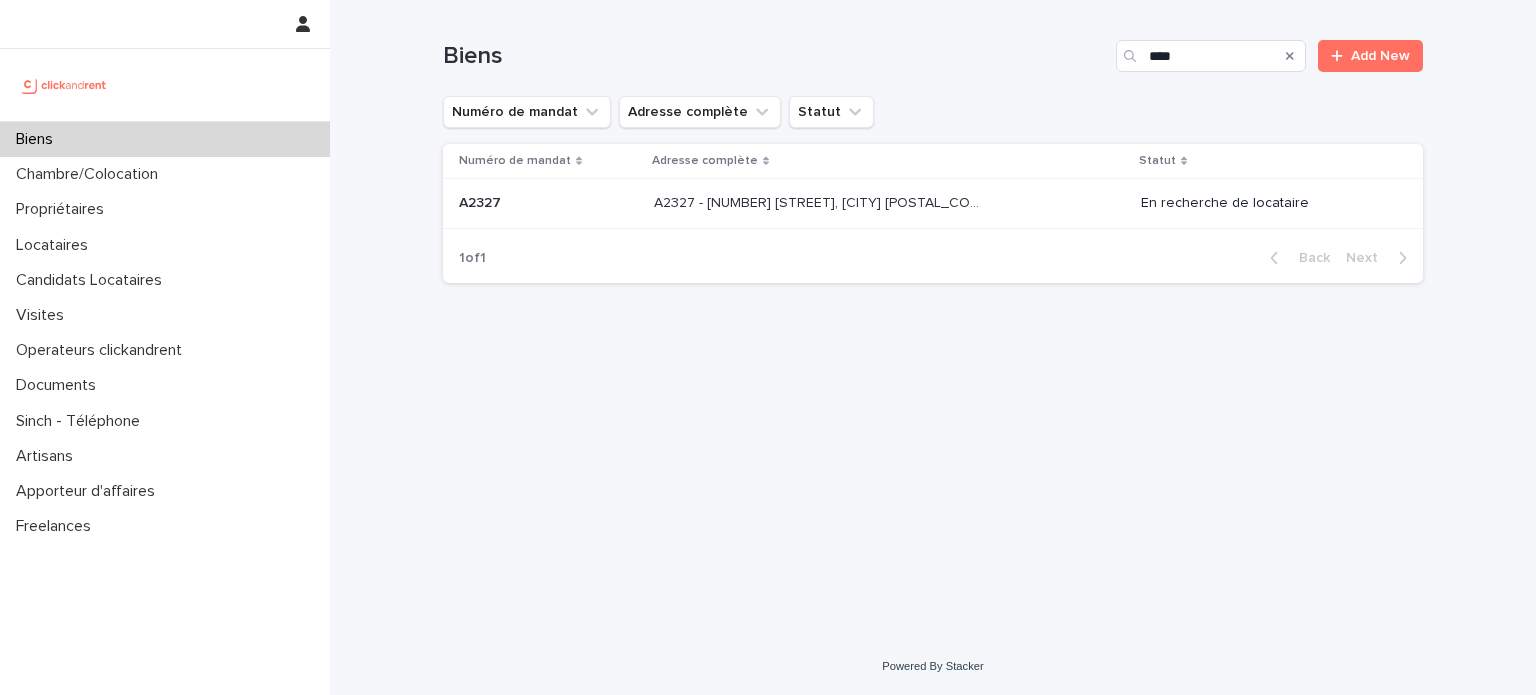 click on "A2327 - [NUMBER] [STREET], [CITY] [POSTAL_CODE] A2327 - [NUMBER] [STREET], [CITY] [POSTAL_CODE]" at bounding box center (889, 203) 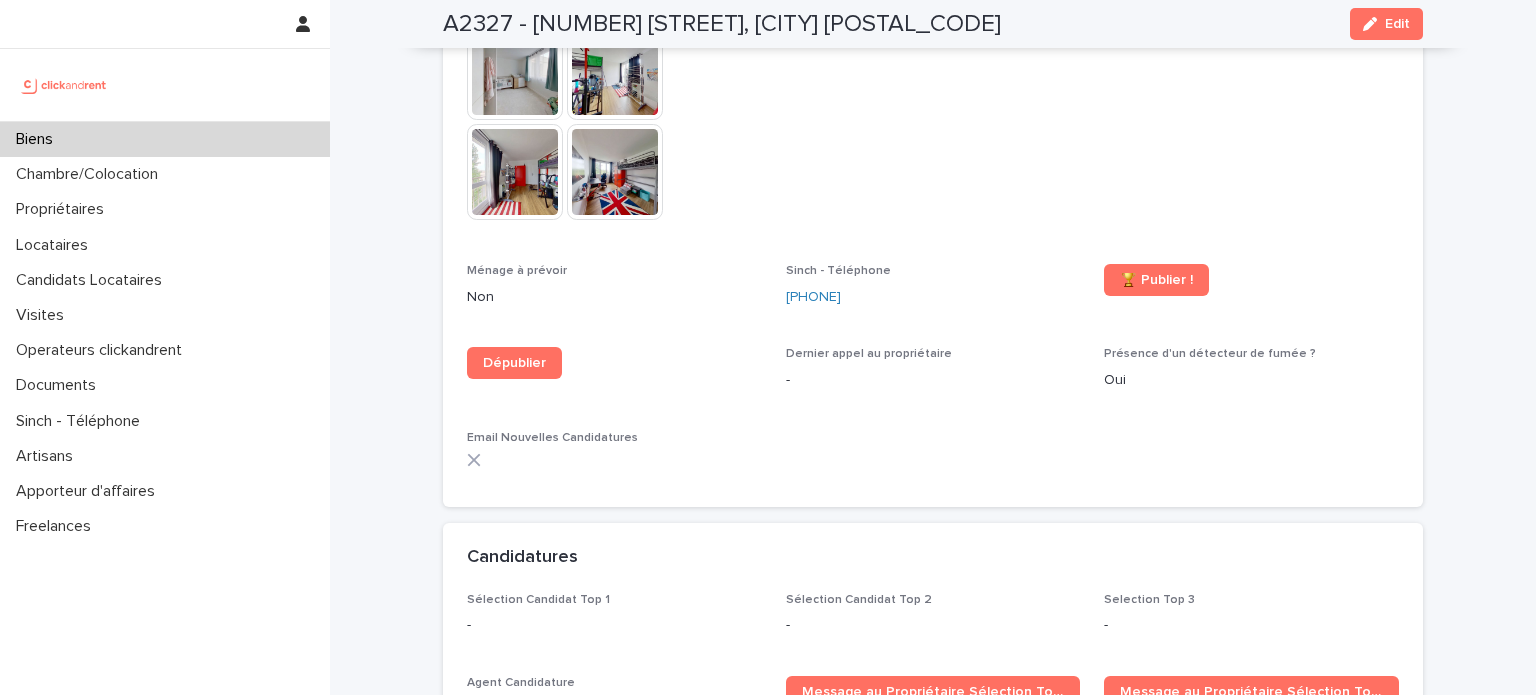 scroll, scrollTop: 5716, scrollLeft: 0, axis: vertical 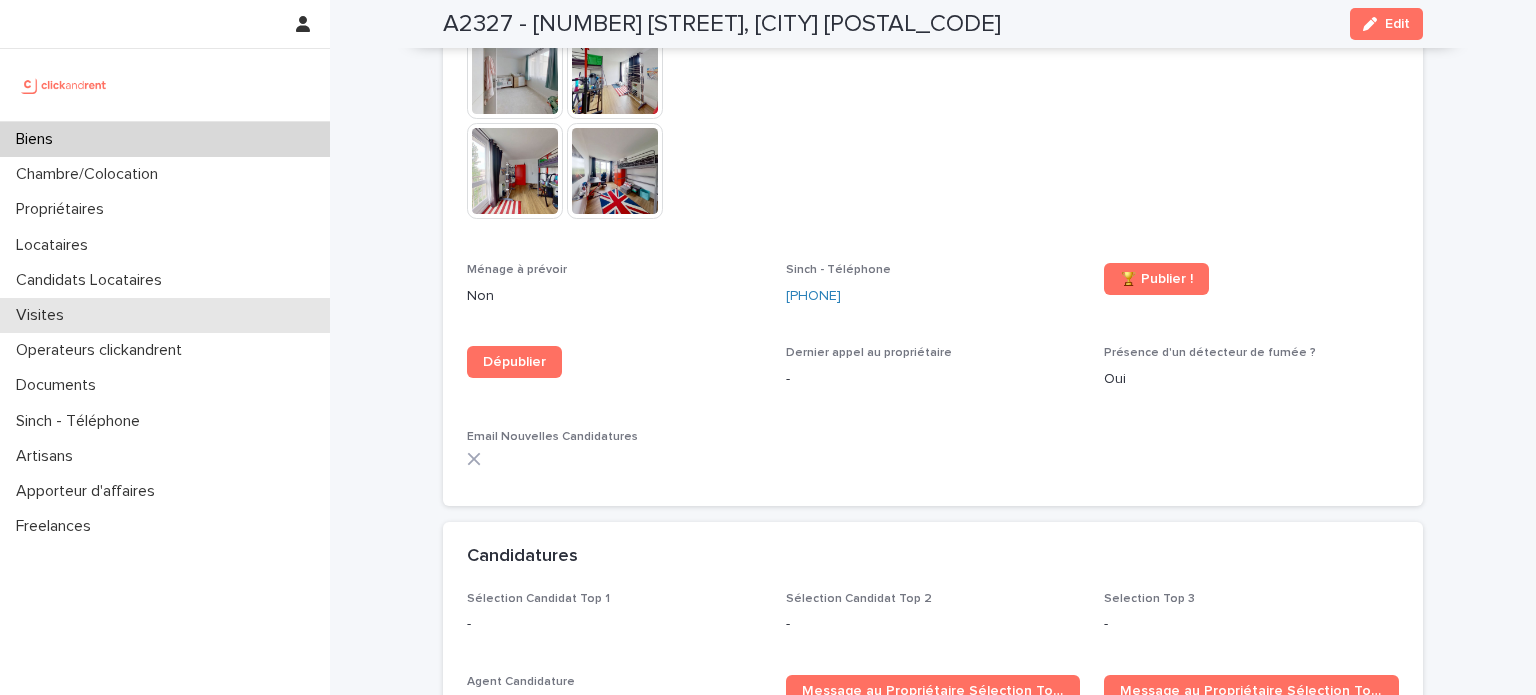 click on "Visites" at bounding box center [165, 315] 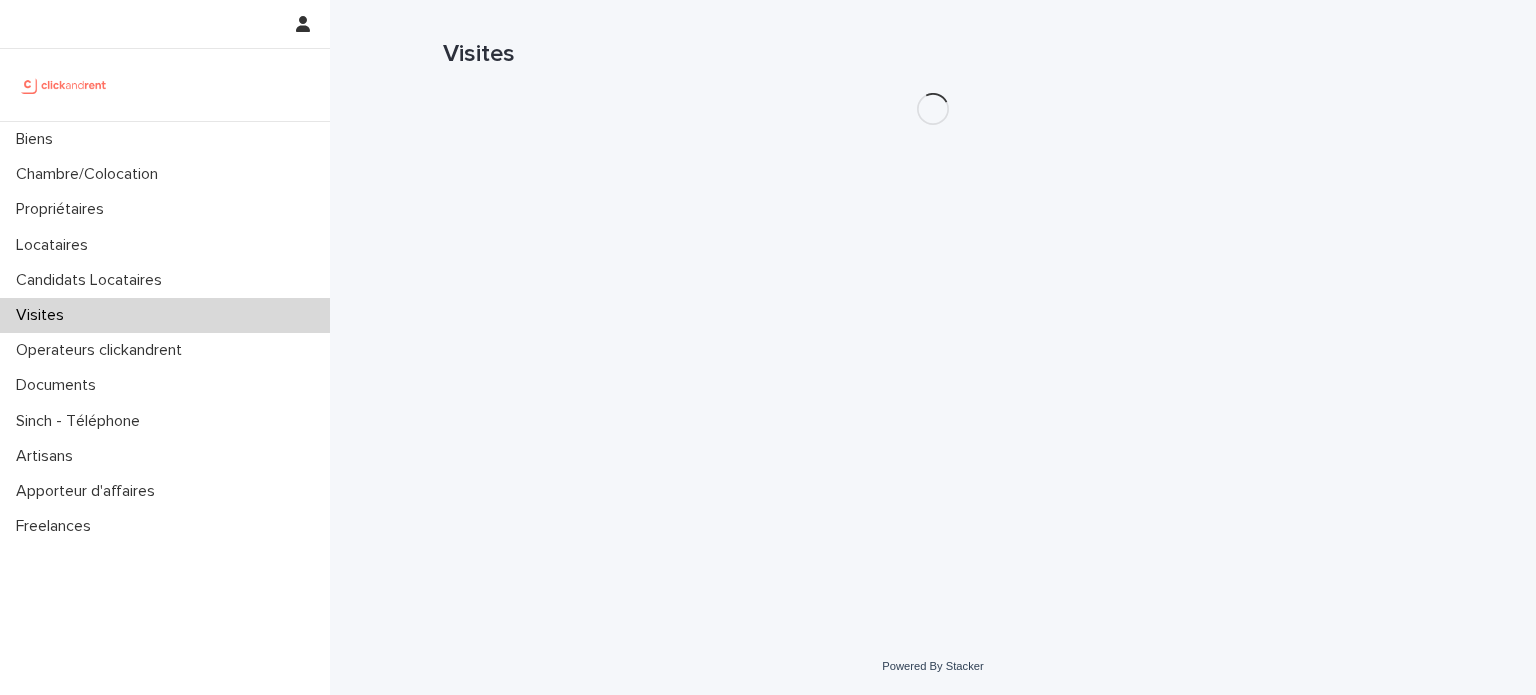 scroll, scrollTop: 0, scrollLeft: 0, axis: both 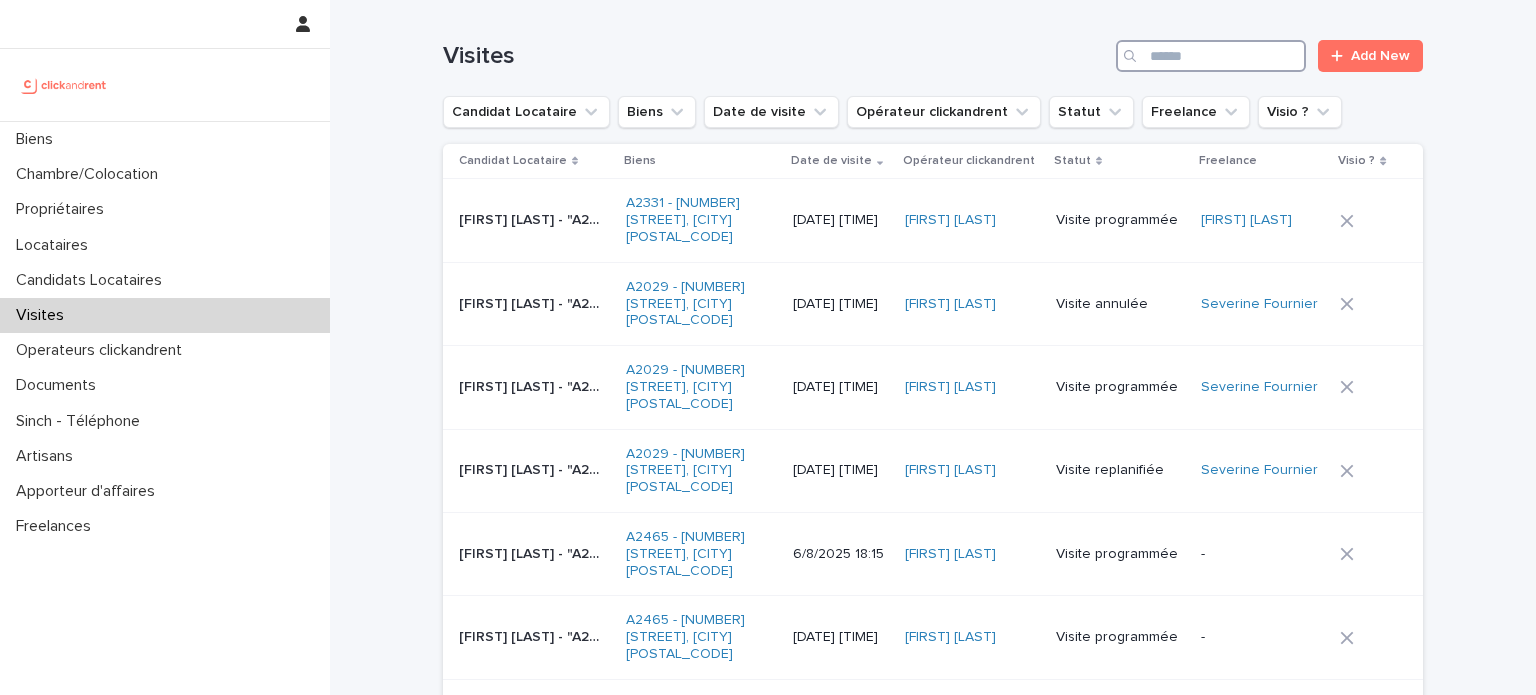click at bounding box center [1211, 56] 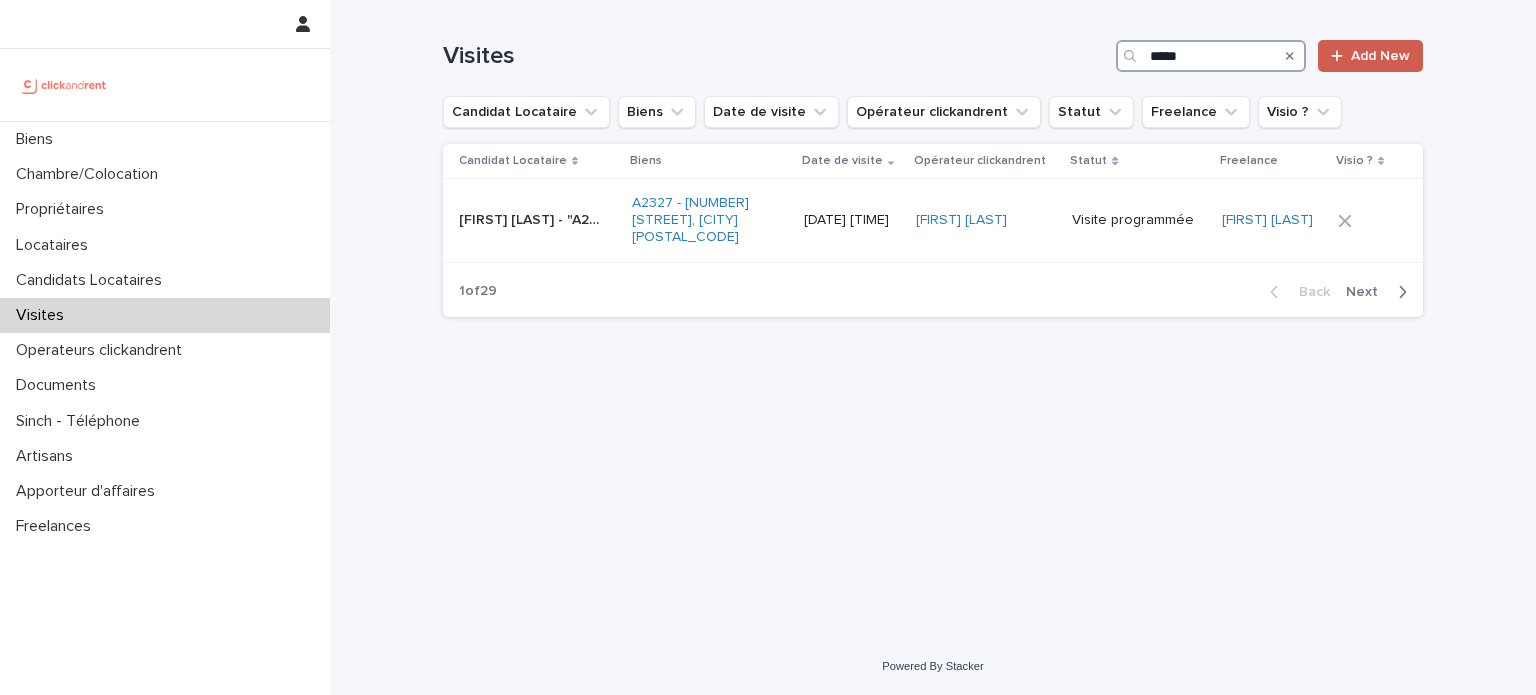 type on "*****" 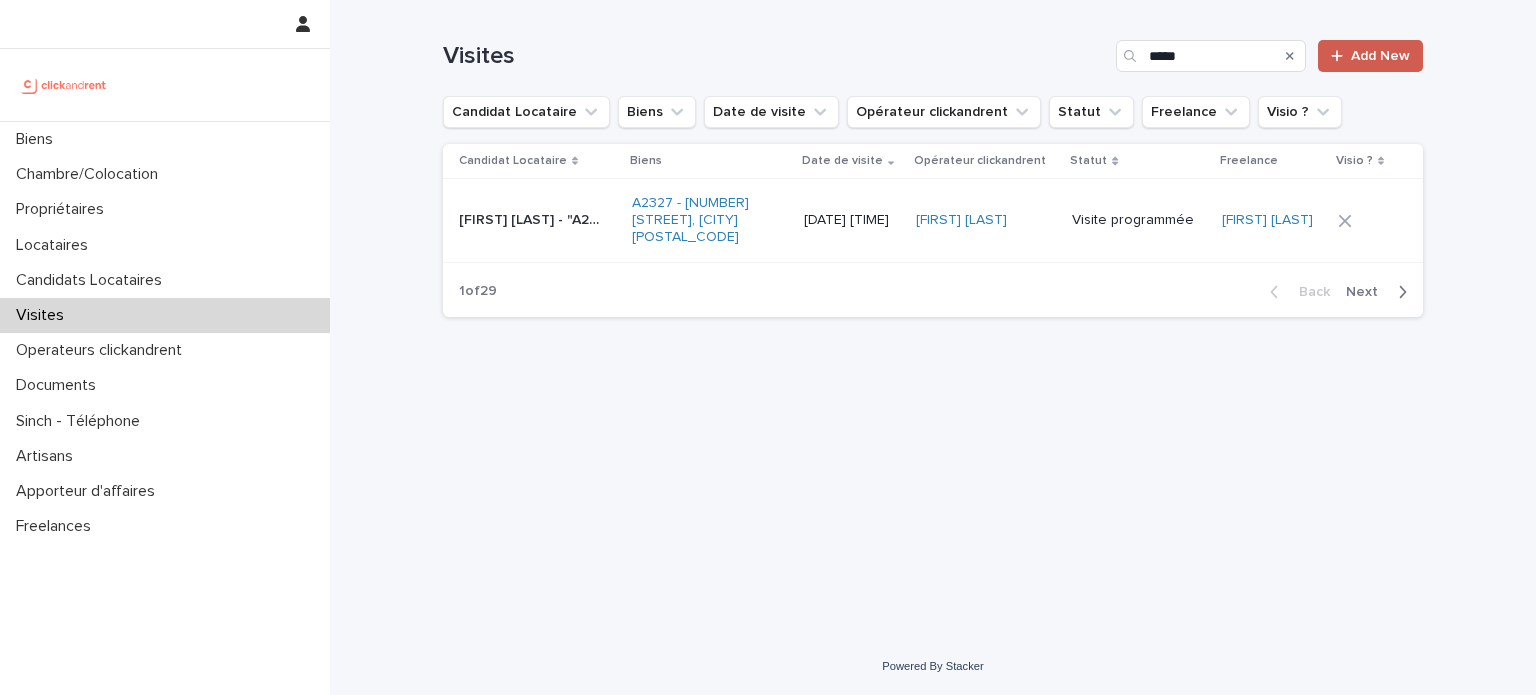 click on "Add New" at bounding box center [1370, 56] 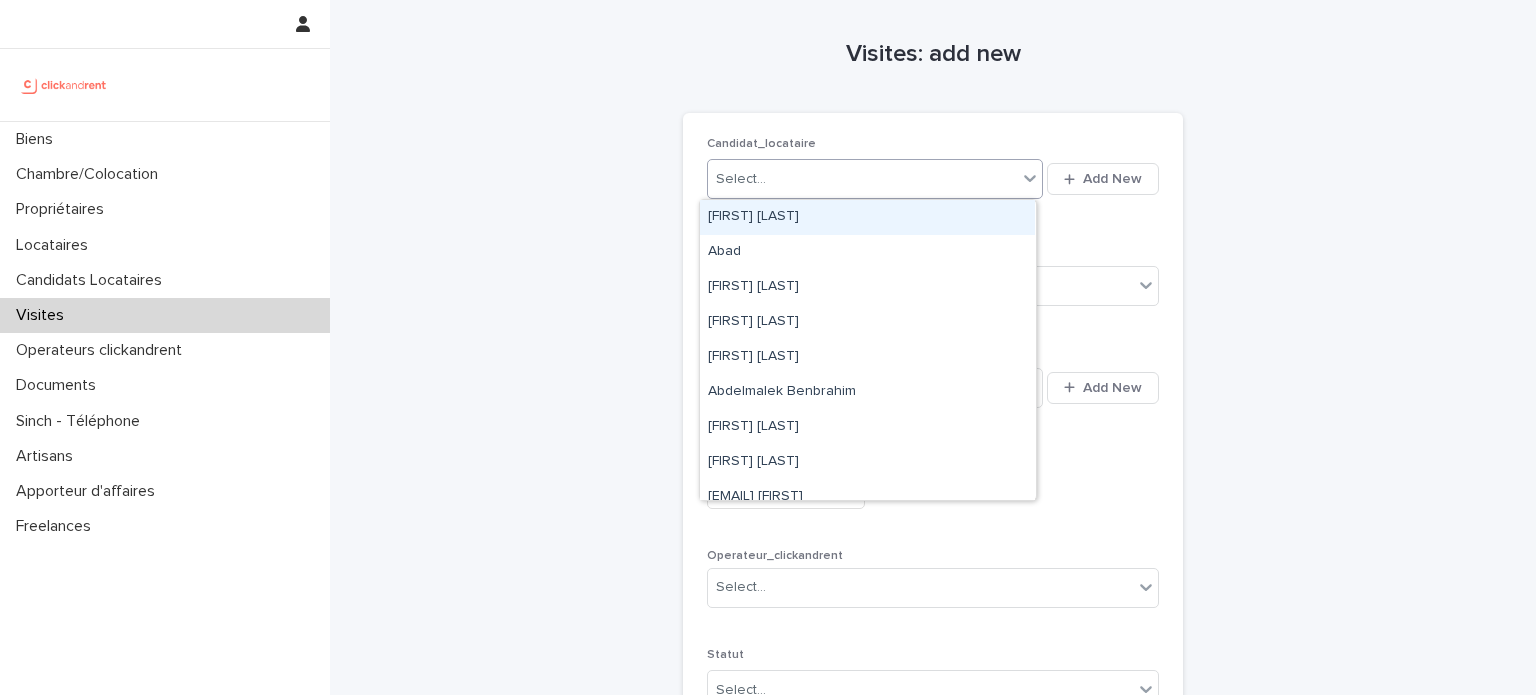 click on "Select..." at bounding box center [862, 179] 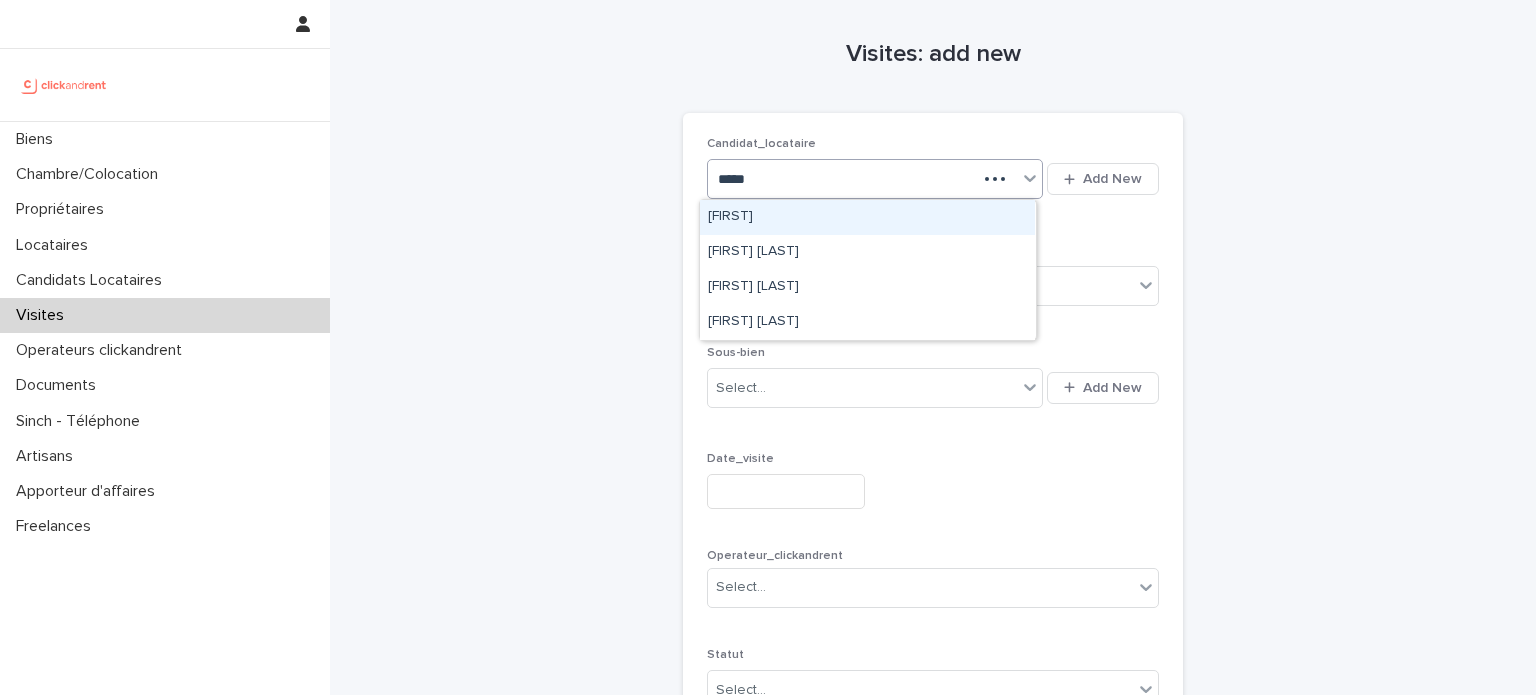 type on "*****" 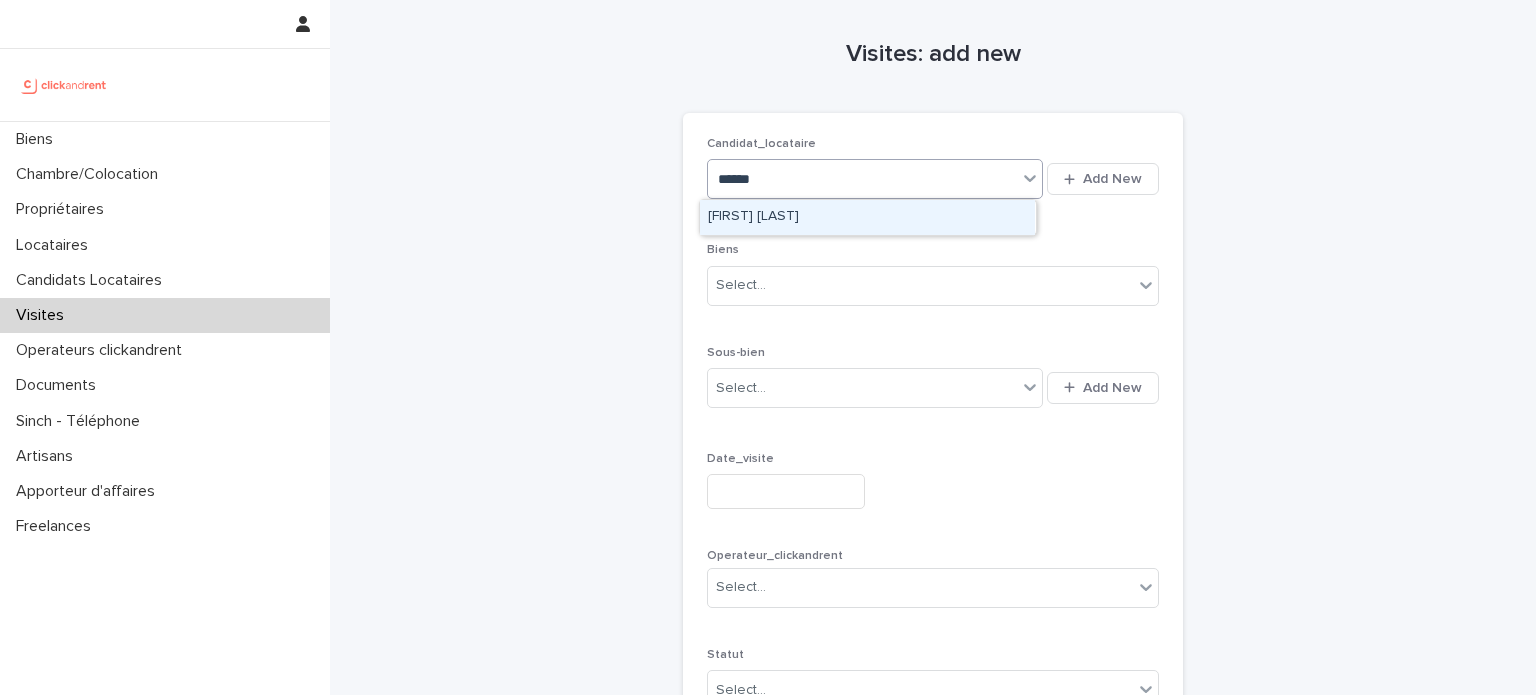 click on "[FIRST] [LAST]" at bounding box center (867, 217) 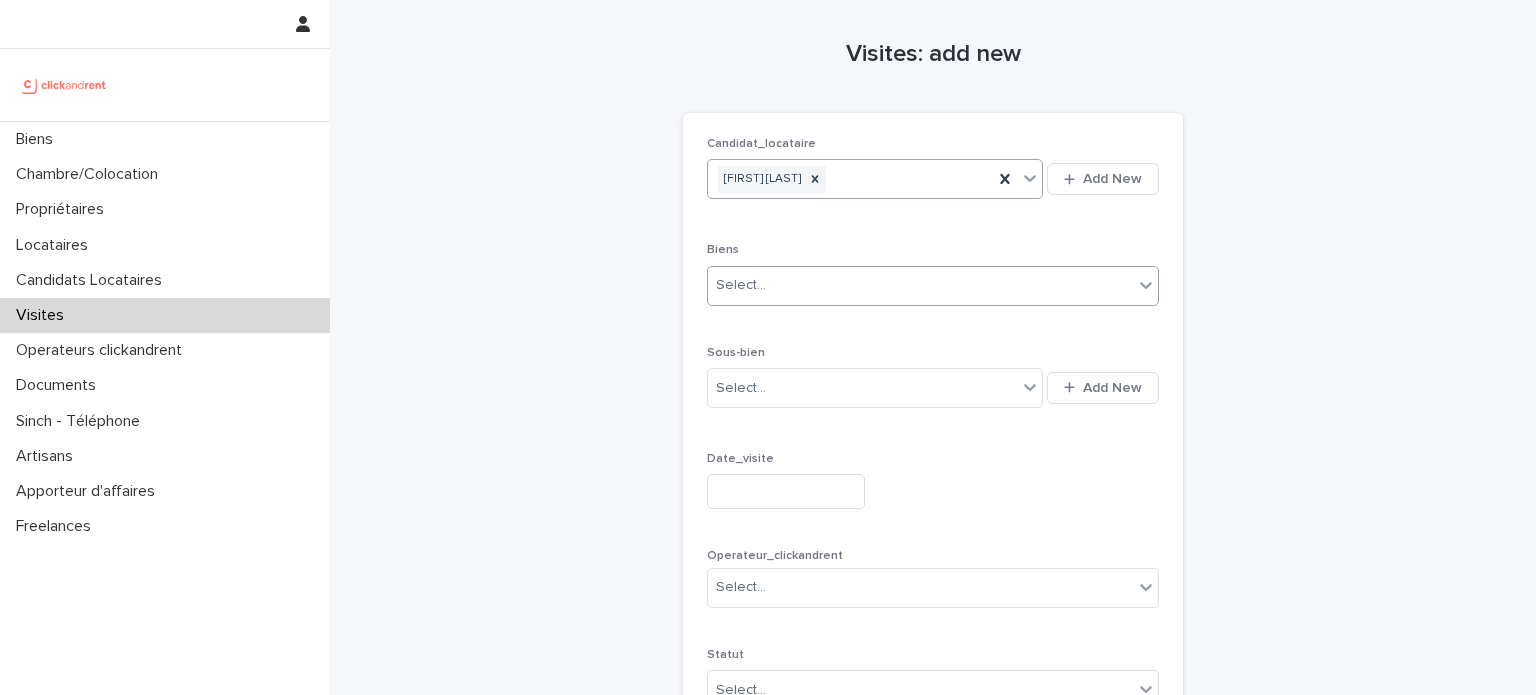 click on "Select..." at bounding box center [920, 285] 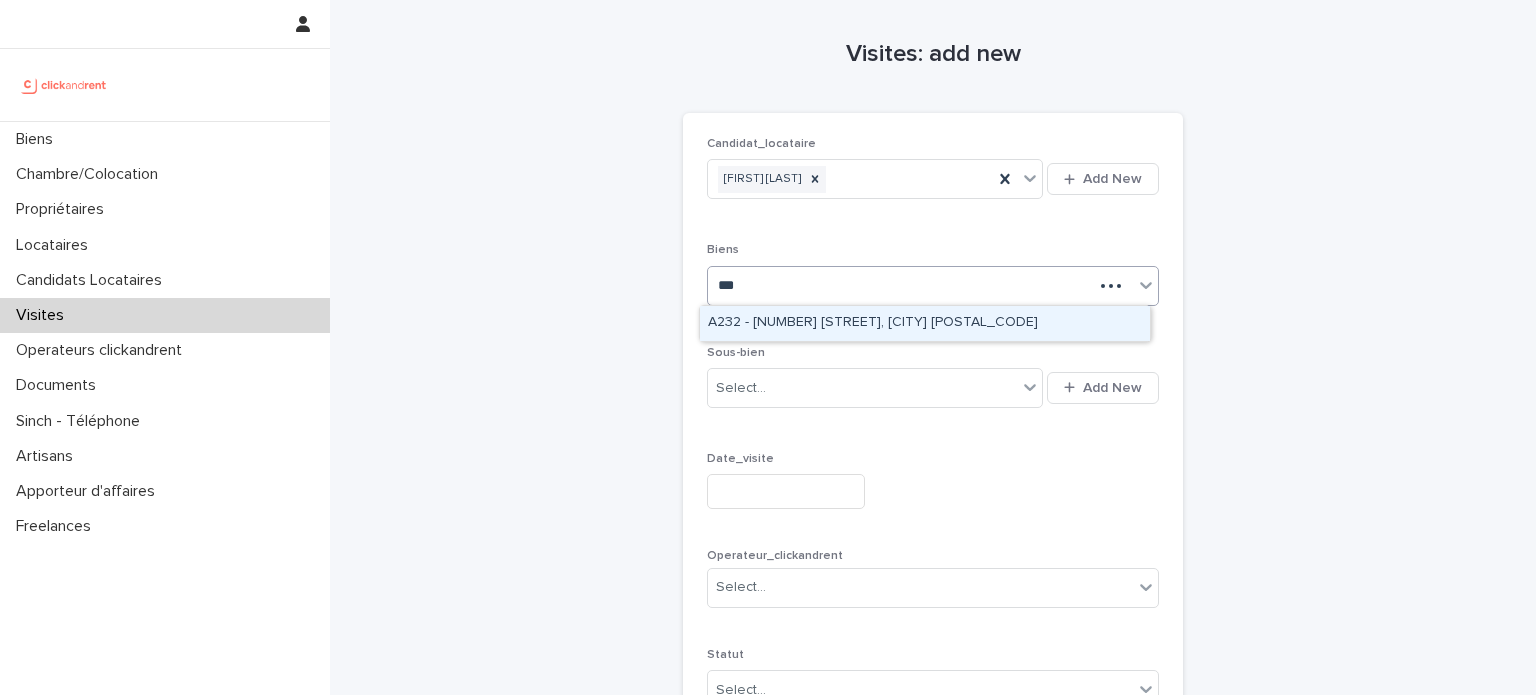 type on "****" 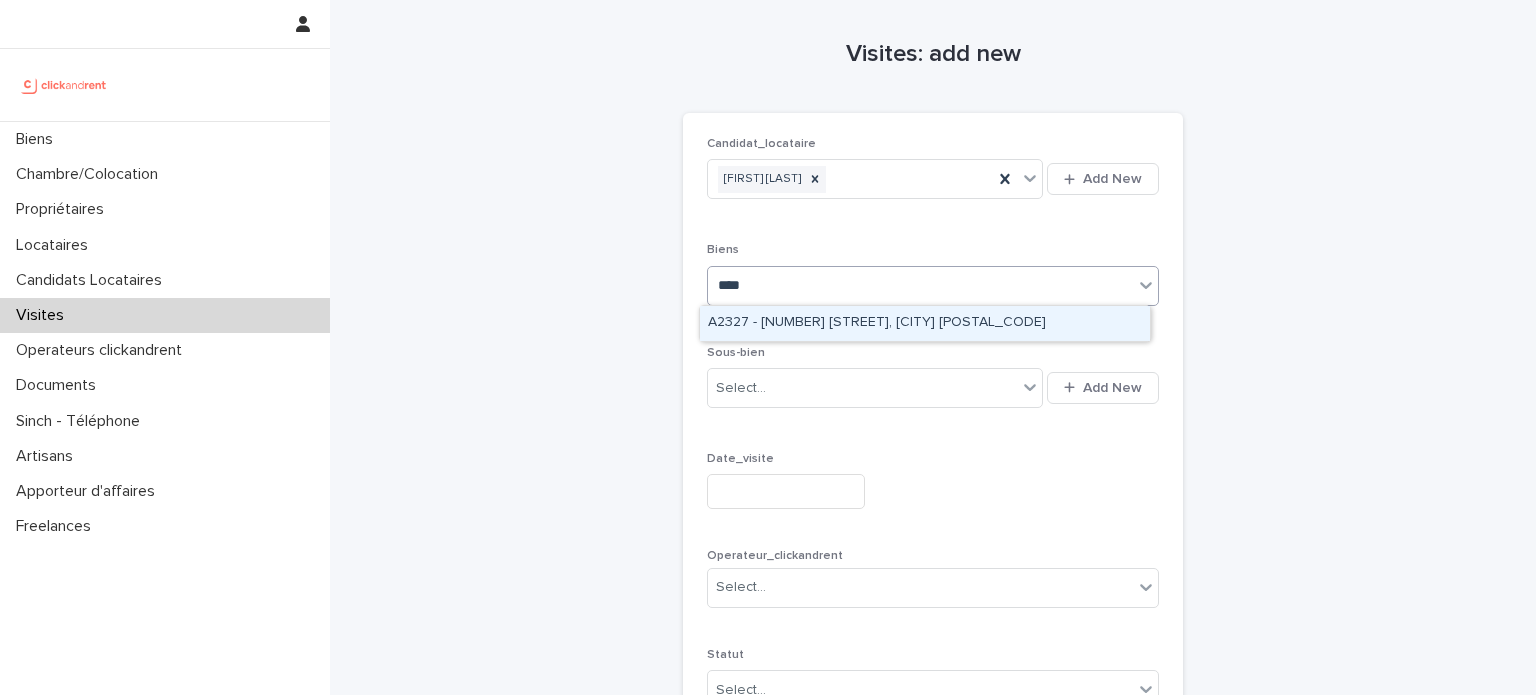 click on "A2327 - [NUMBER] [STREET], [CITY] [POSTAL_CODE]" at bounding box center [925, 323] 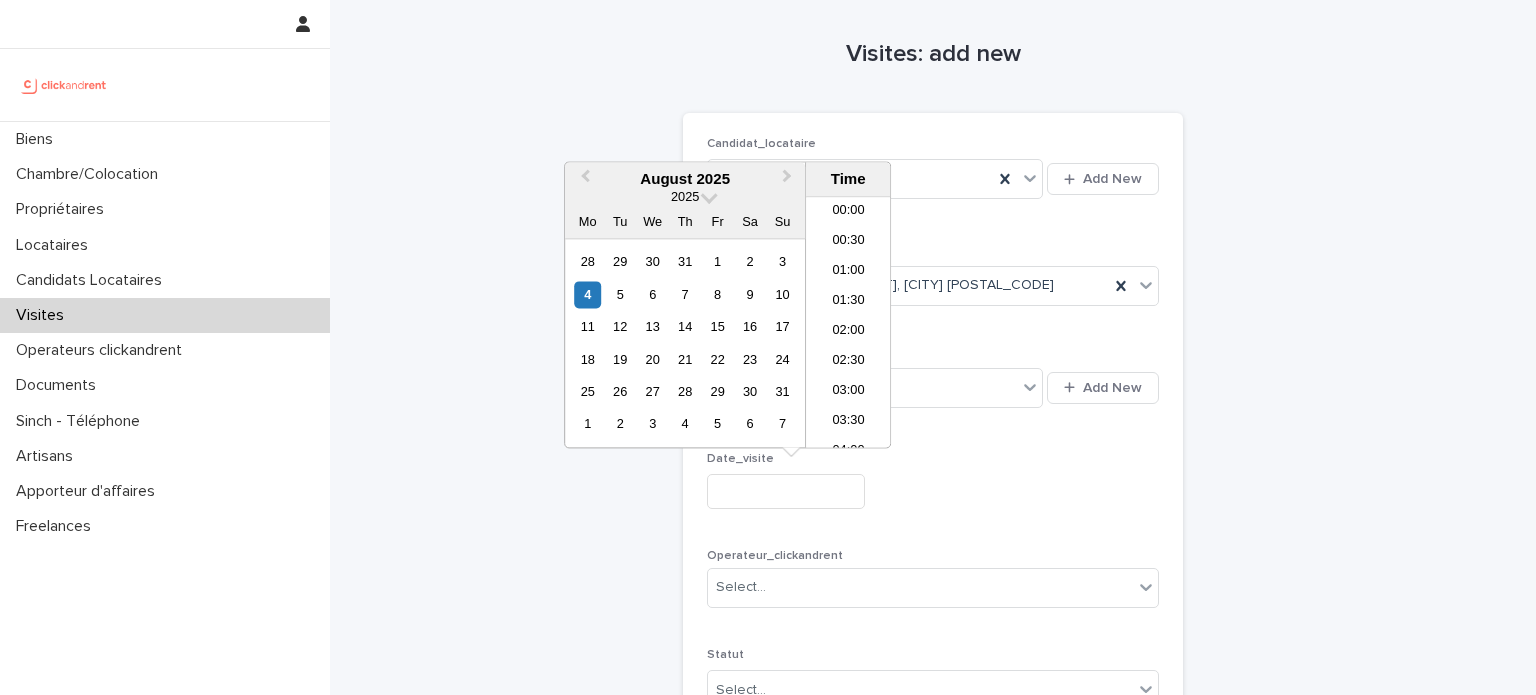 click at bounding box center [786, 491] 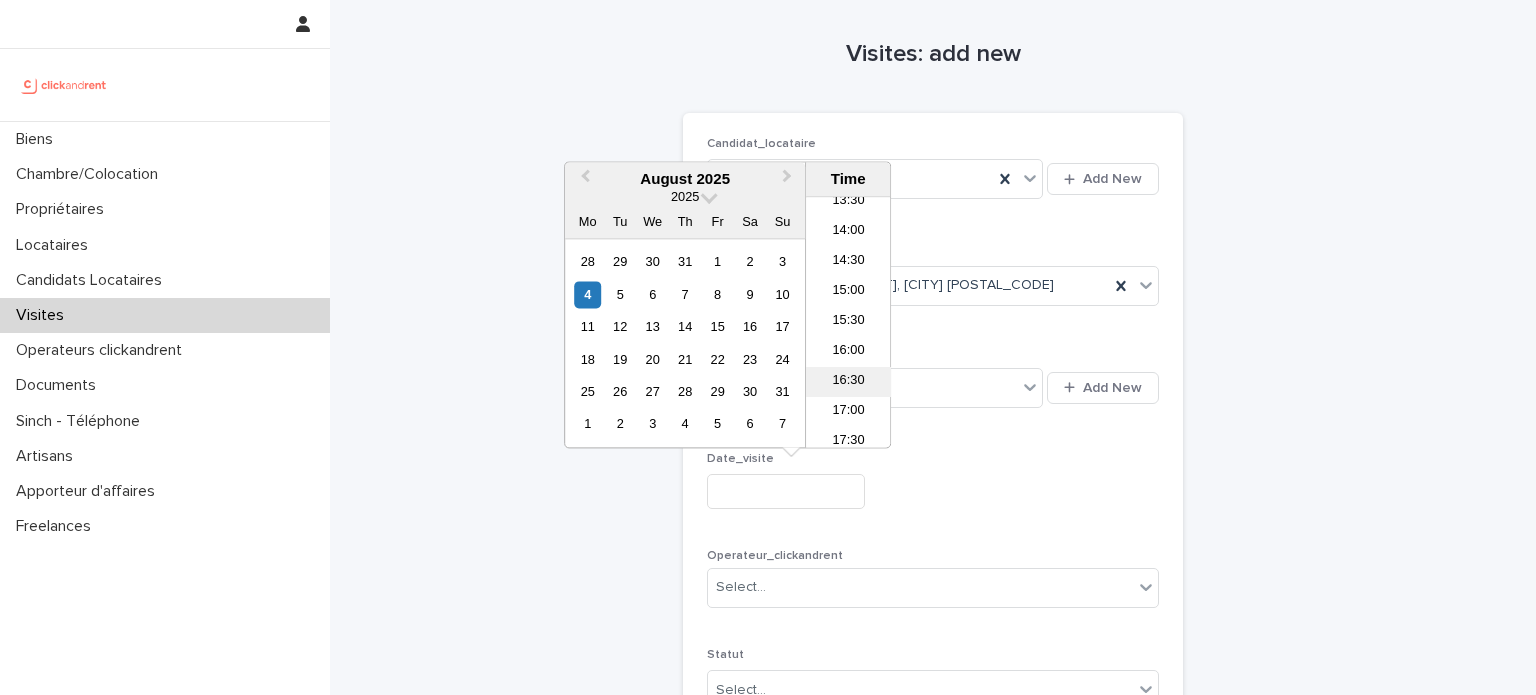 click on "16:30" at bounding box center [848, 383] 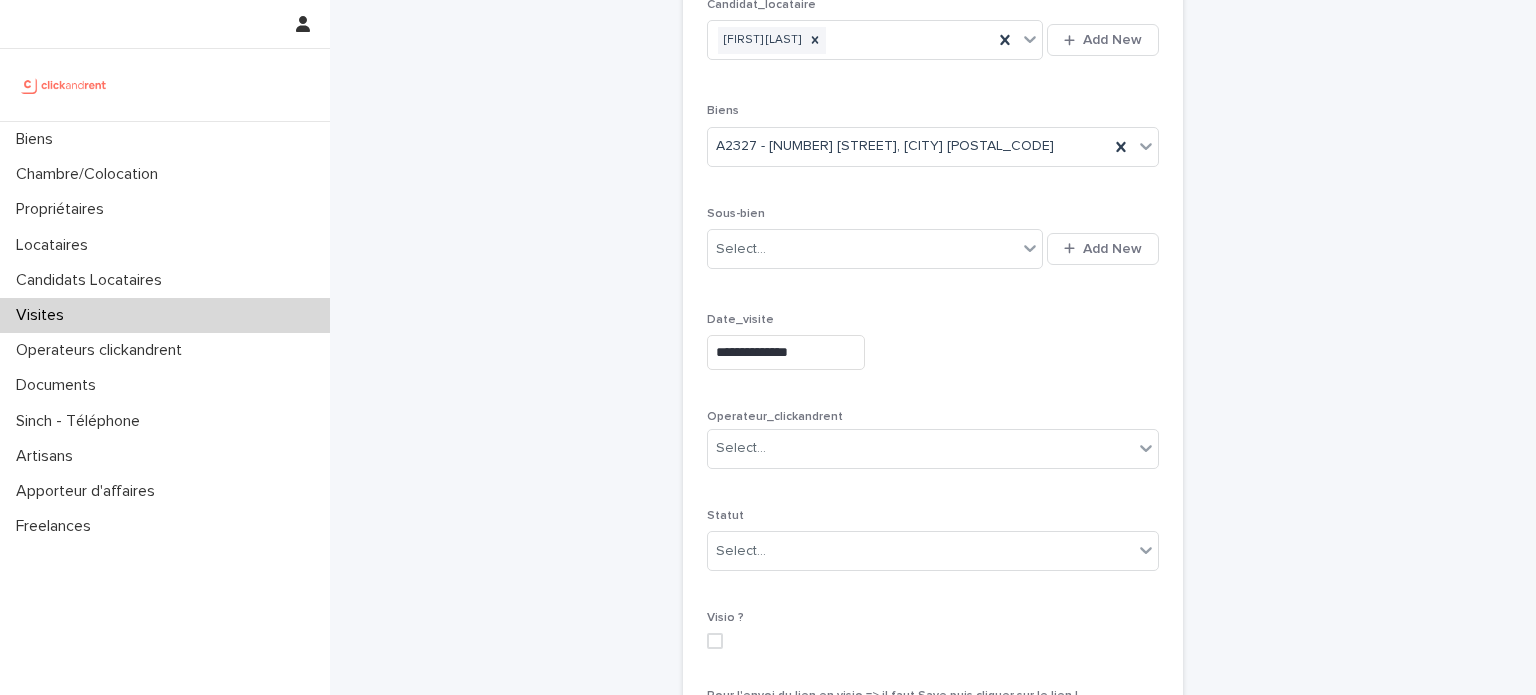 scroll, scrollTop: 139, scrollLeft: 0, axis: vertical 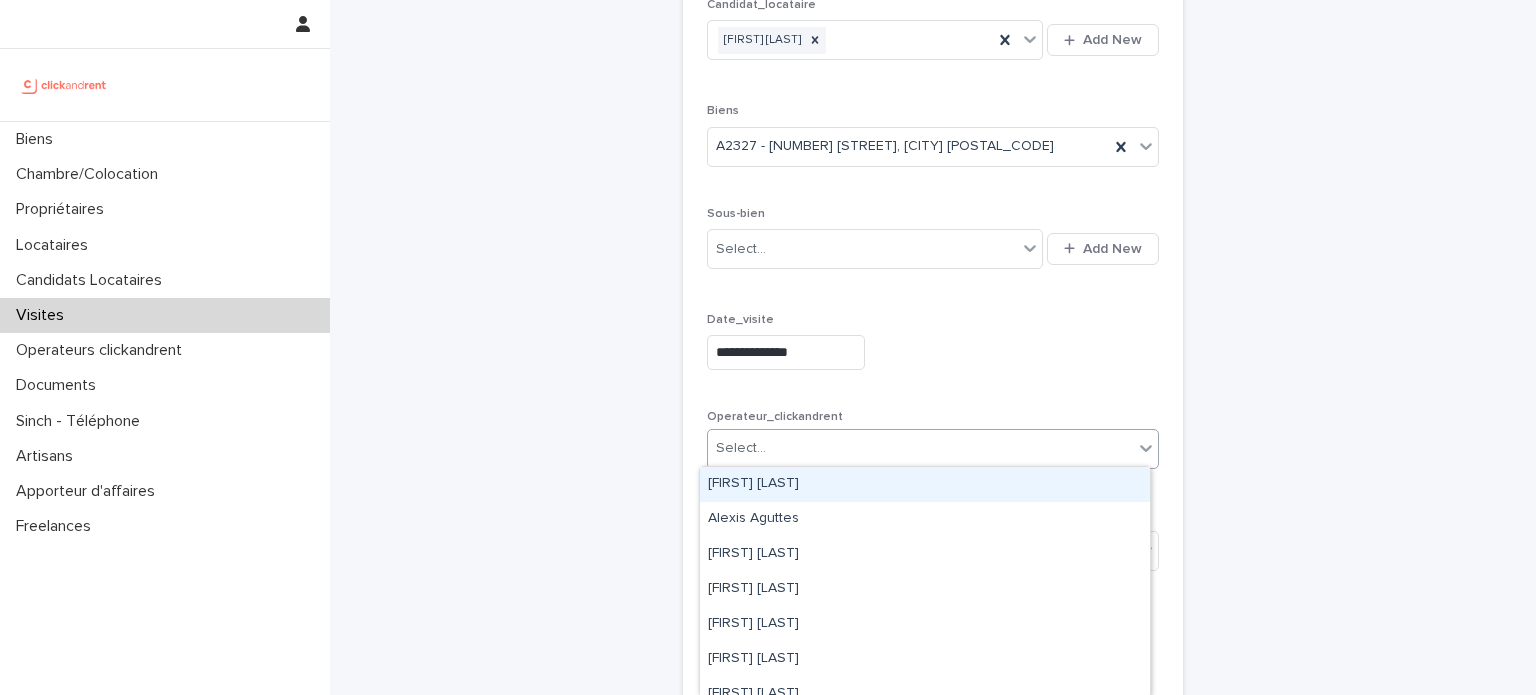 click on "Select..." at bounding box center [920, 448] 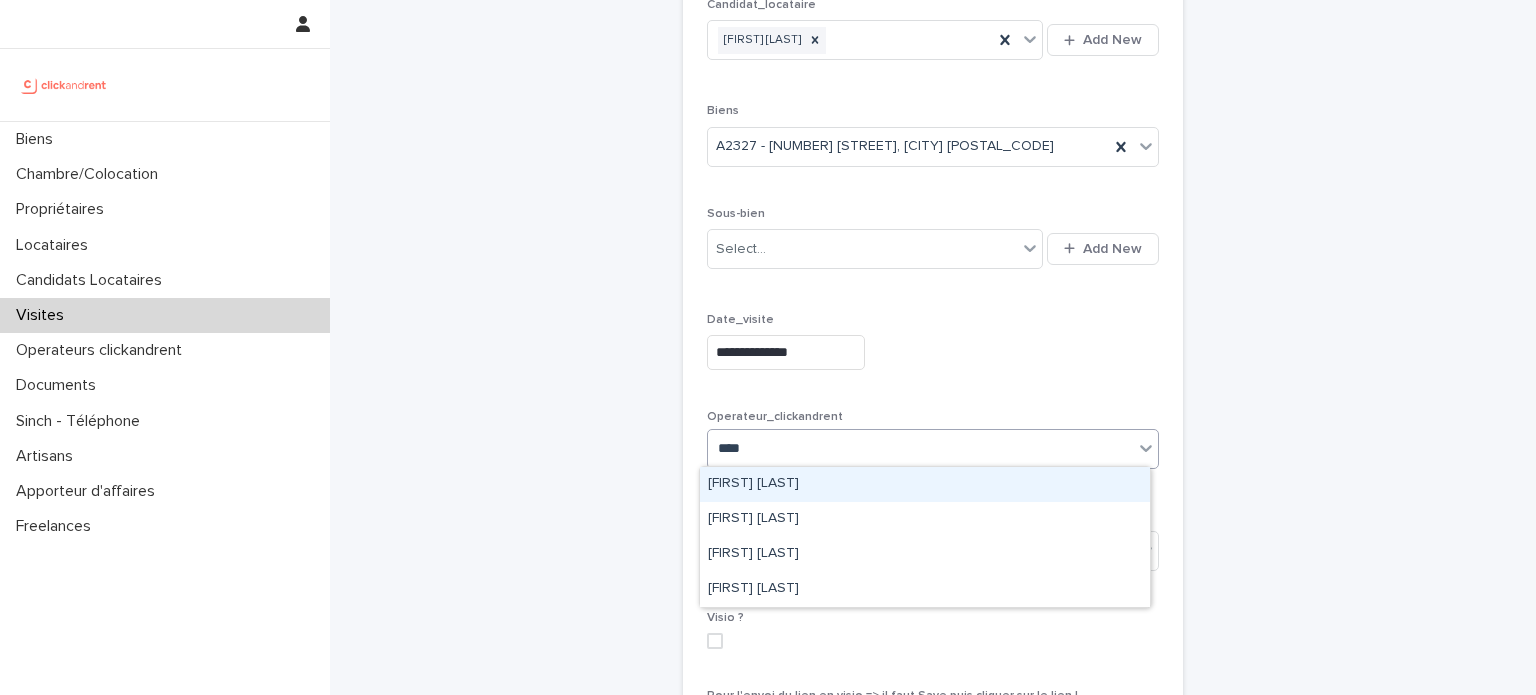 type on "*****" 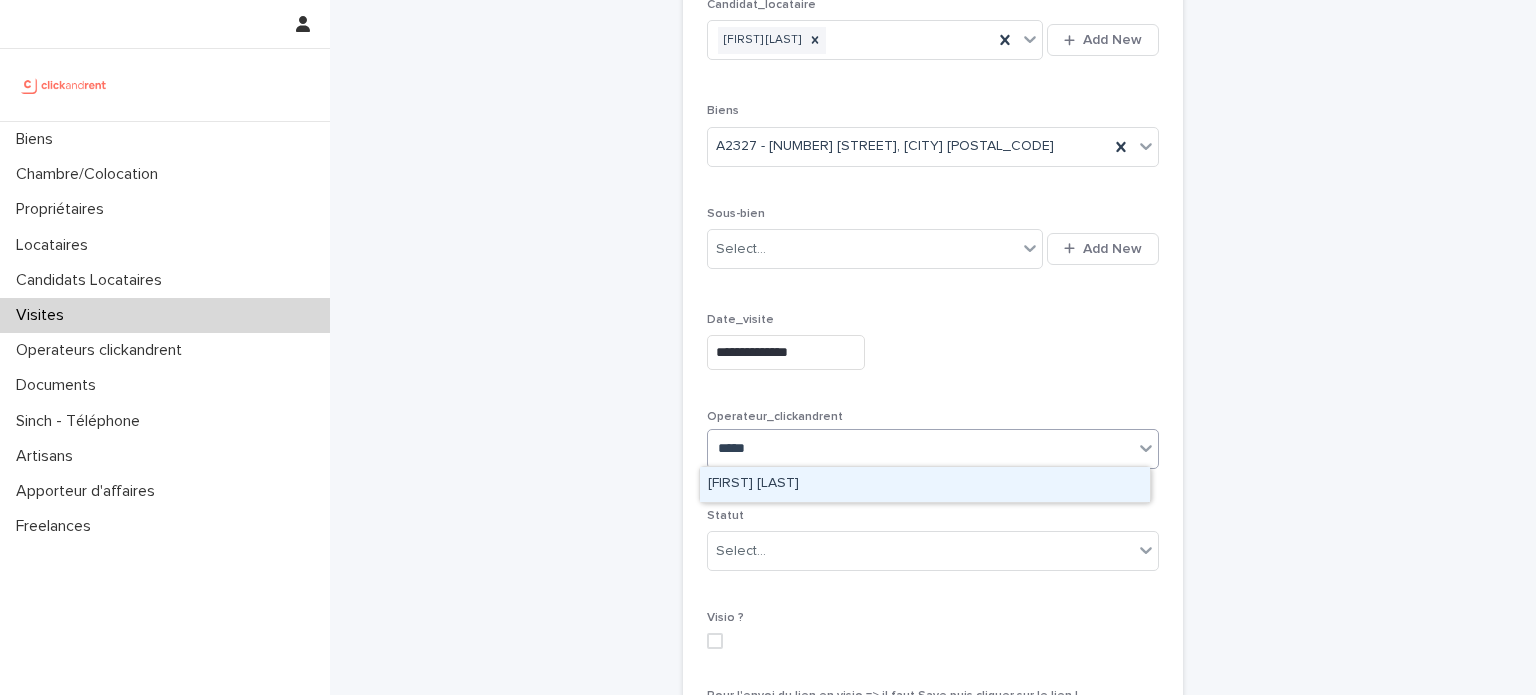 click on "[FIRST] [LAST]" at bounding box center (925, 484) 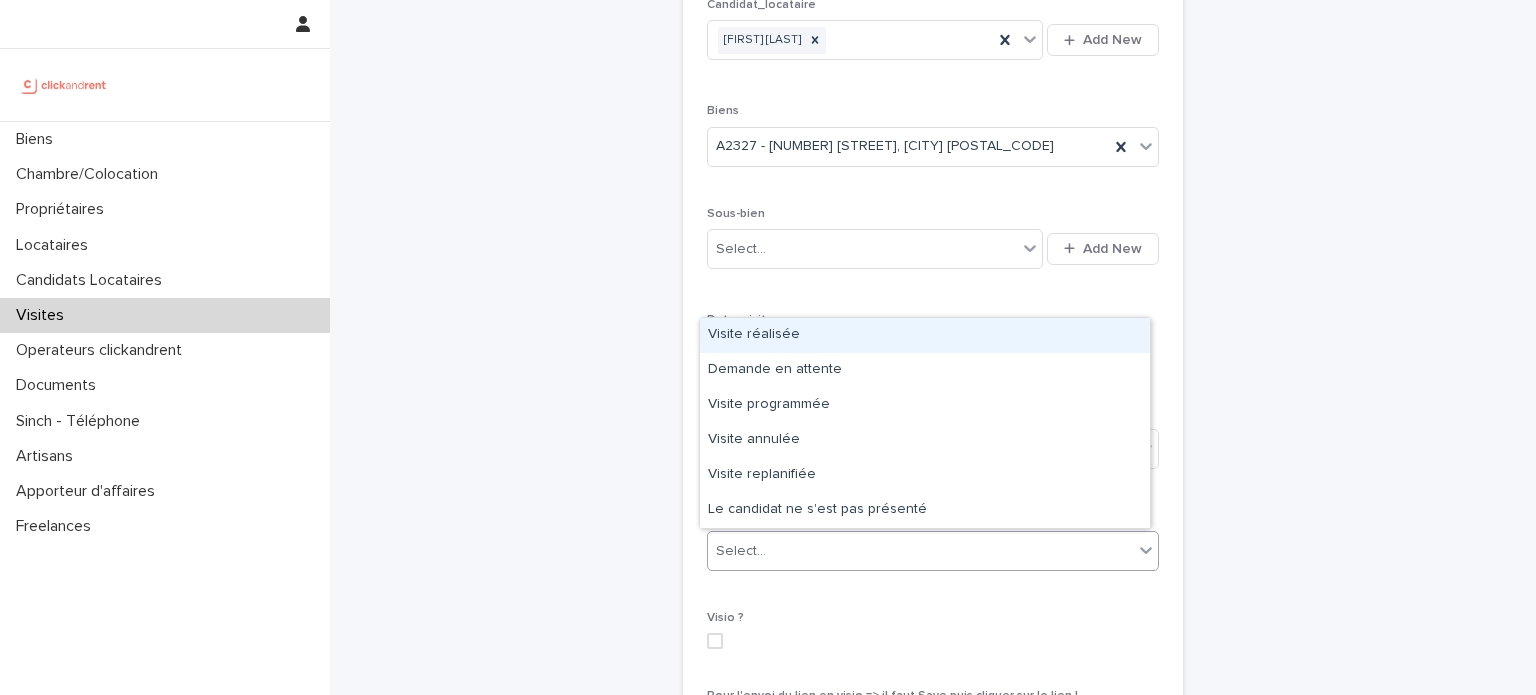 click on "Select..." at bounding box center (920, 551) 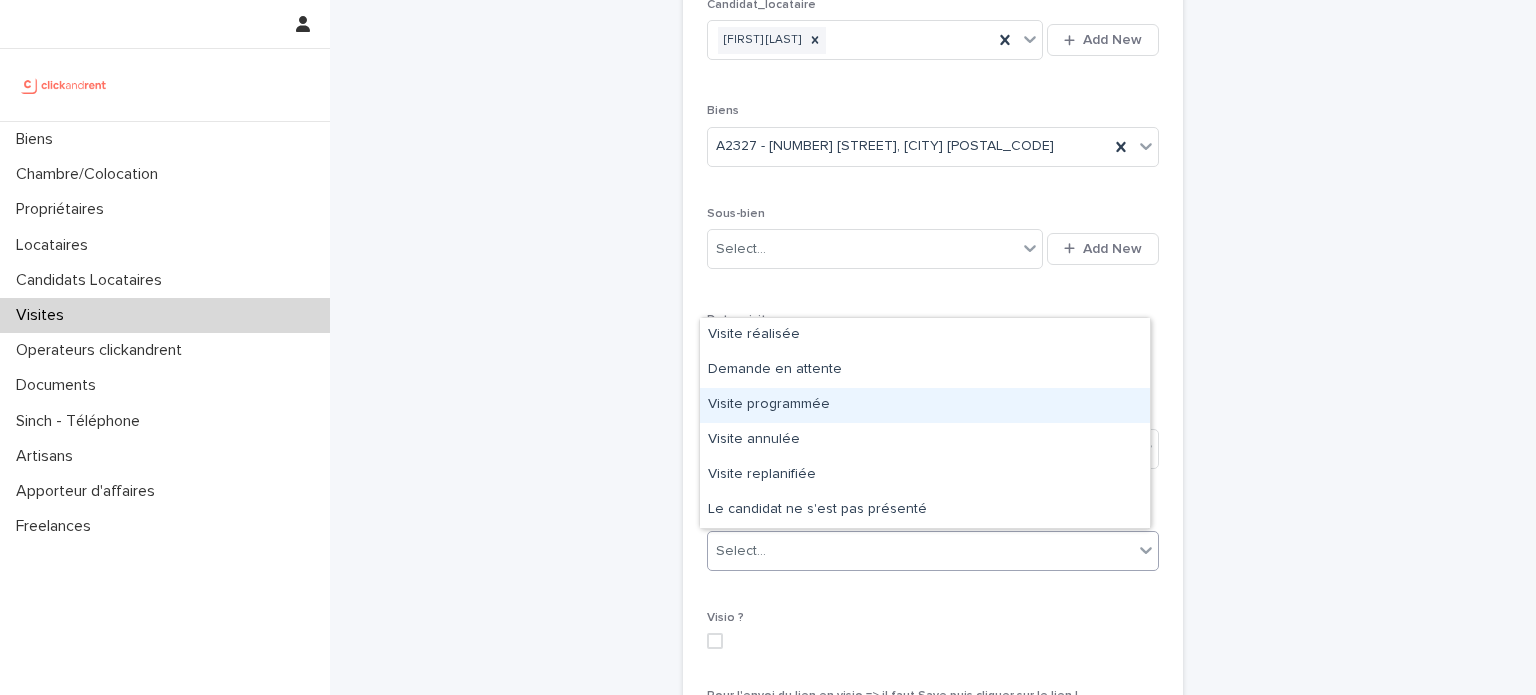 click on "Visite programmée" at bounding box center (925, 405) 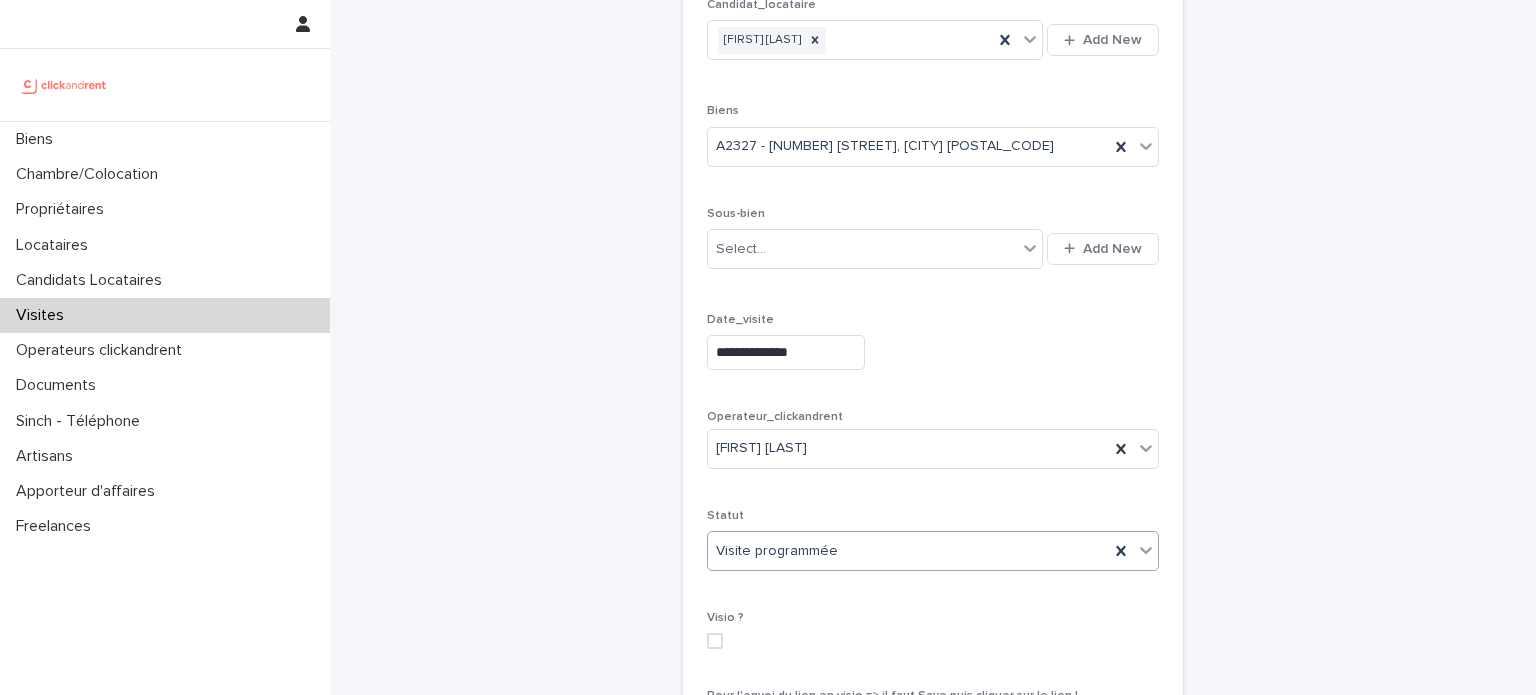 scroll, scrollTop: 419, scrollLeft: 0, axis: vertical 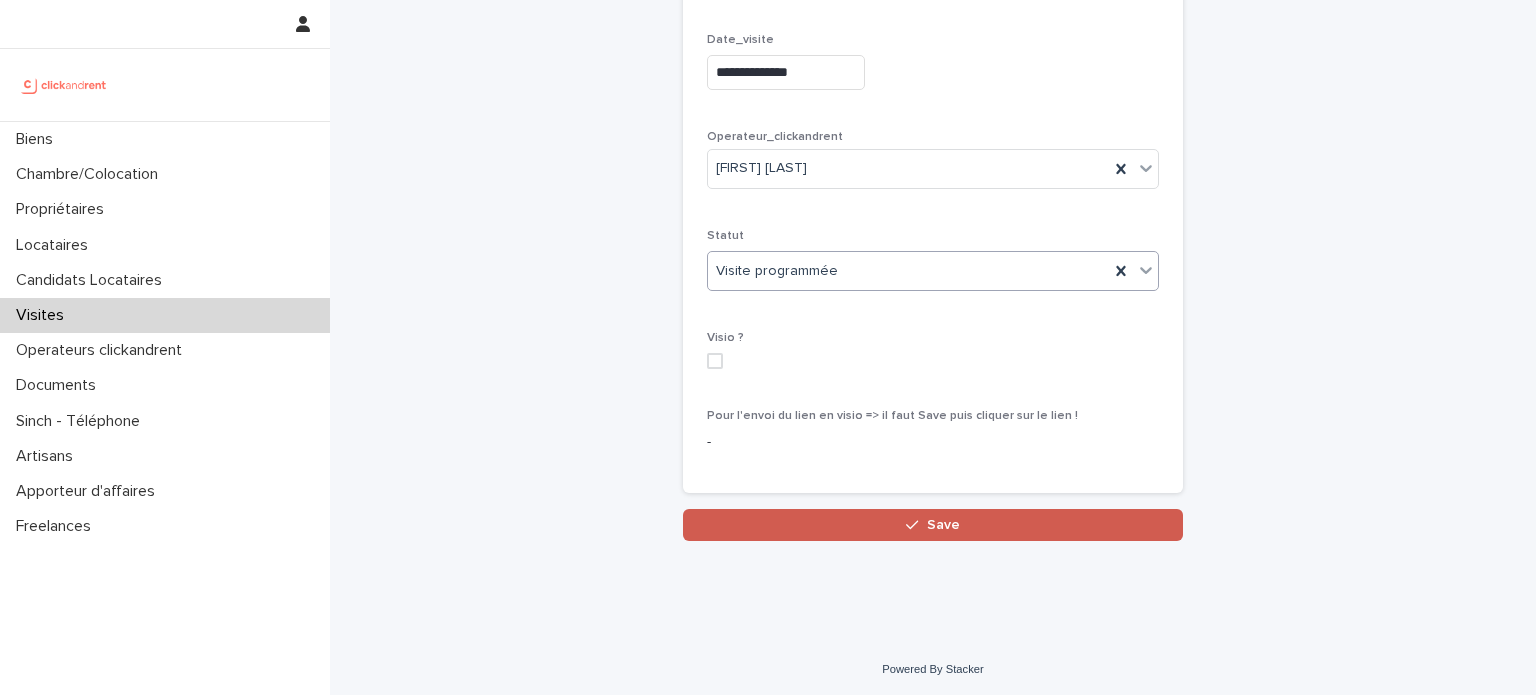 click on "Save" at bounding box center [933, 525] 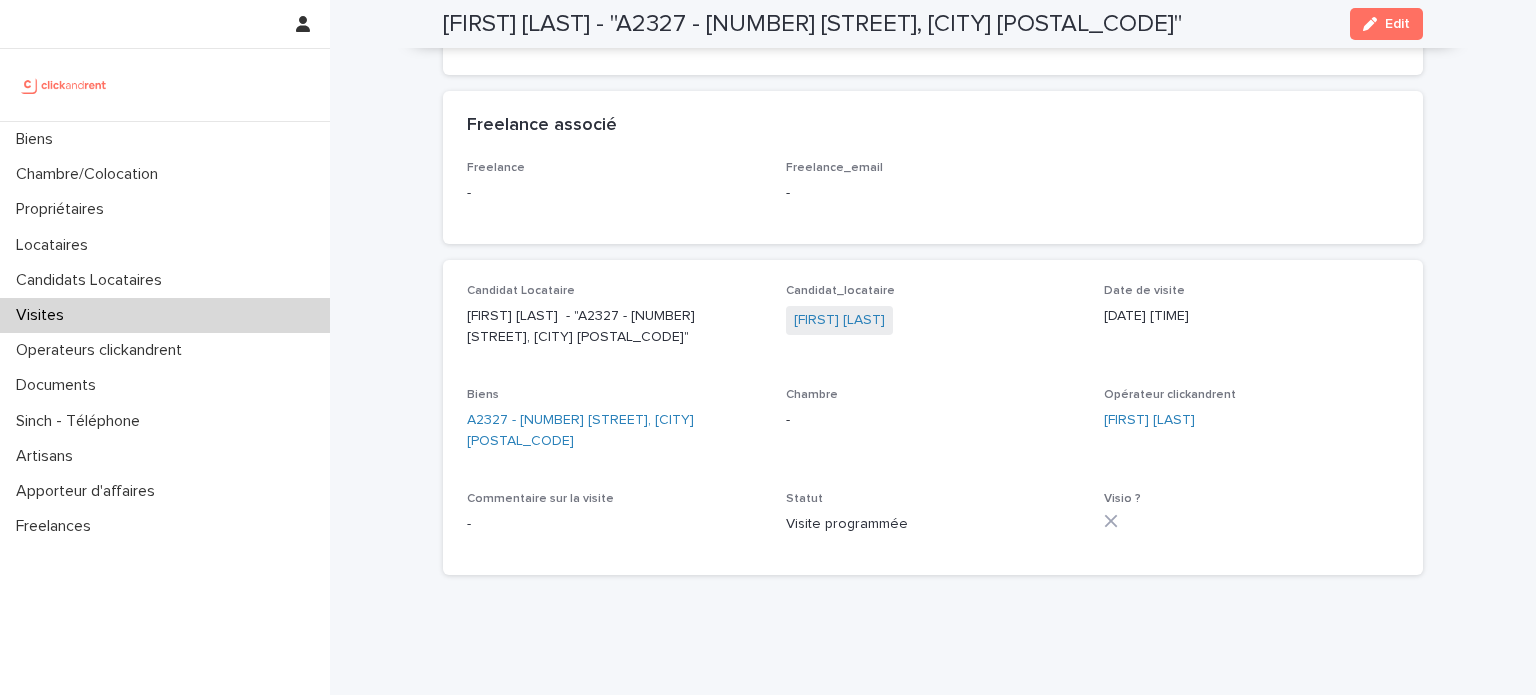 scroll, scrollTop: 0, scrollLeft: 0, axis: both 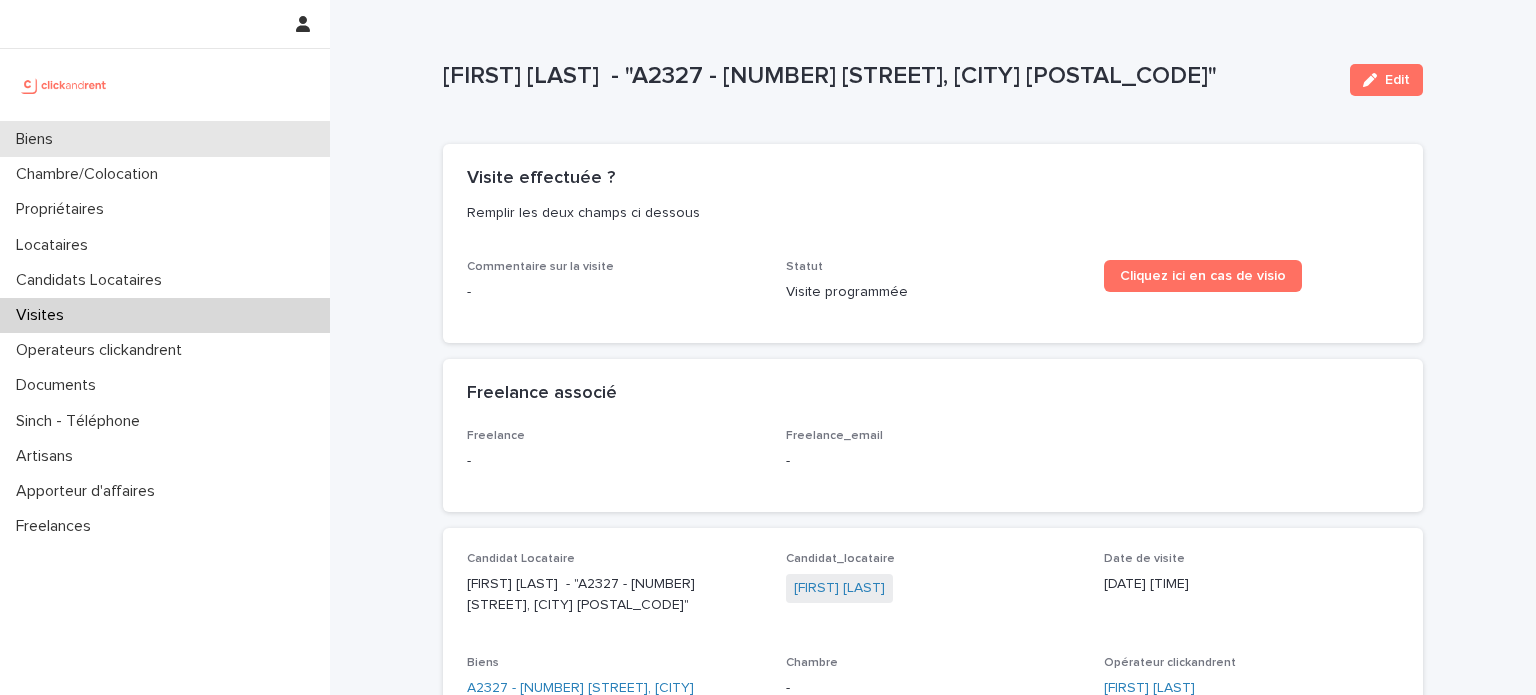 click on "Biens" at bounding box center [165, 139] 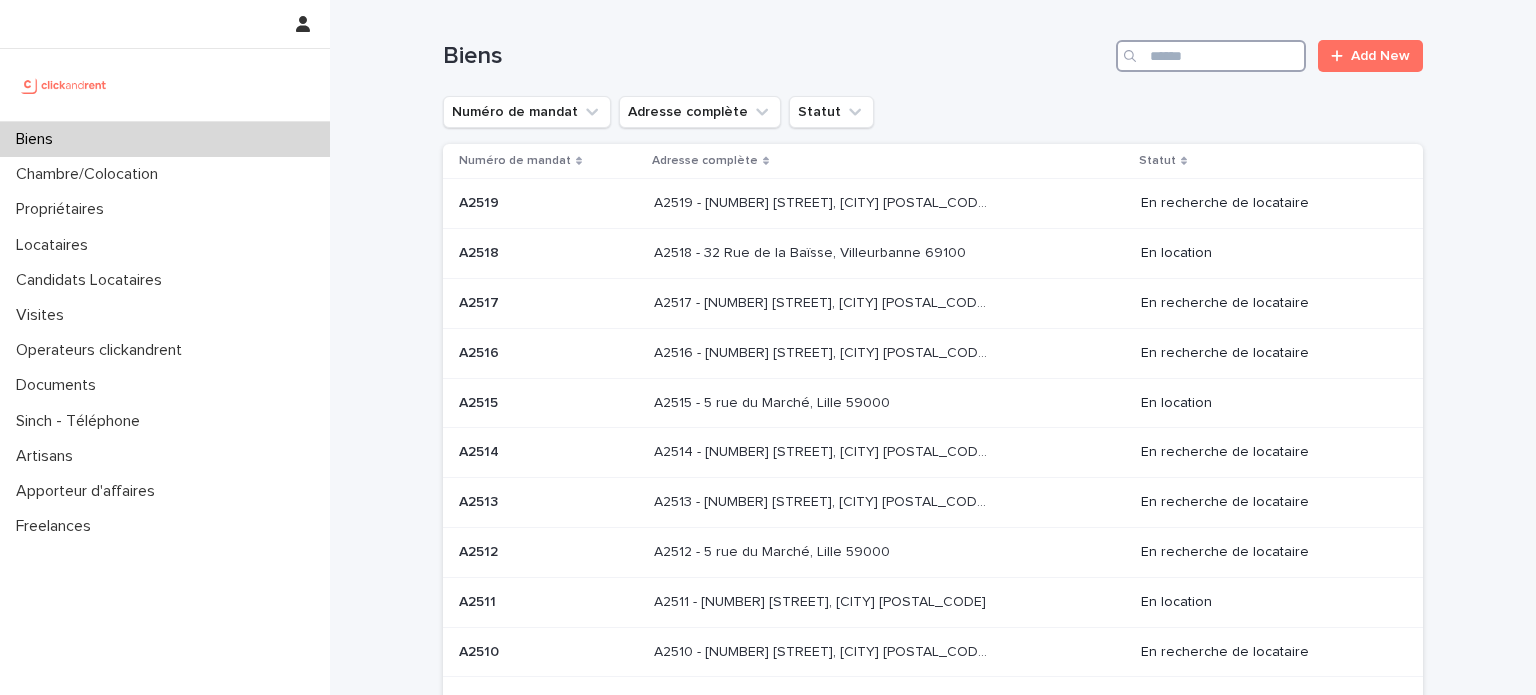 click at bounding box center (1211, 56) 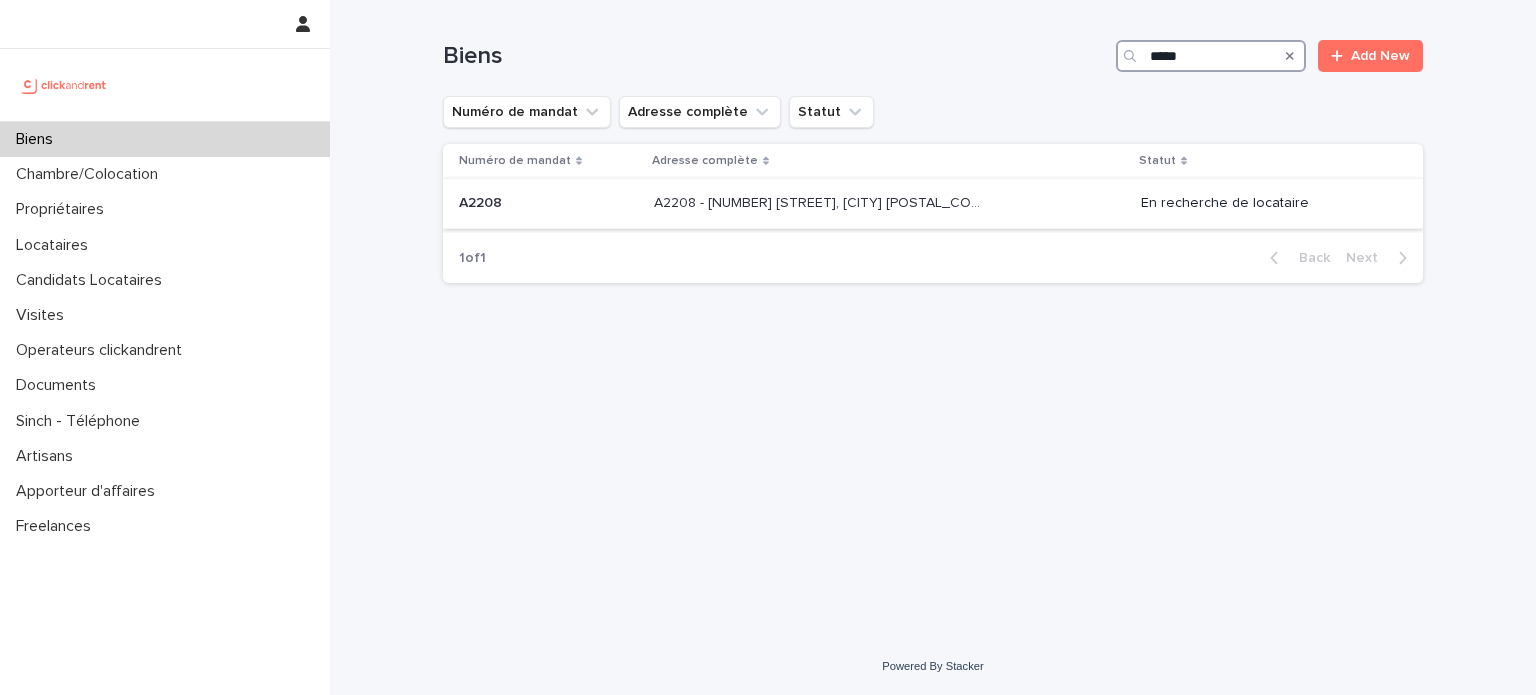 type on "*****" 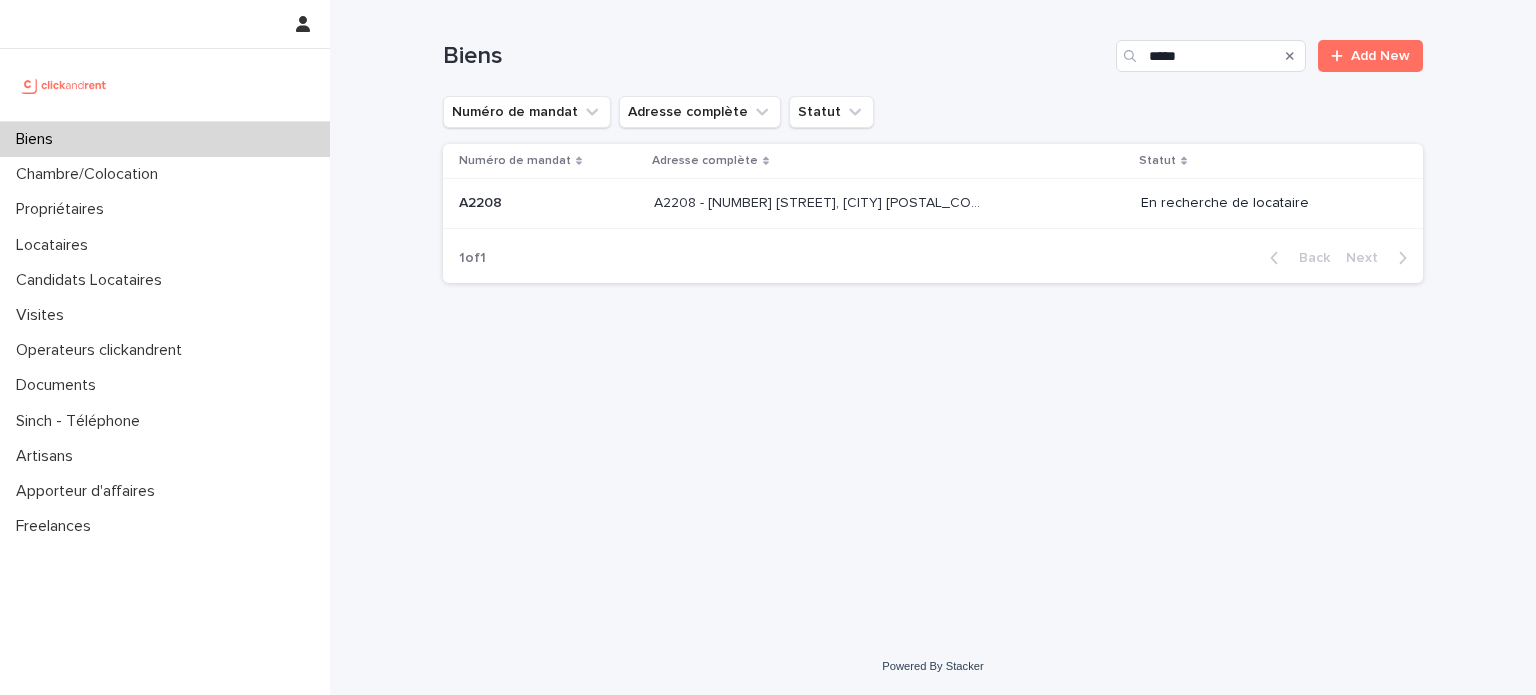 click on "A2208 - [NUMBER] [STREET], [CITY] [POSTAL_CODE] A2208 - [NUMBER] [STREET], [CITY] [POSTAL_CODE]" at bounding box center [889, 203] 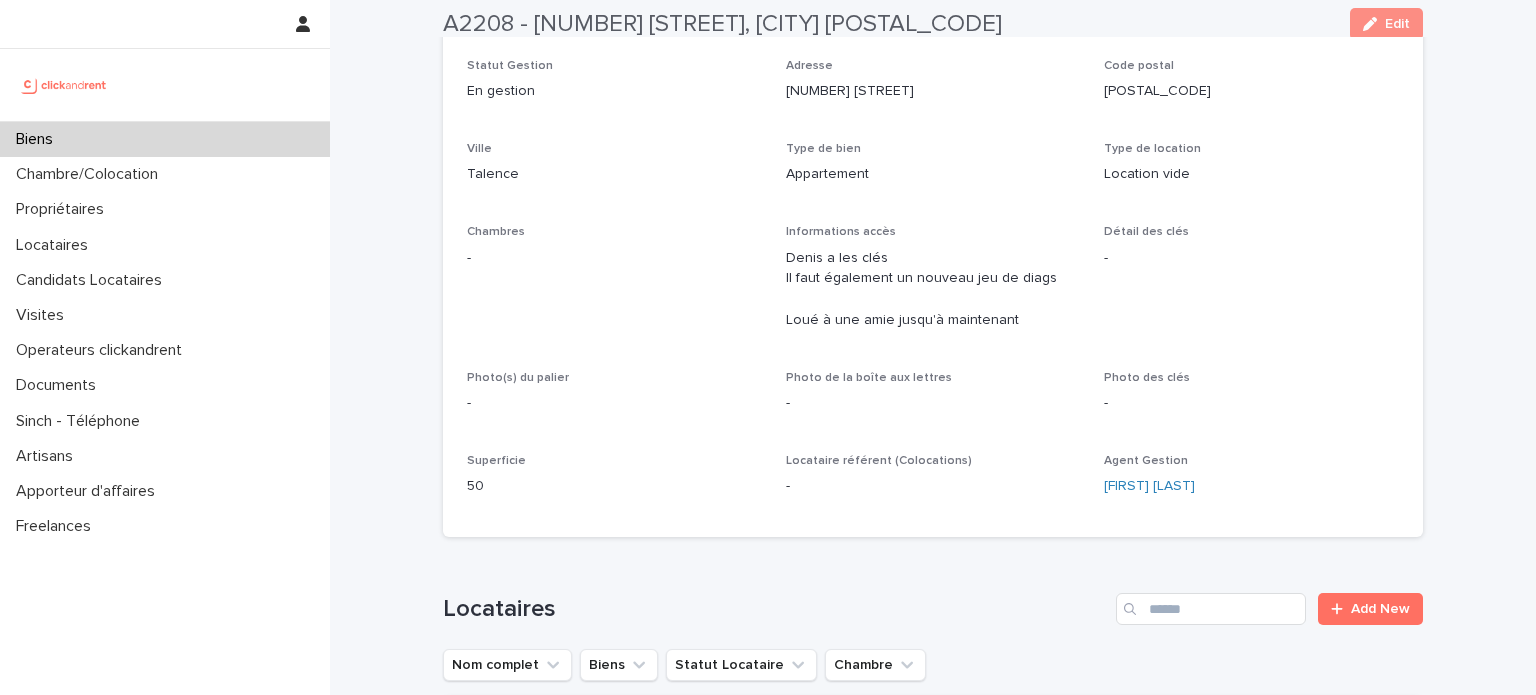 scroll, scrollTop: 0, scrollLeft: 0, axis: both 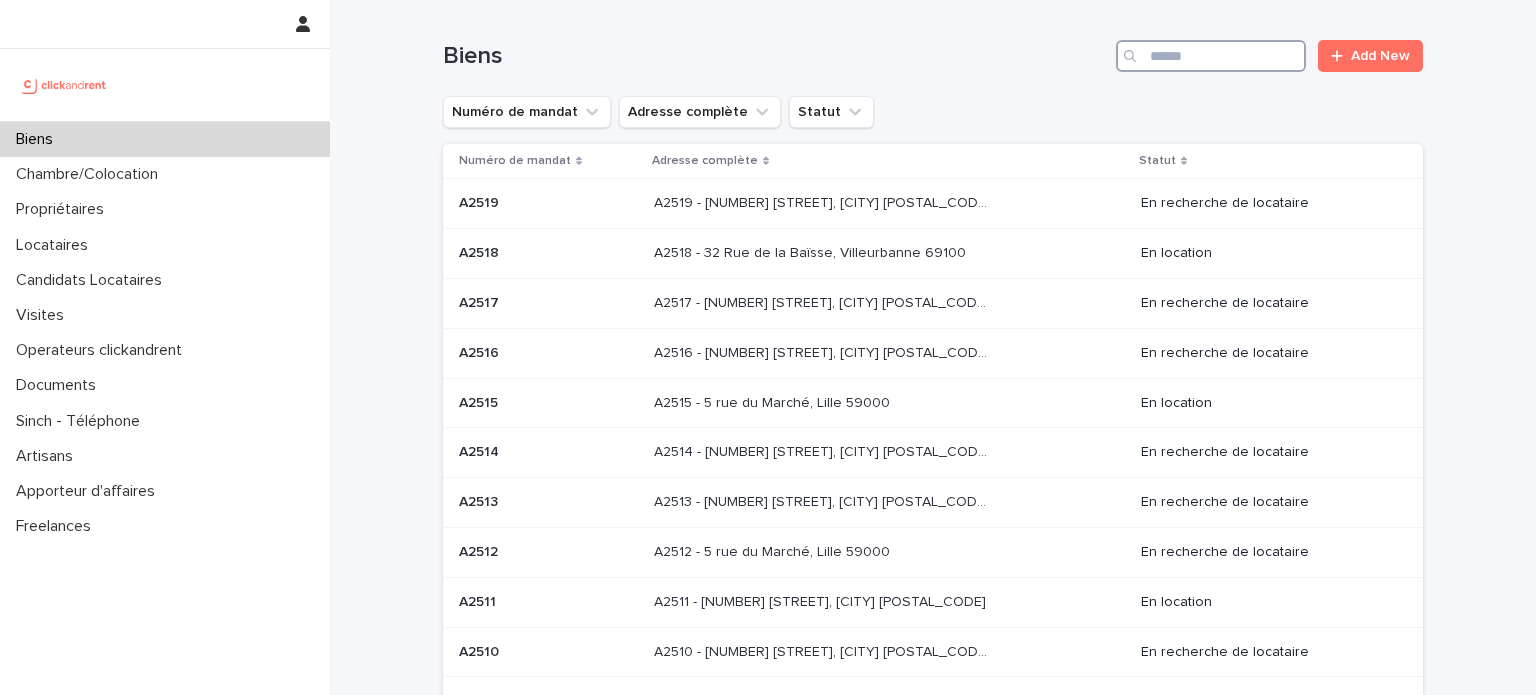 click at bounding box center (1211, 56) 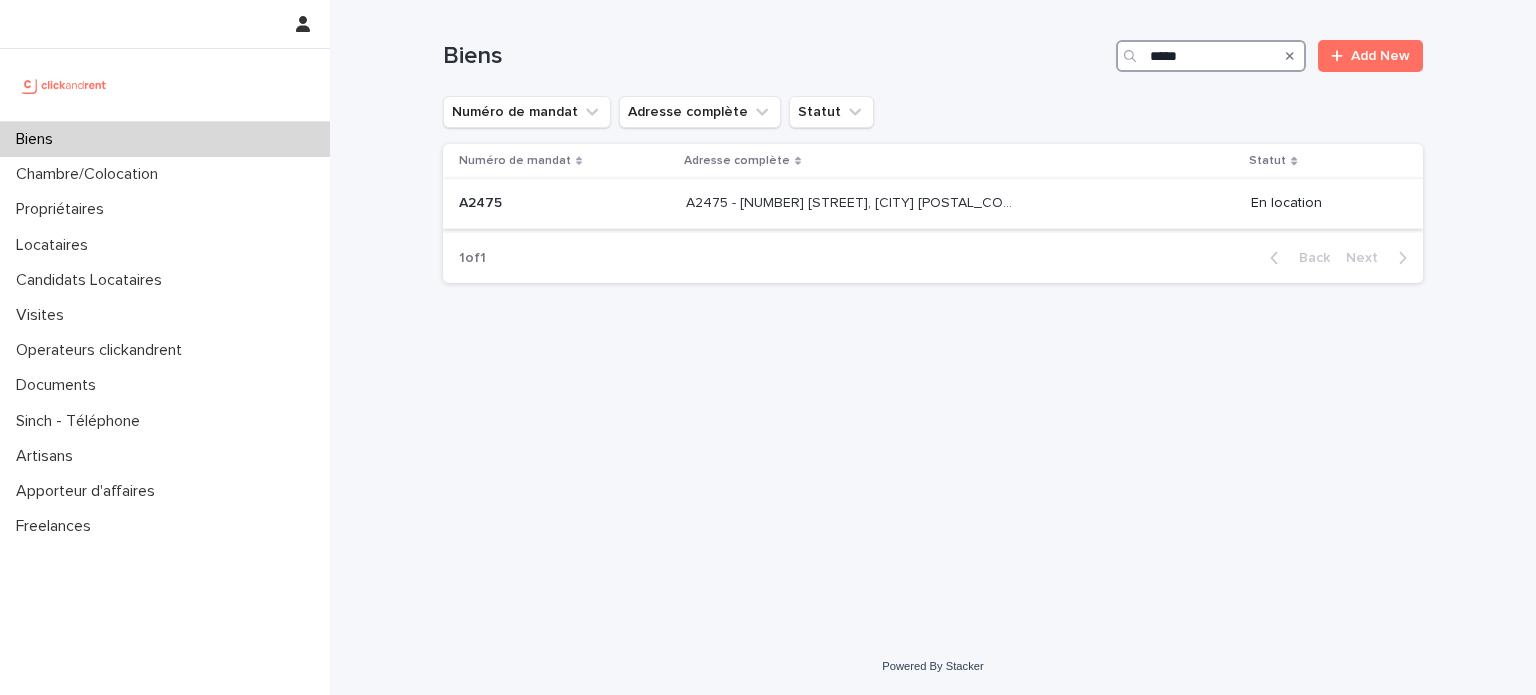 type on "*****" 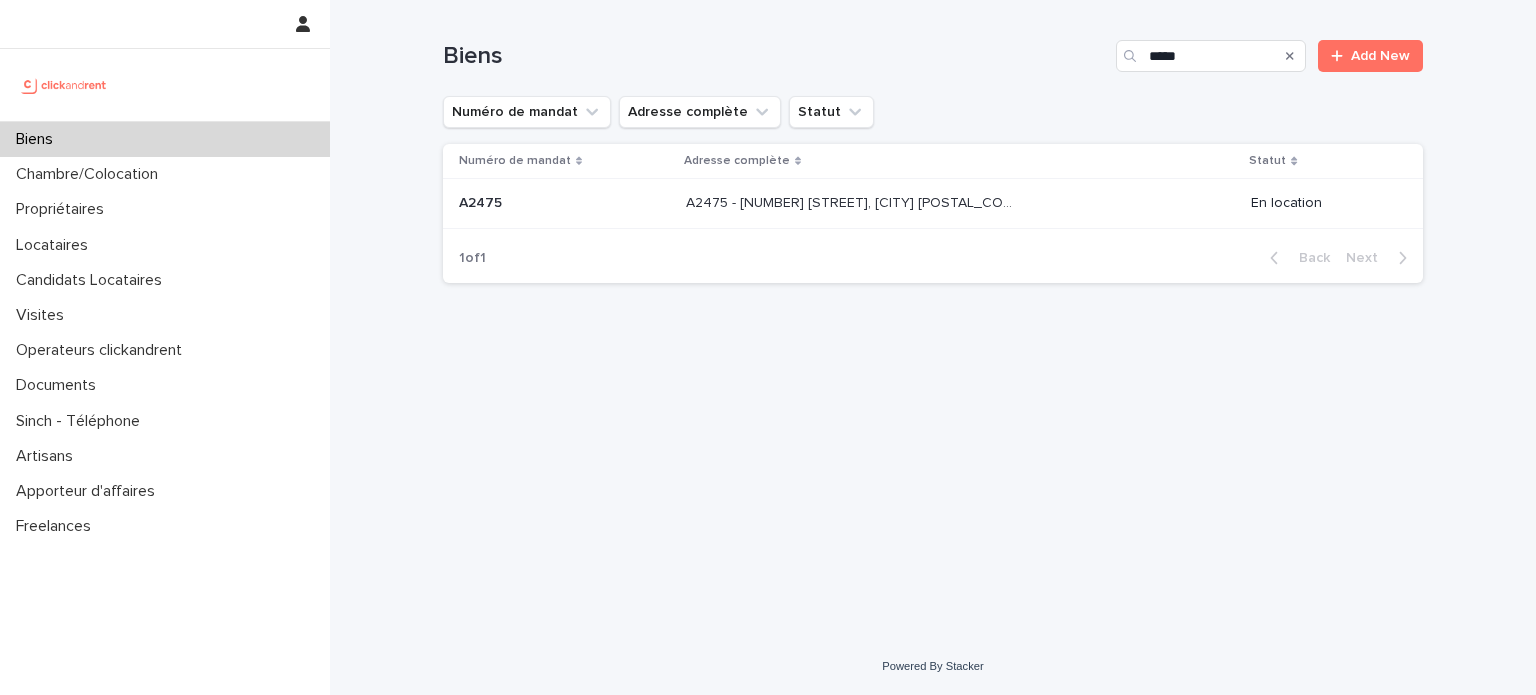 click on "A2475 - [NUMBER] [STREET], [CITY] [POSTAL_CODE]" at bounding box center (854, 201) 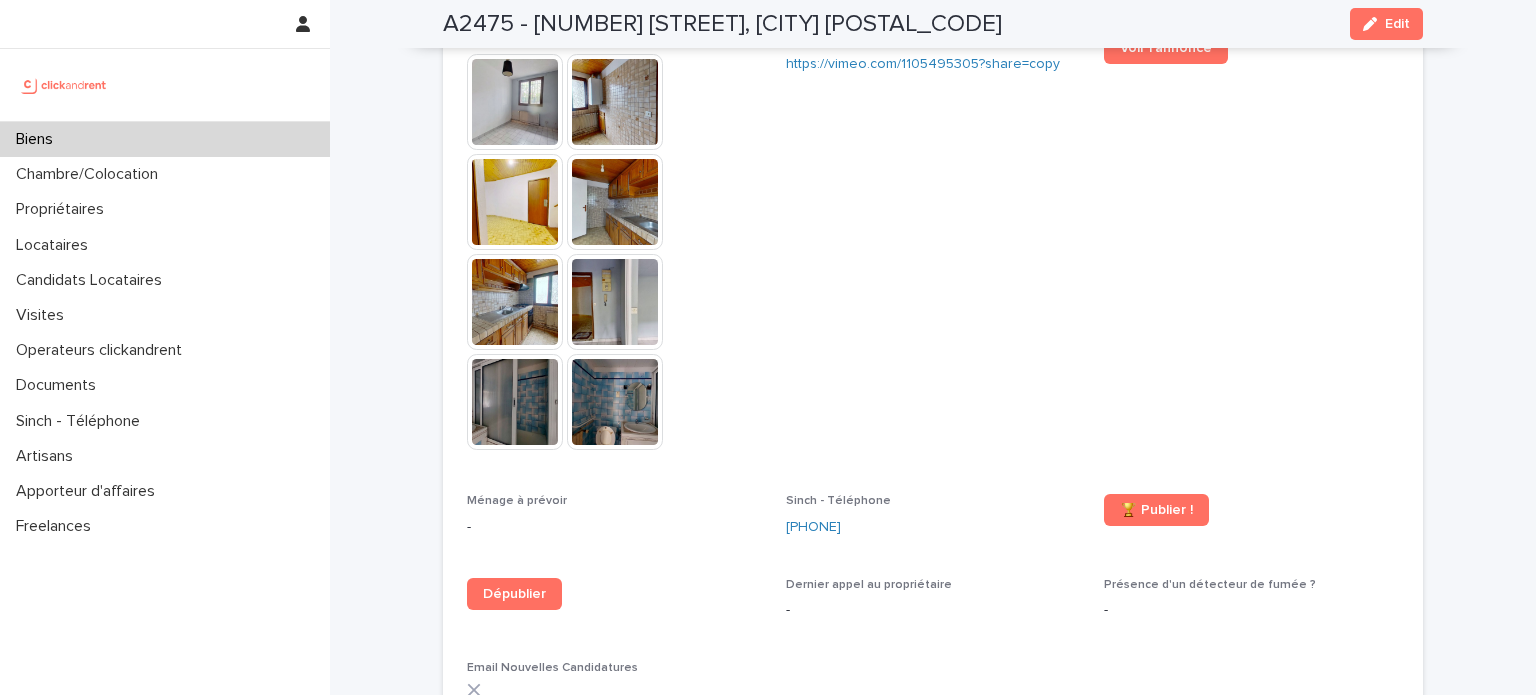 scroll, scrollTop: 4931, scrollLeft: 0, axis: vertical 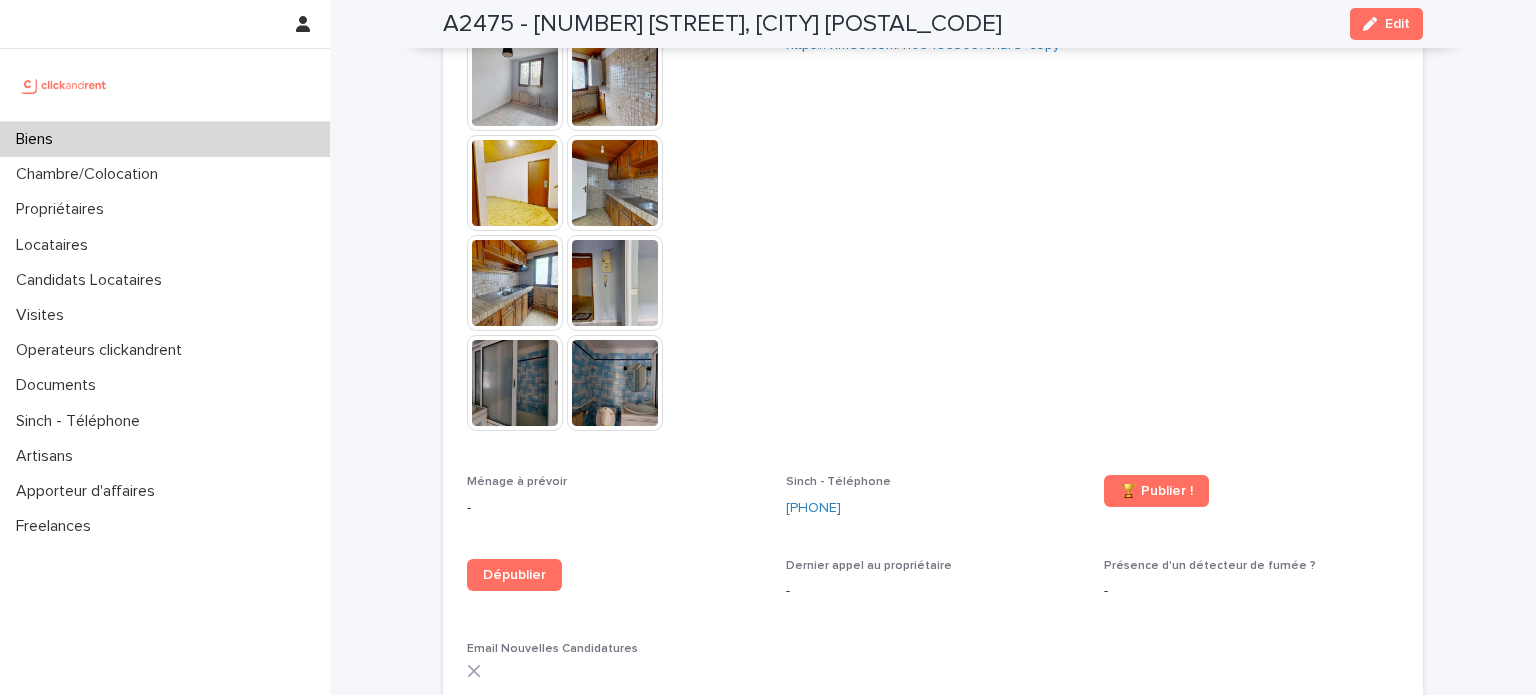 drag, startPoint x: 924, startPoint y: 471, endPoint x: 752, endPoint y: 391, distance: 189.69449 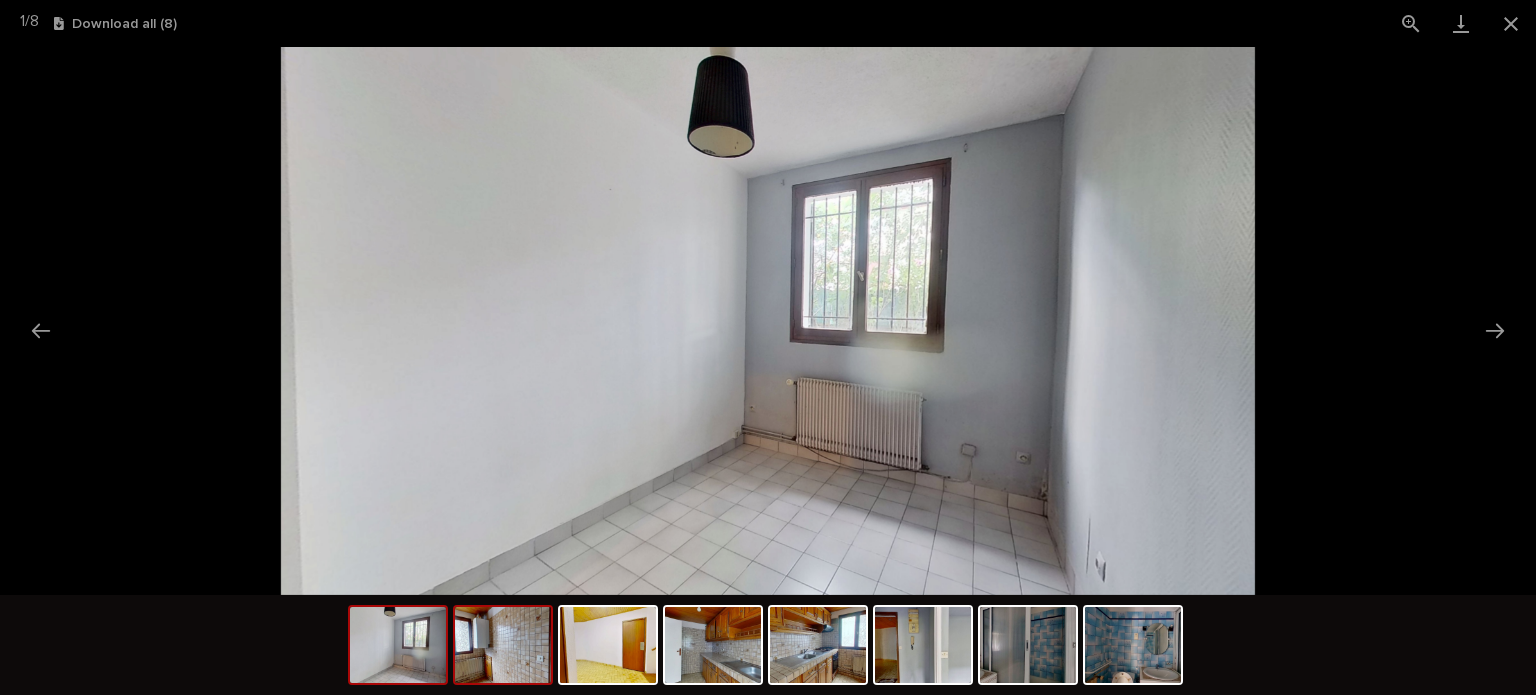 click at bounding box center (503, 645) 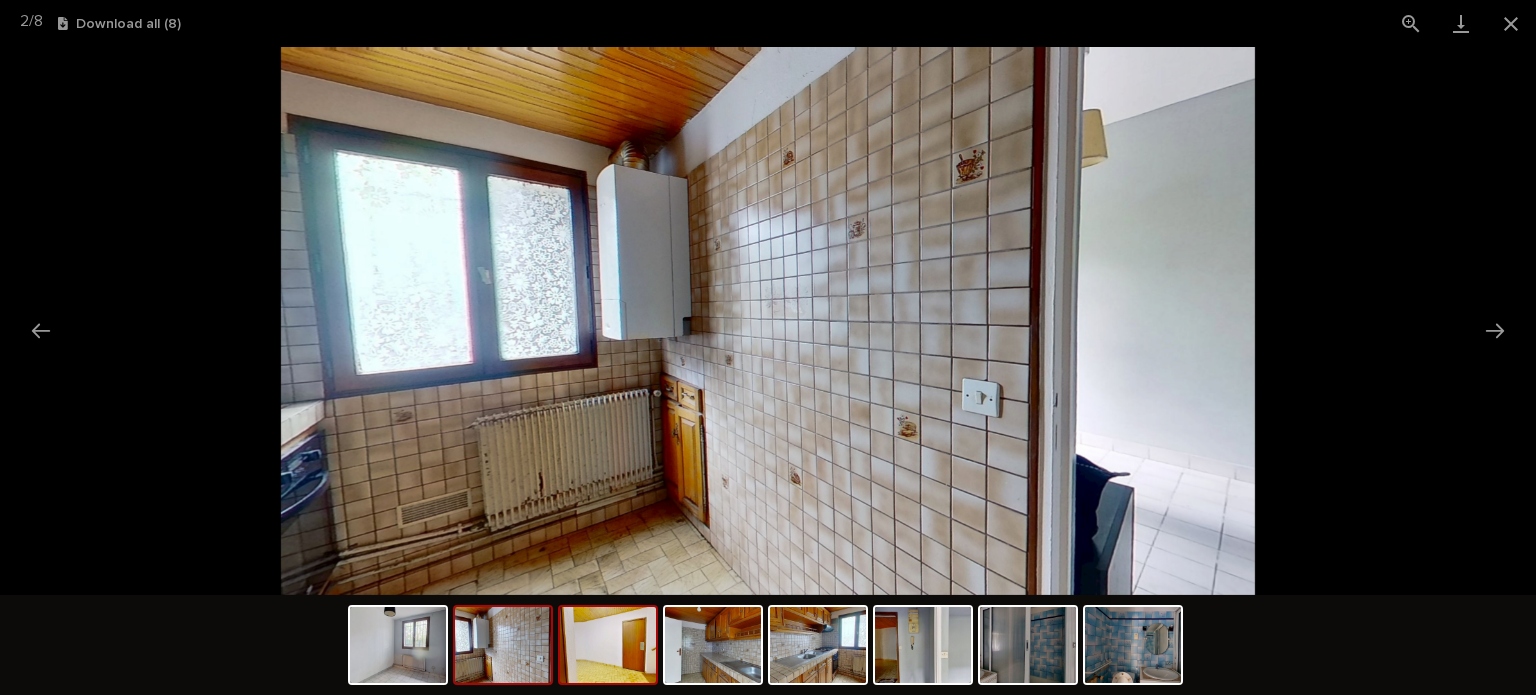 click at bounding box center (608, 645) 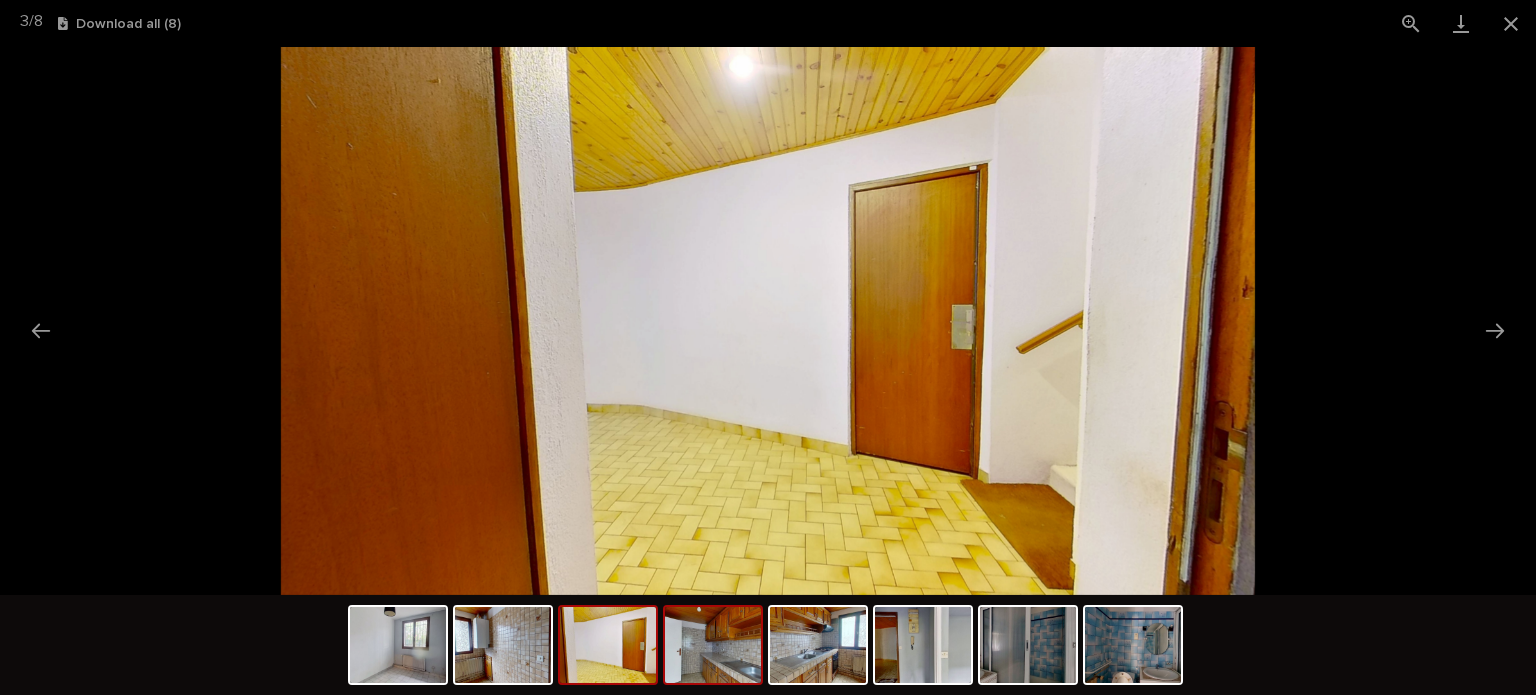 click at bounding box center (713, 645) 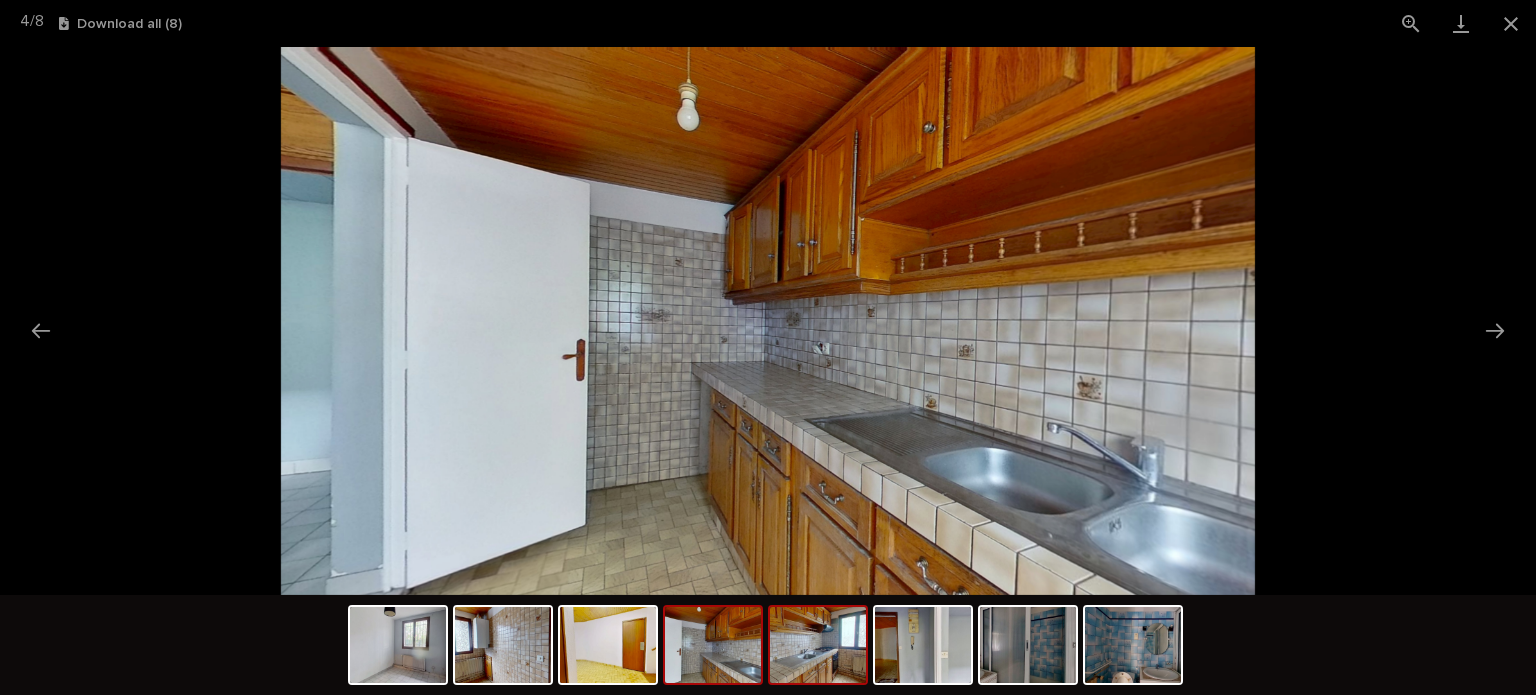 click at bounding box center (818, 645) 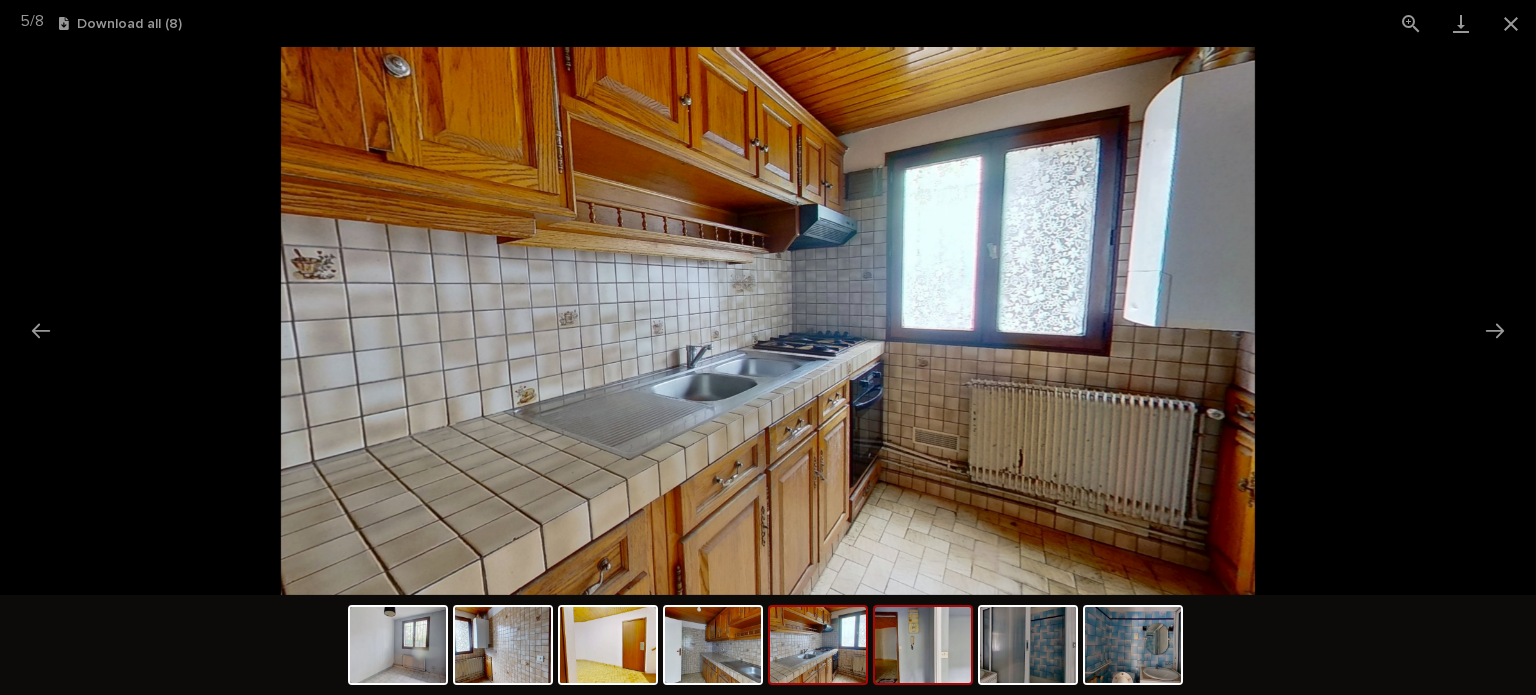 click at bounding box center [923, 645] 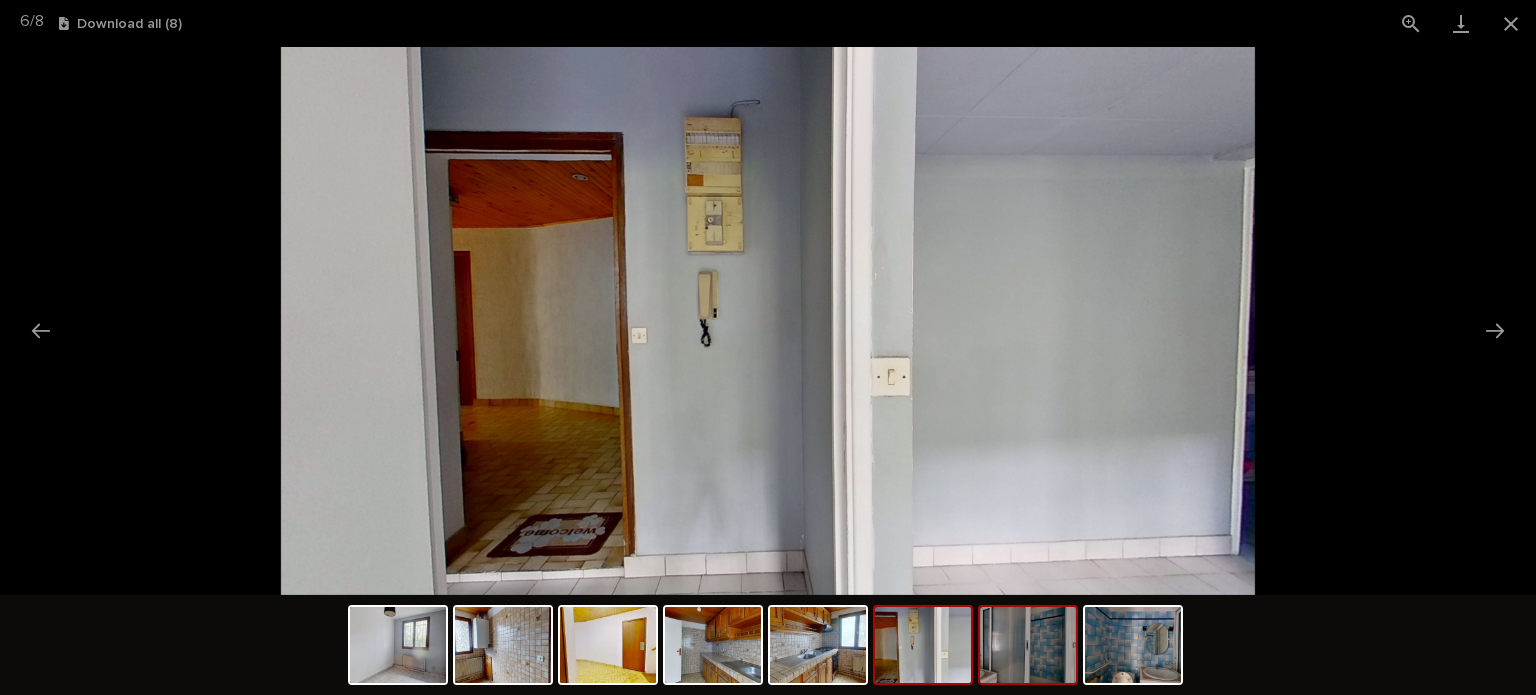 click at bounding box center [1028, 645] 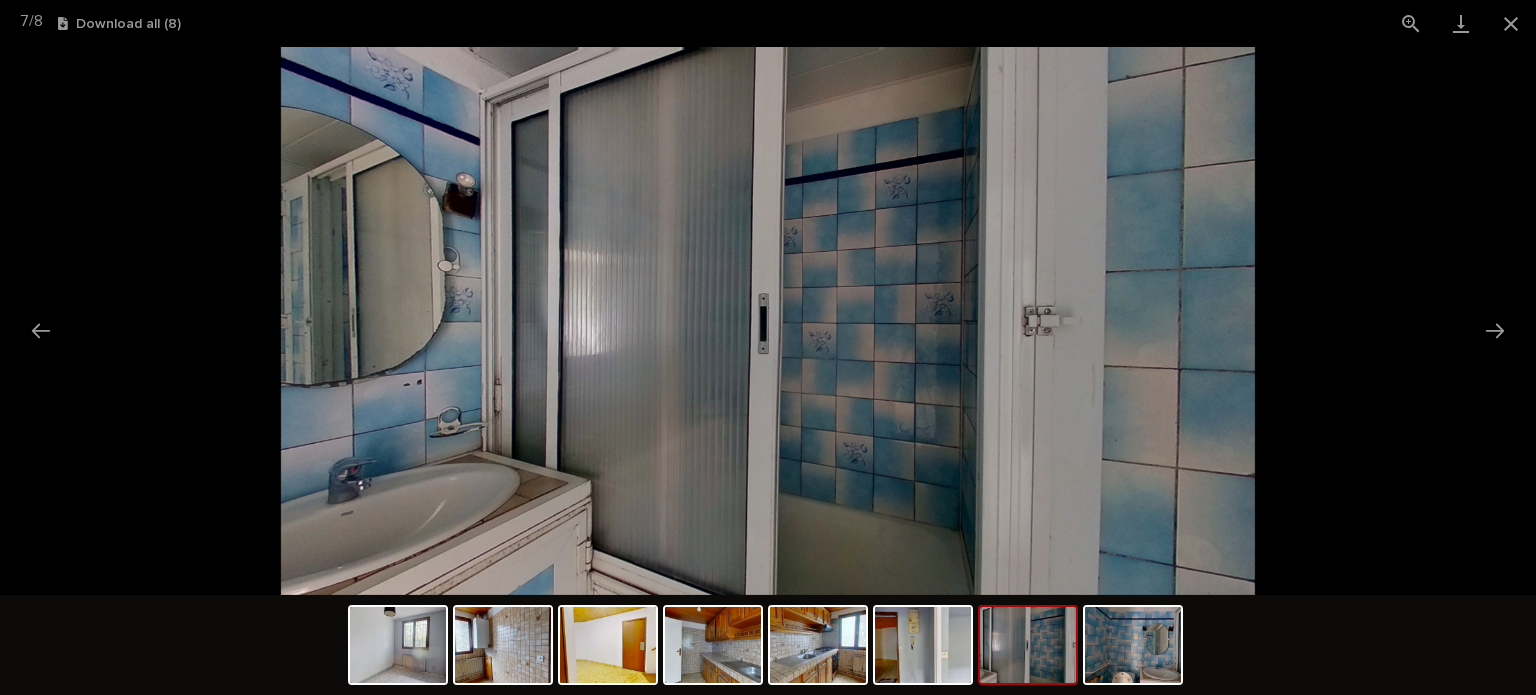 click at bounding box center (768, 647) 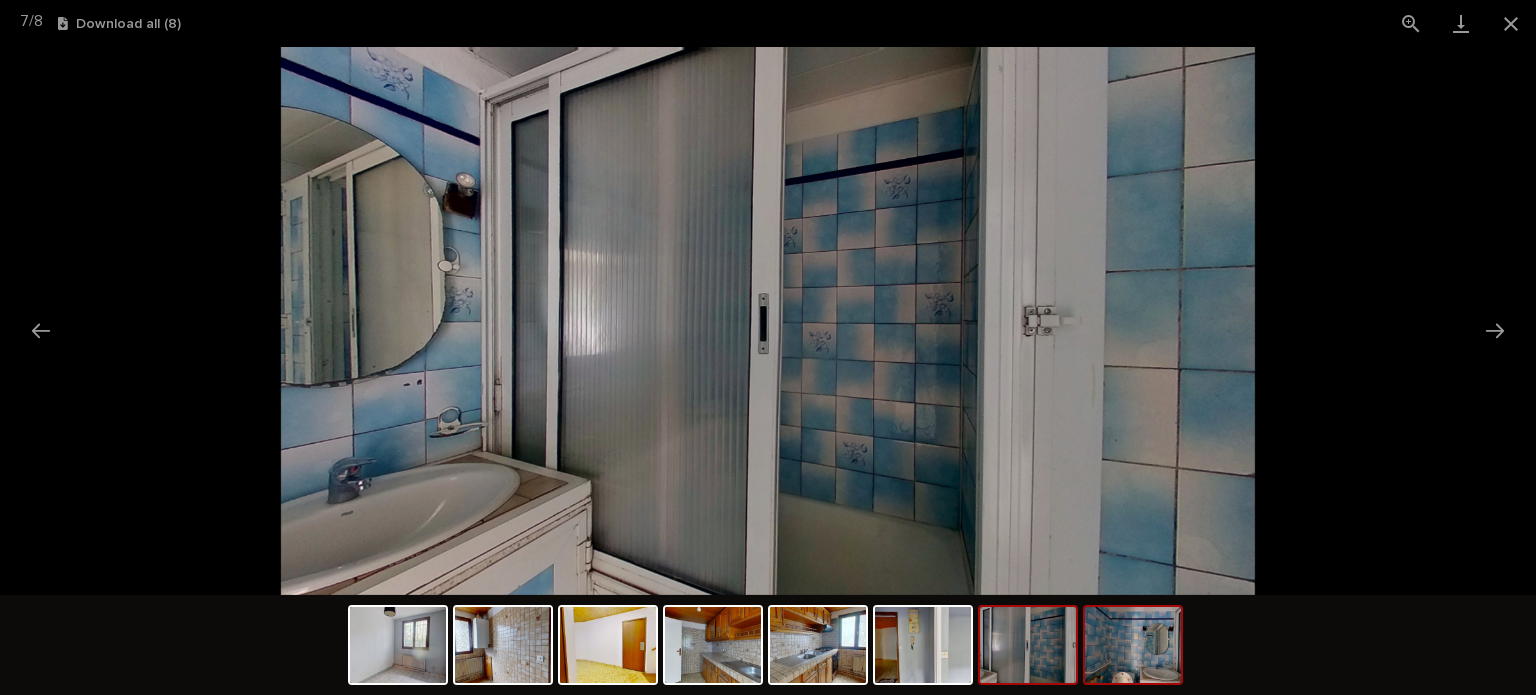click at bounding box center (1133, 645) 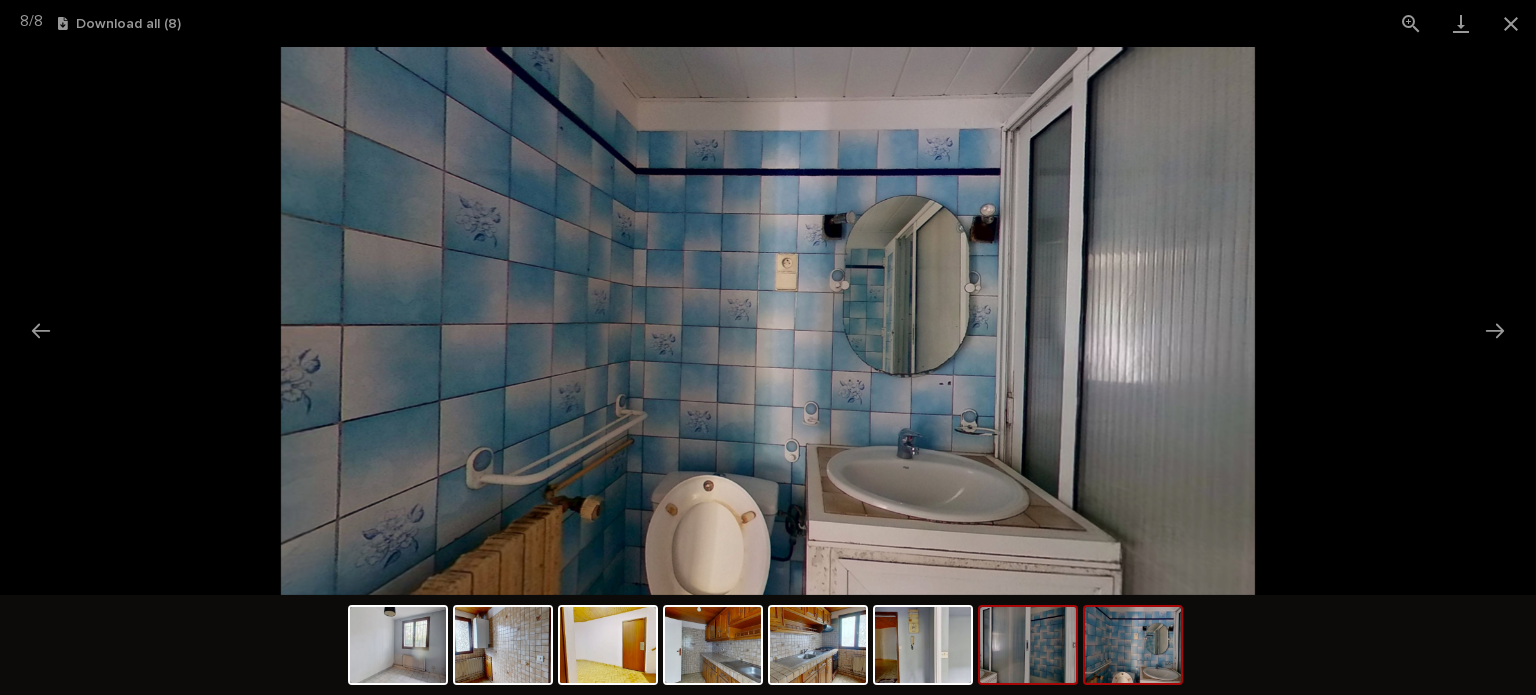 click at bounding box center (1028, 645) 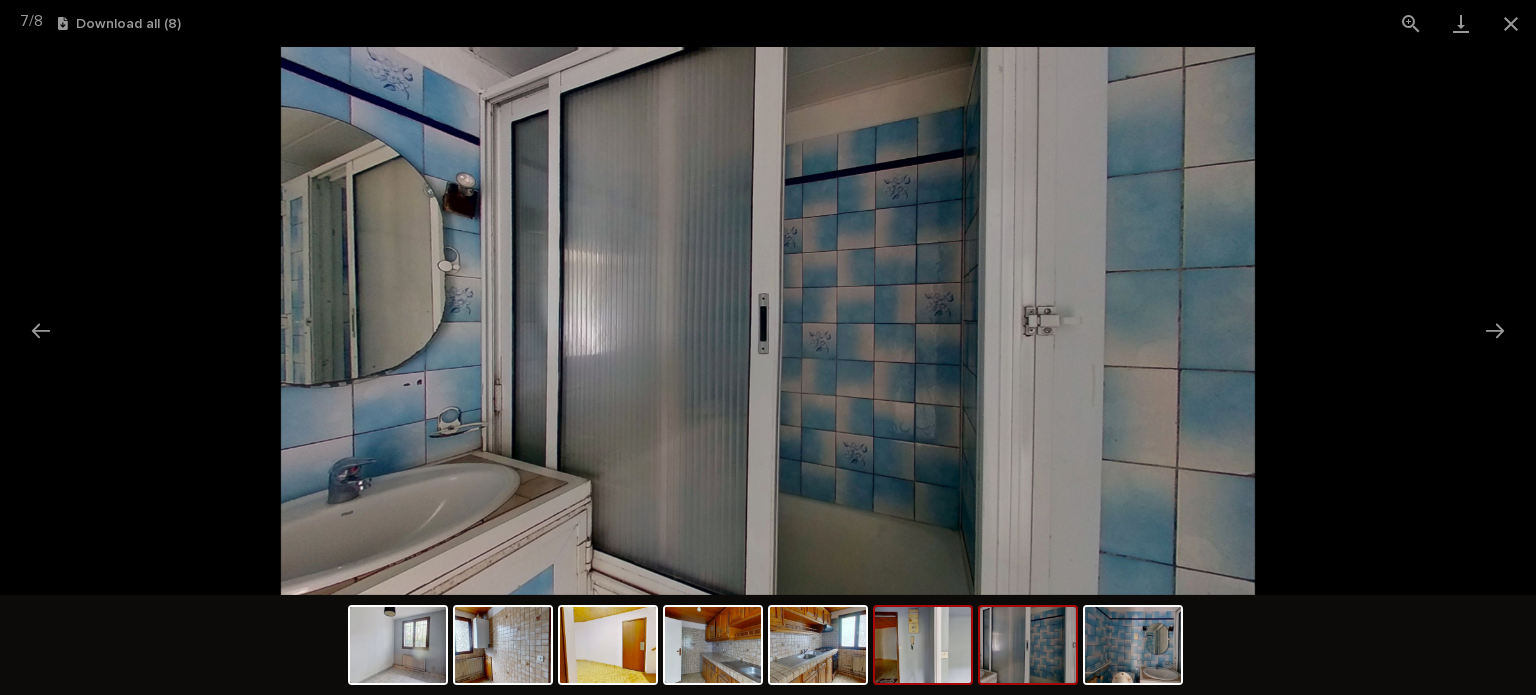 click at bounding box center (923, 645) 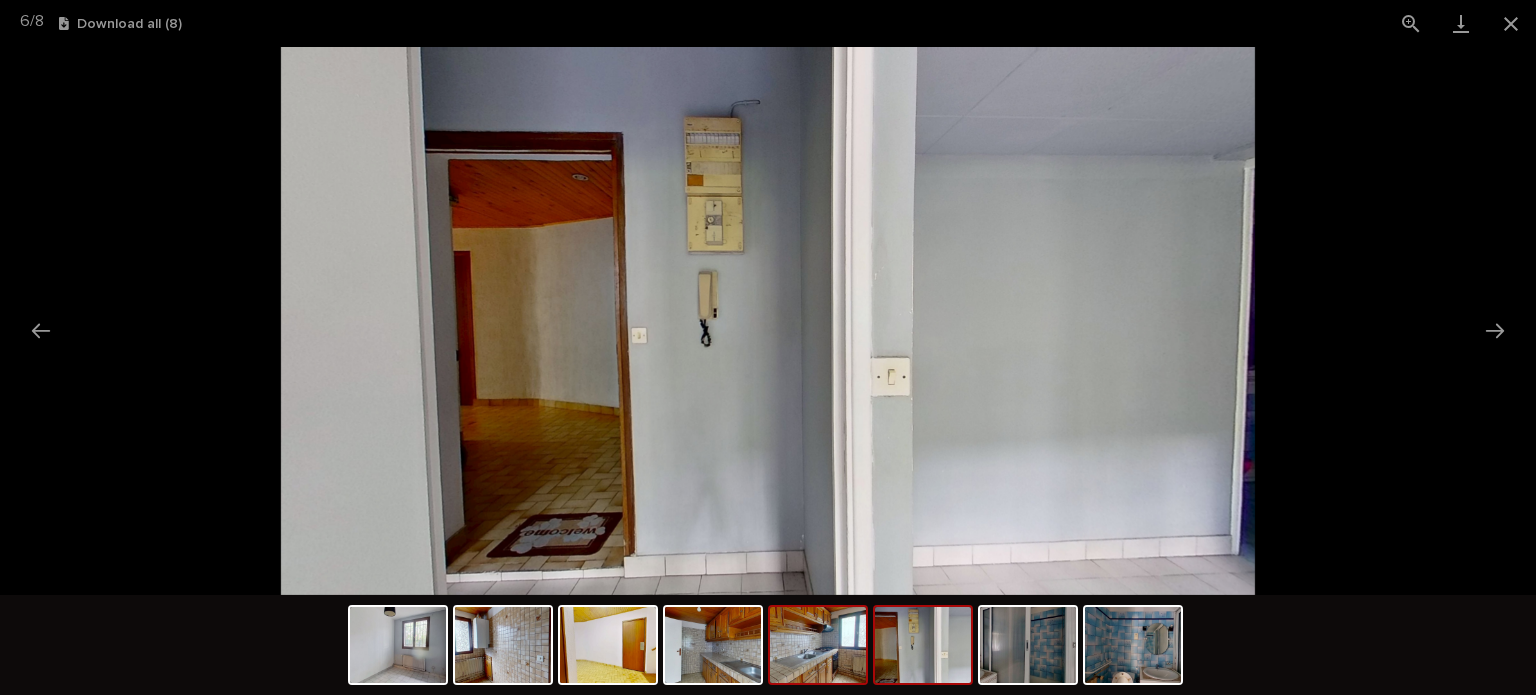 click at bounding box center [818, 645] 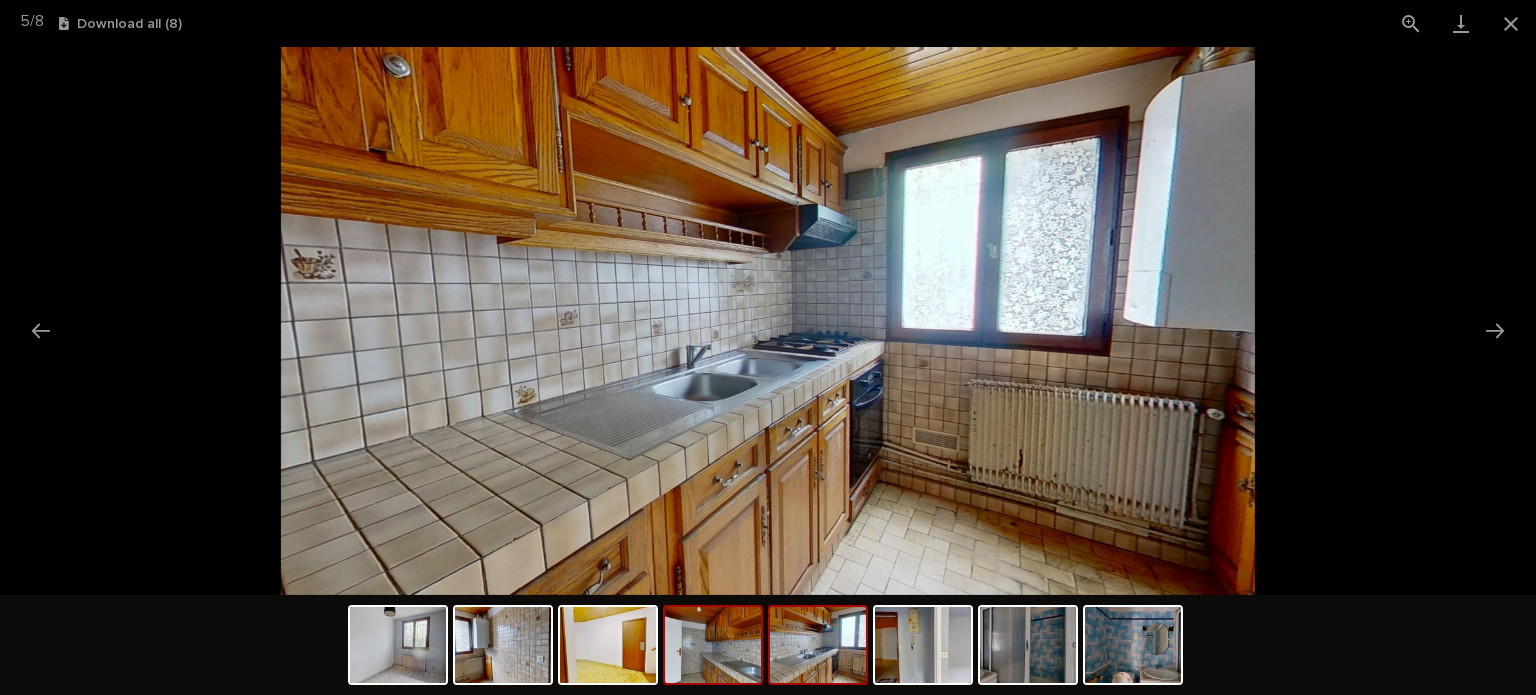 click at bounding box center (713, 645) 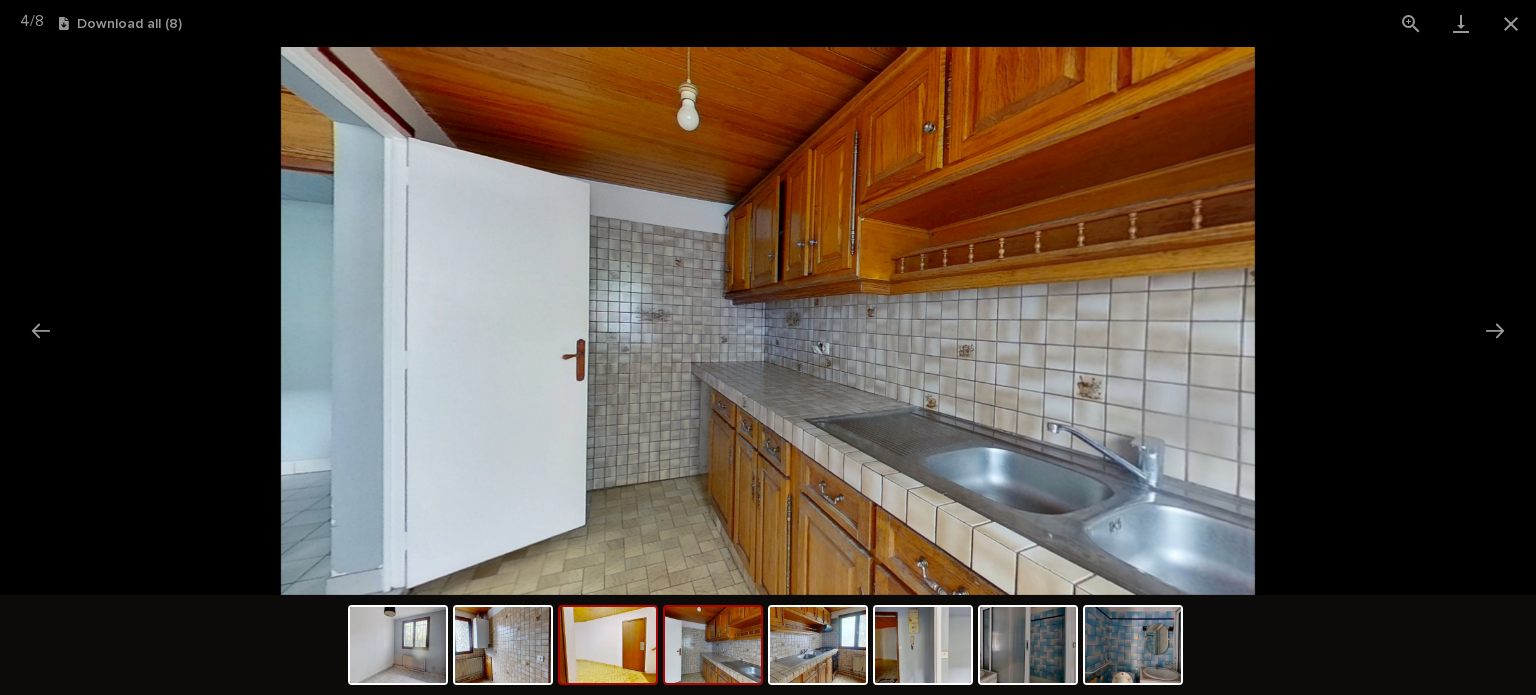 click at bounding box center (608, 645) 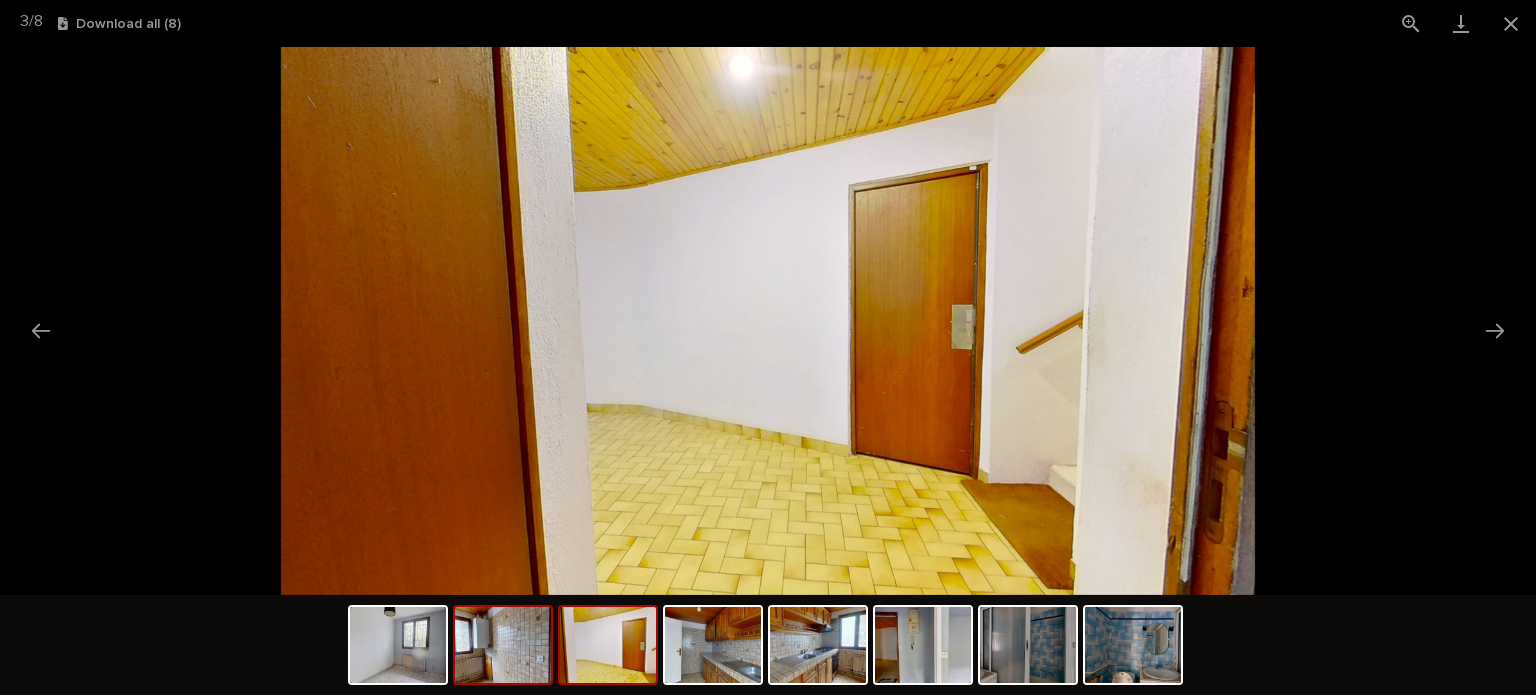 click at bounding box center (503, 645) 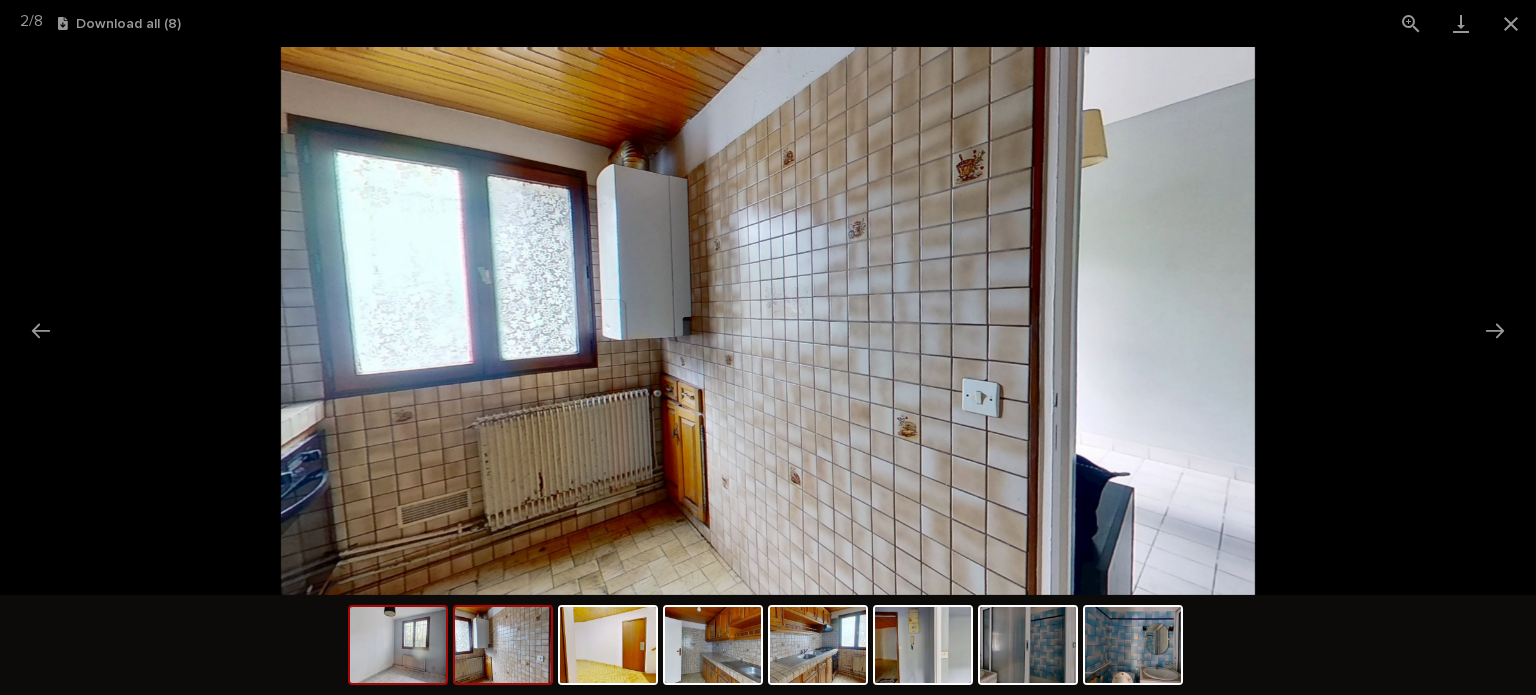 click at bounding box center (398, 645) 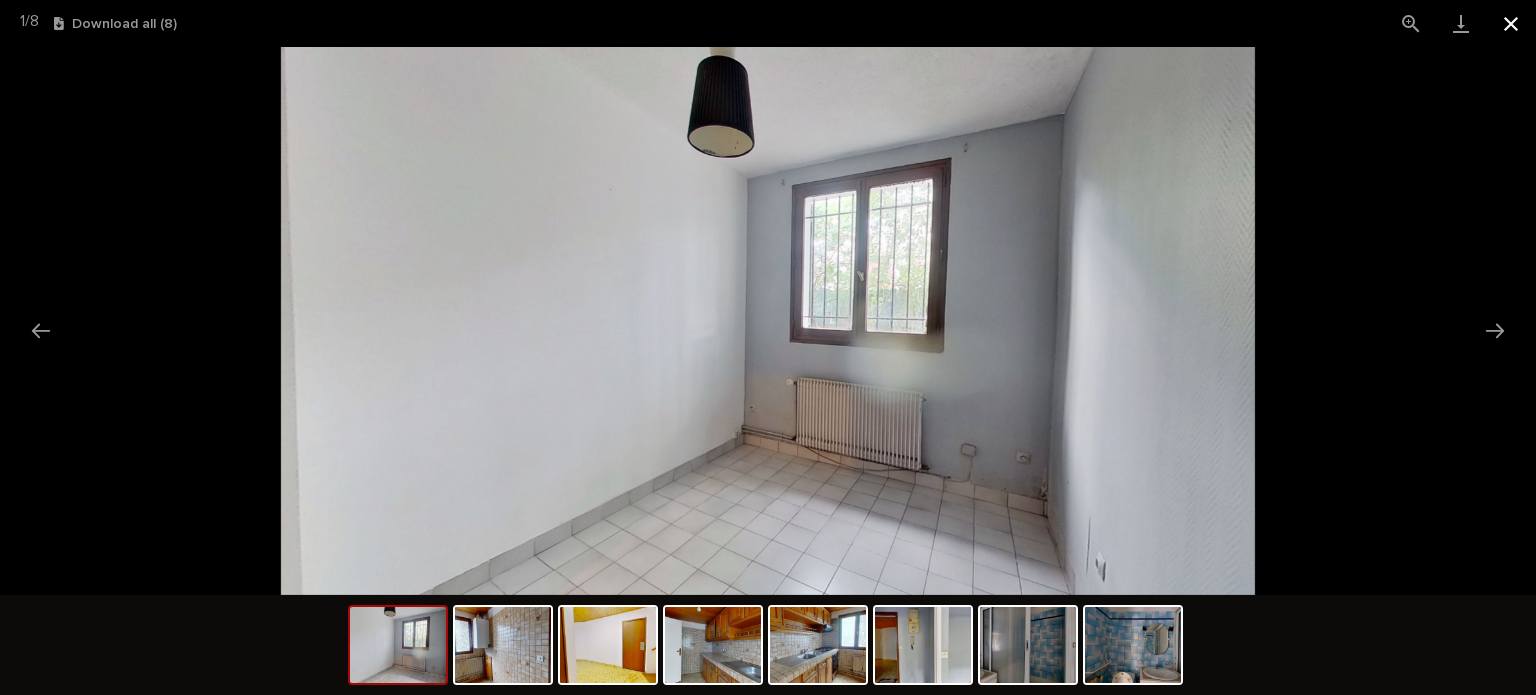 click at bounding box center (1511, 23) 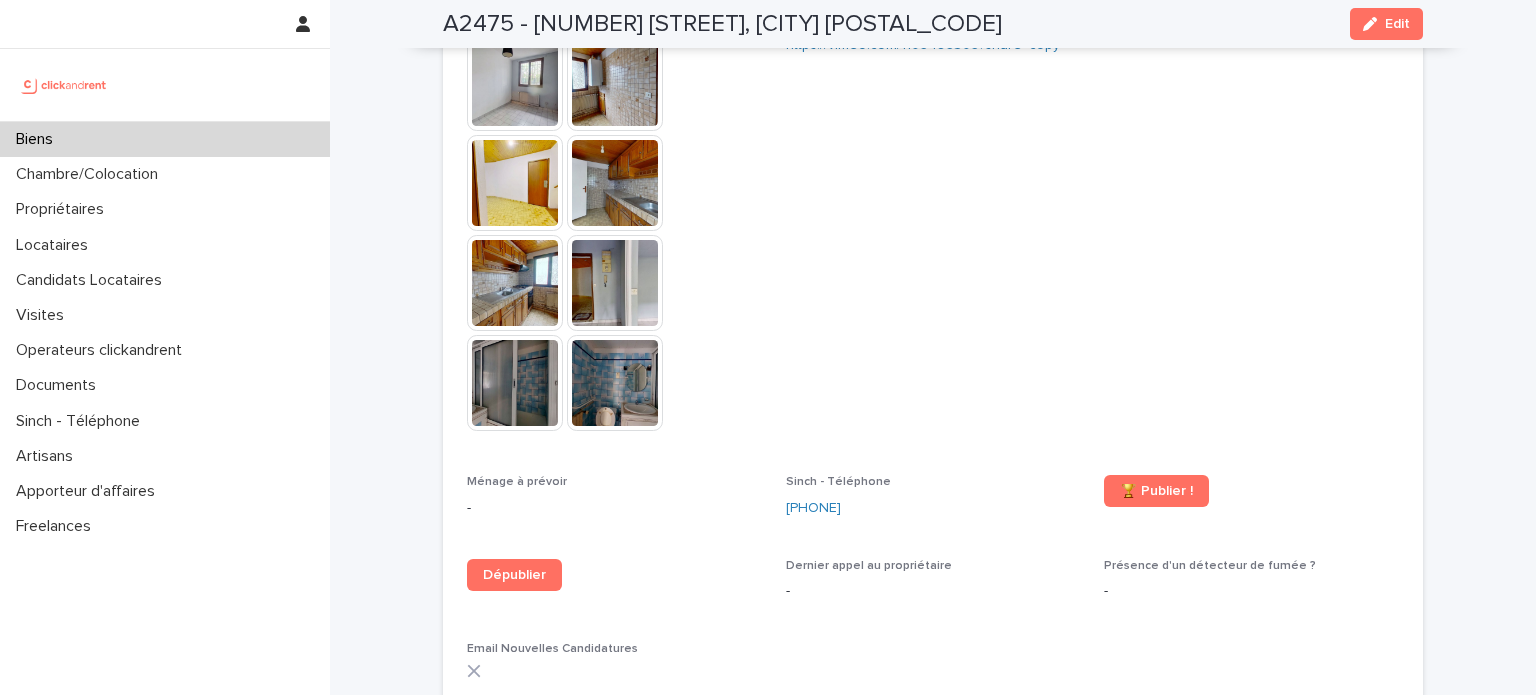click on "Biens" at bounding box center [165, 139] 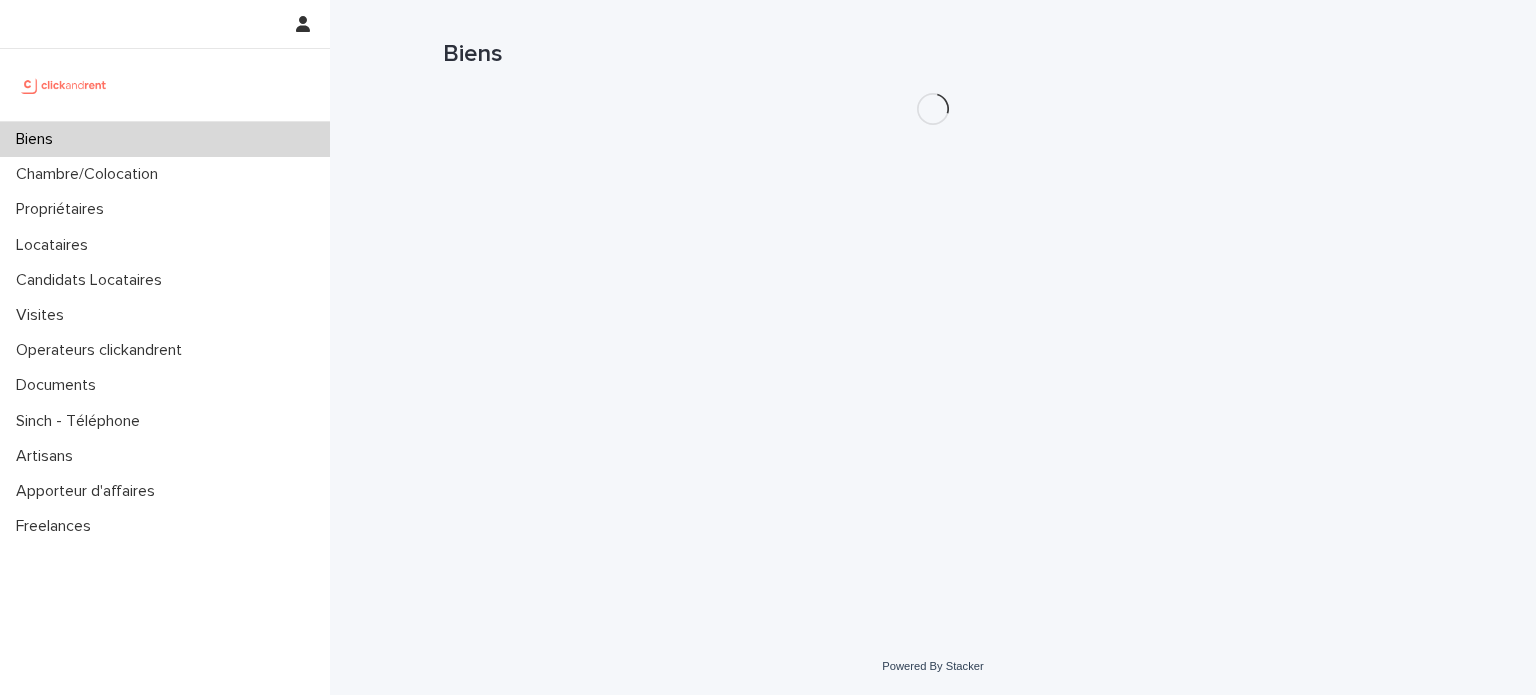 scroll, scrollTop: 0, scrollLeft: 0, axis: both 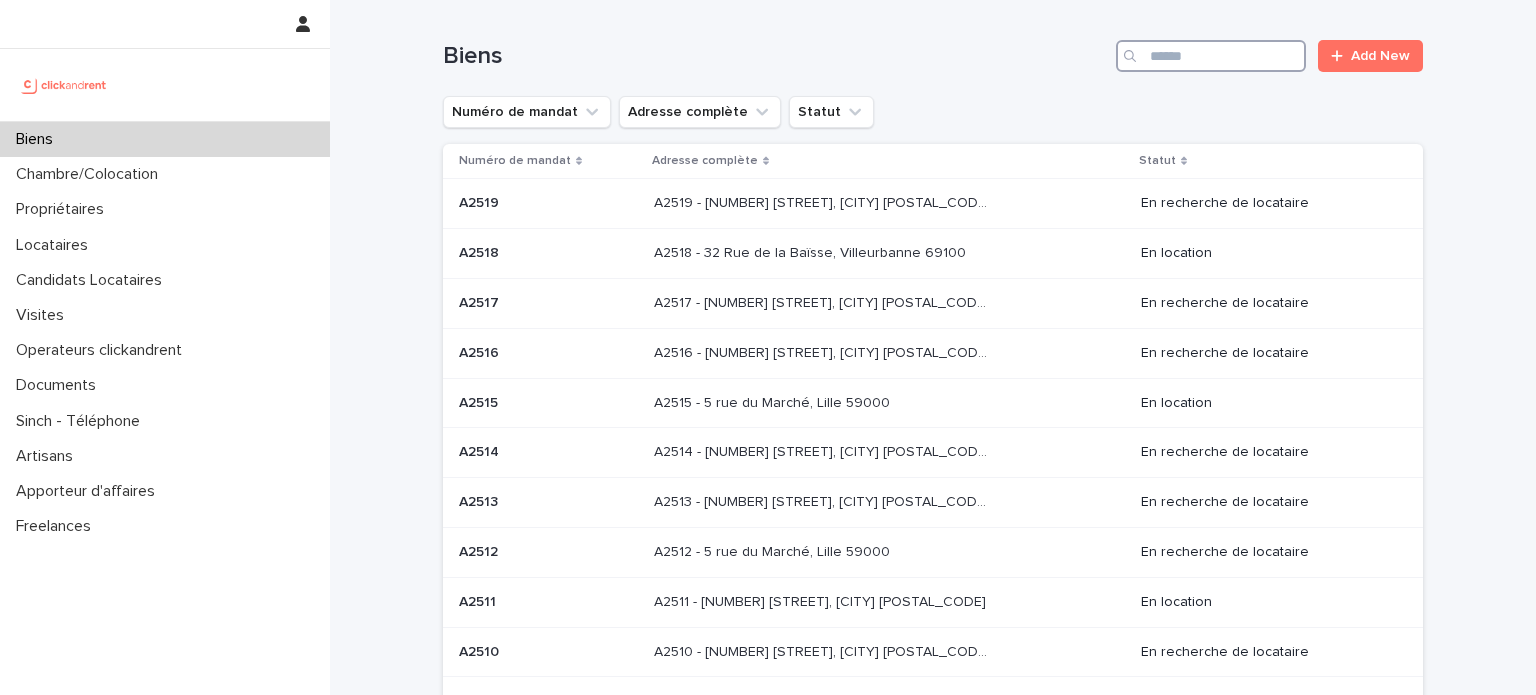 click at bounding box center (1211, 56) 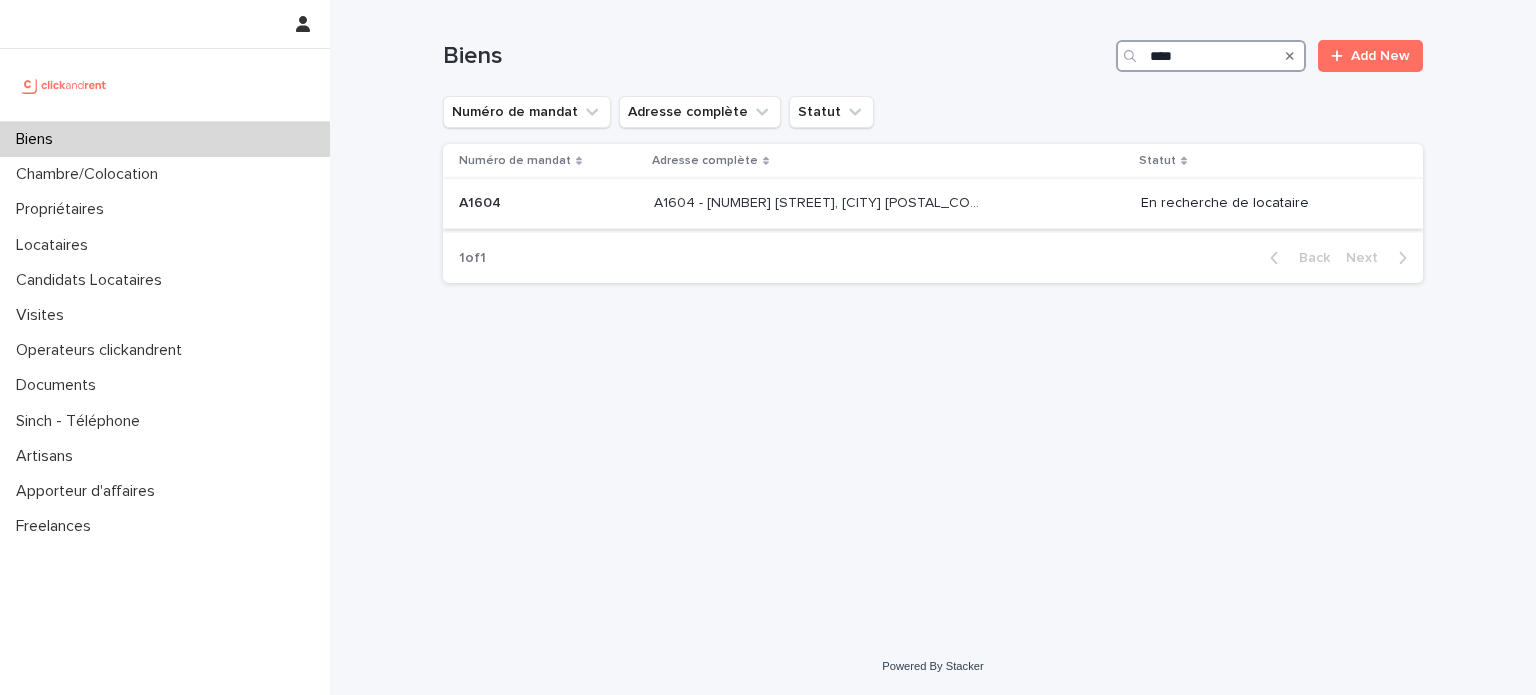 type on "****" 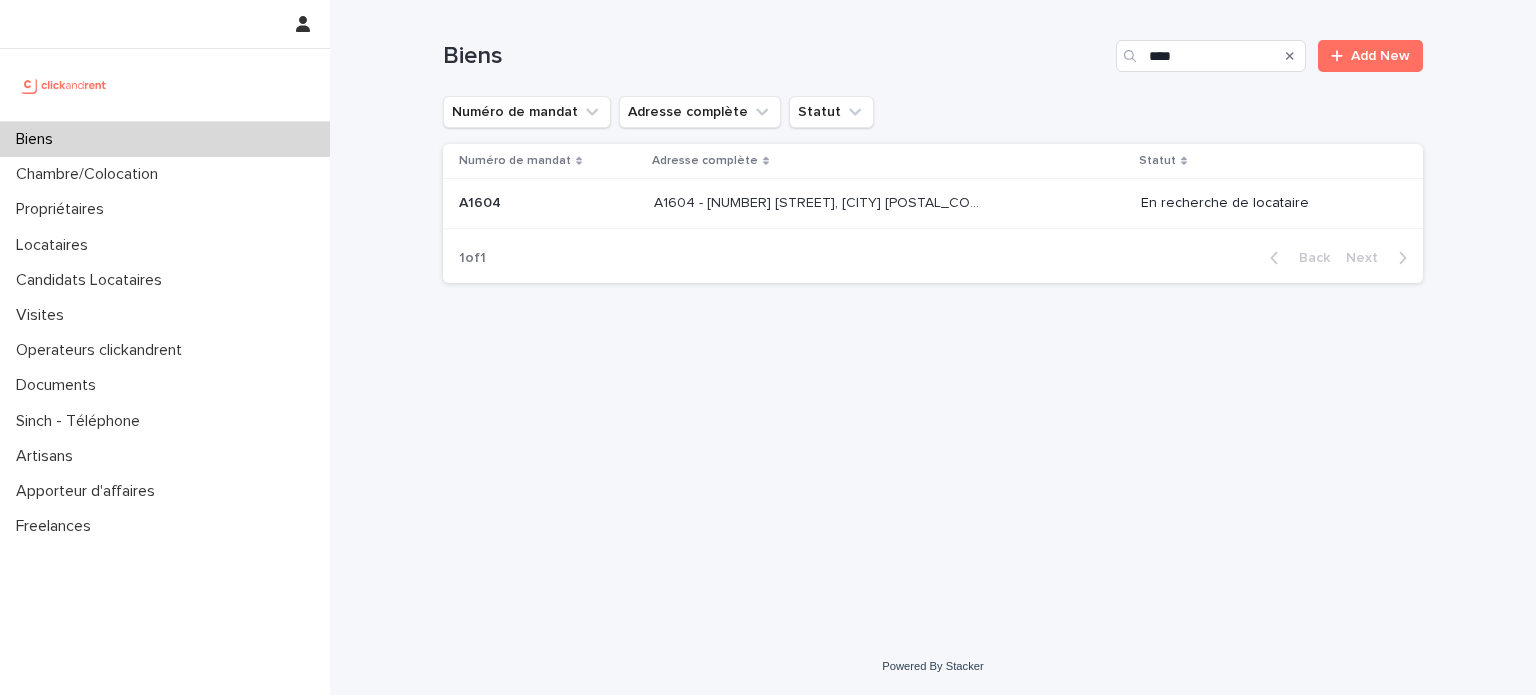 click on "A1604 - 13 Place de la Fontaine,  Bry-sur-Marne 94360" at bounding box center (822, 201) 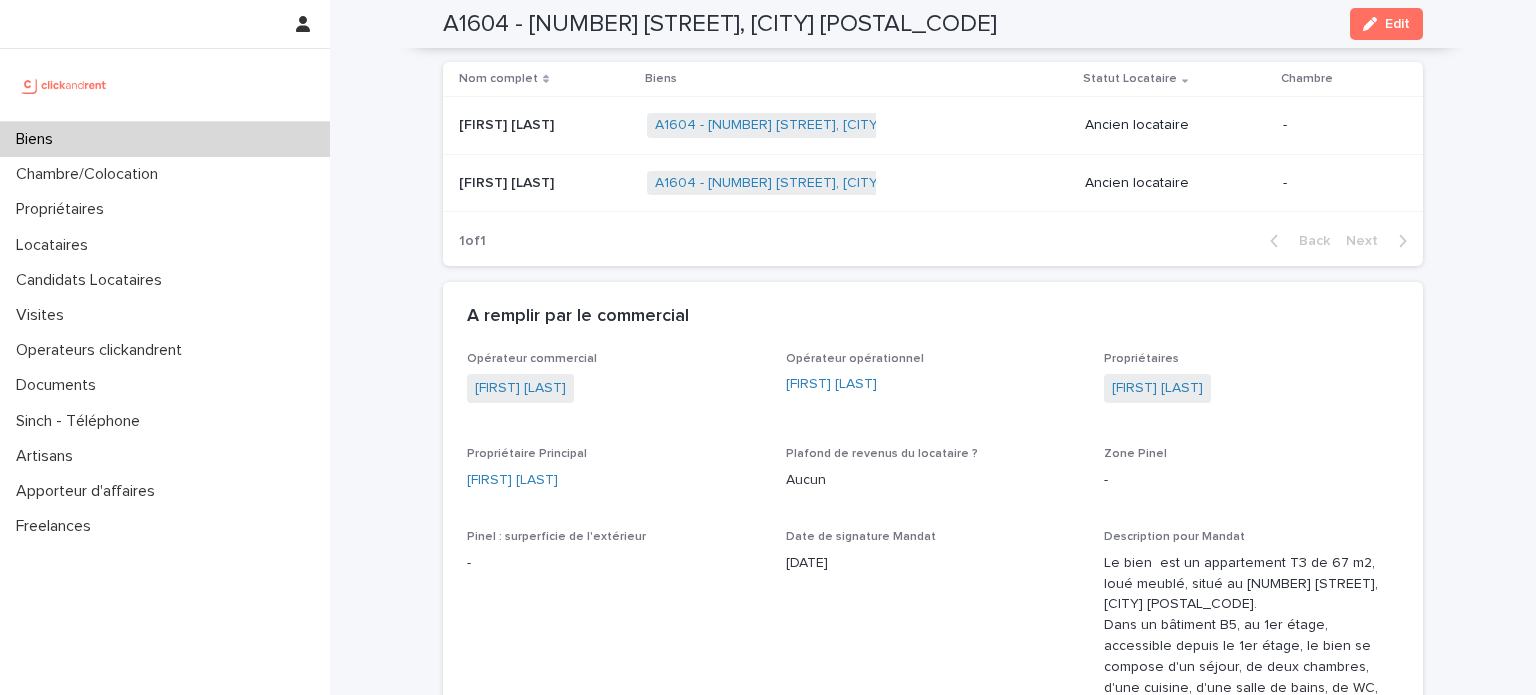 scroll, scrollTop: 795, scrollLeft: 0, axis: vertical 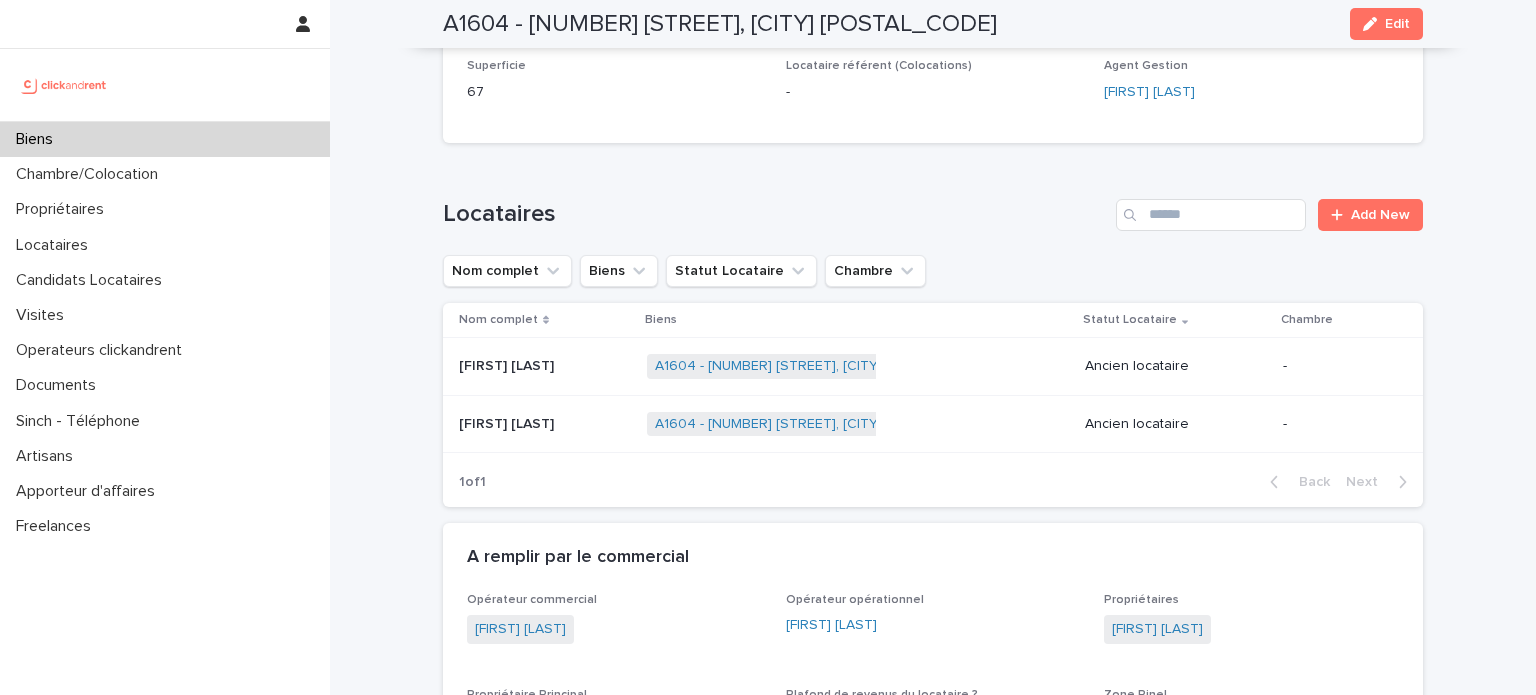 click on "Biens" at bounding box center [165, 139] 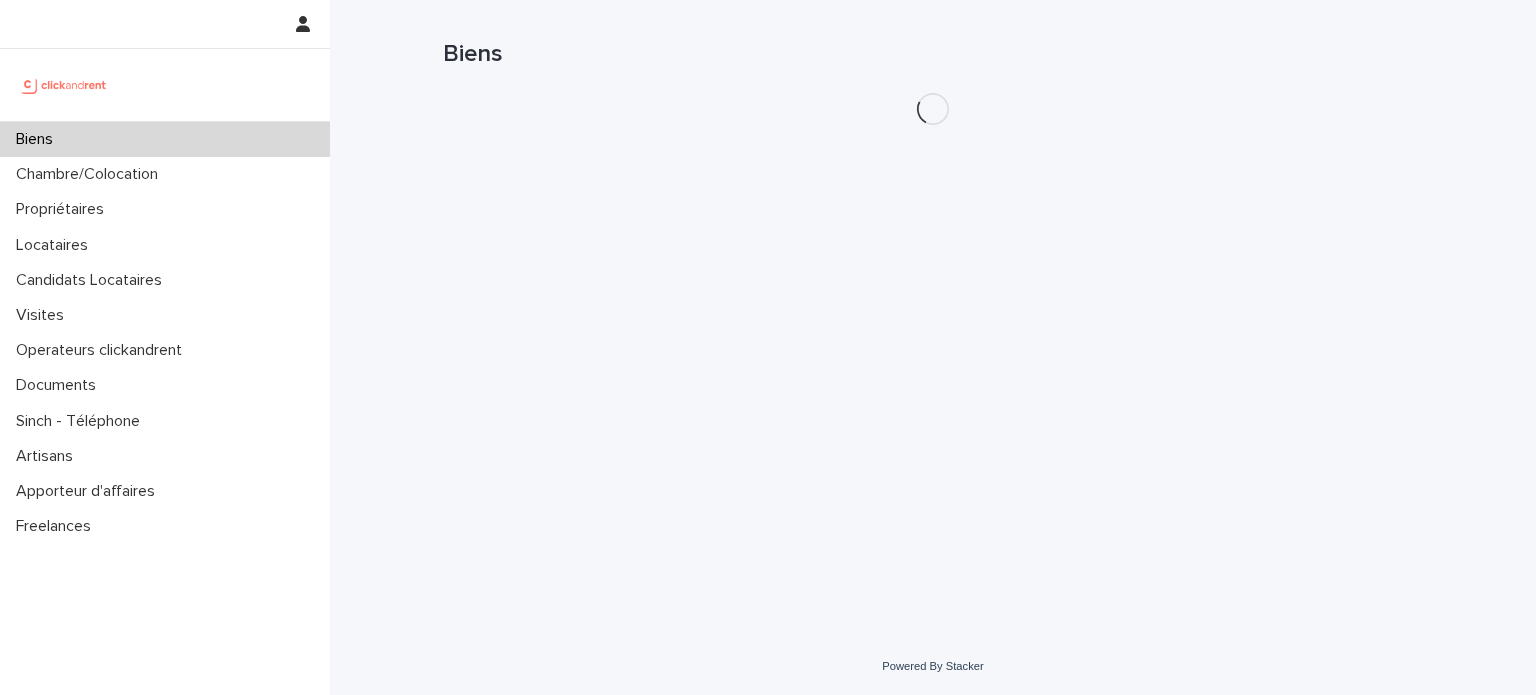 scroll, scrollTop: 0, scrollLeft: 0, axis: both 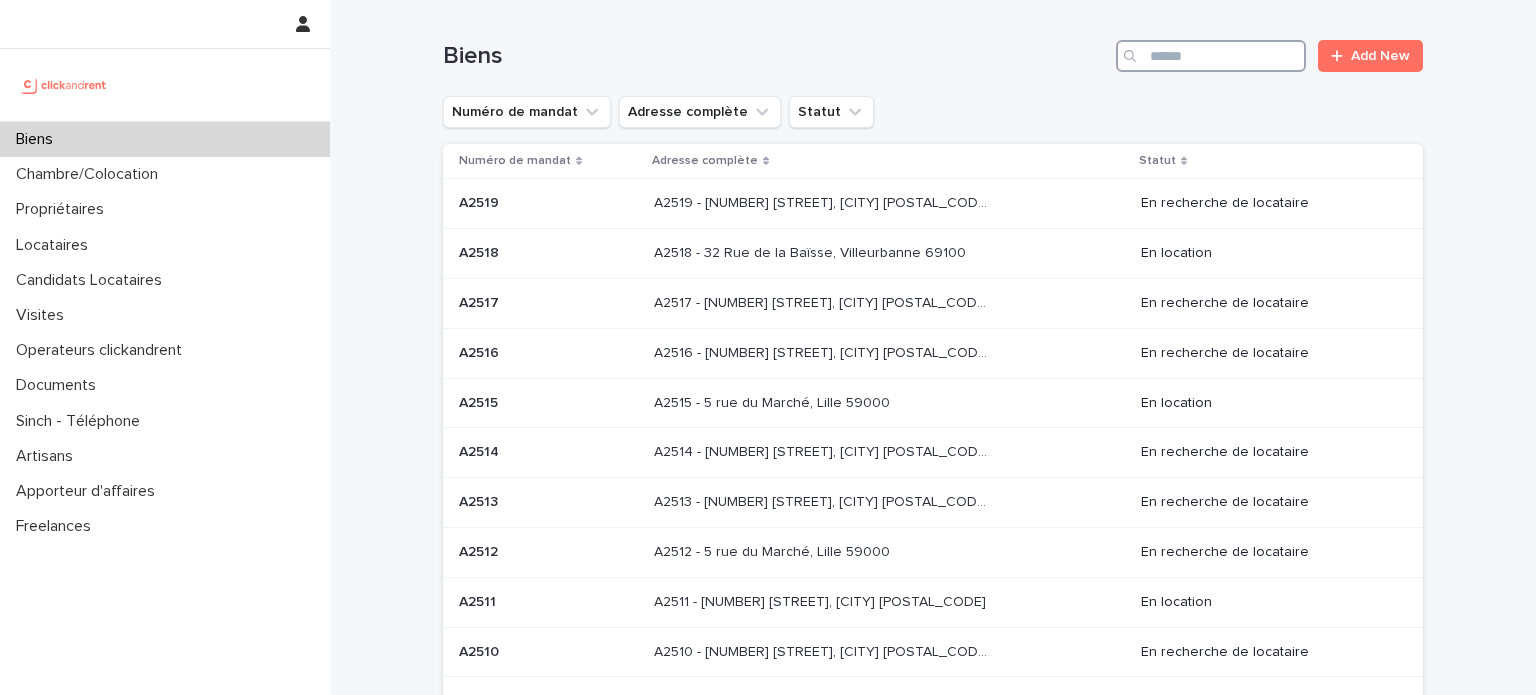 click at bounding box center (1211, 56) 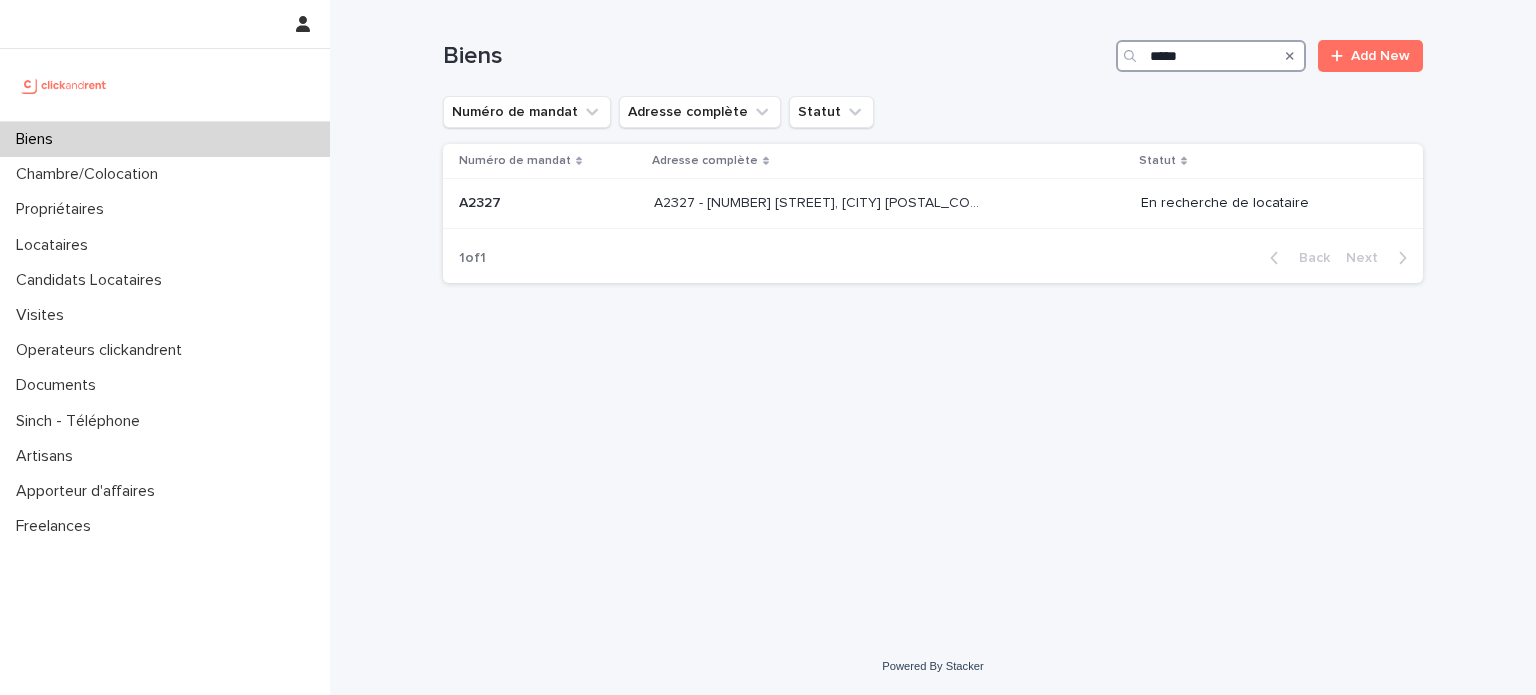 type on "*****" 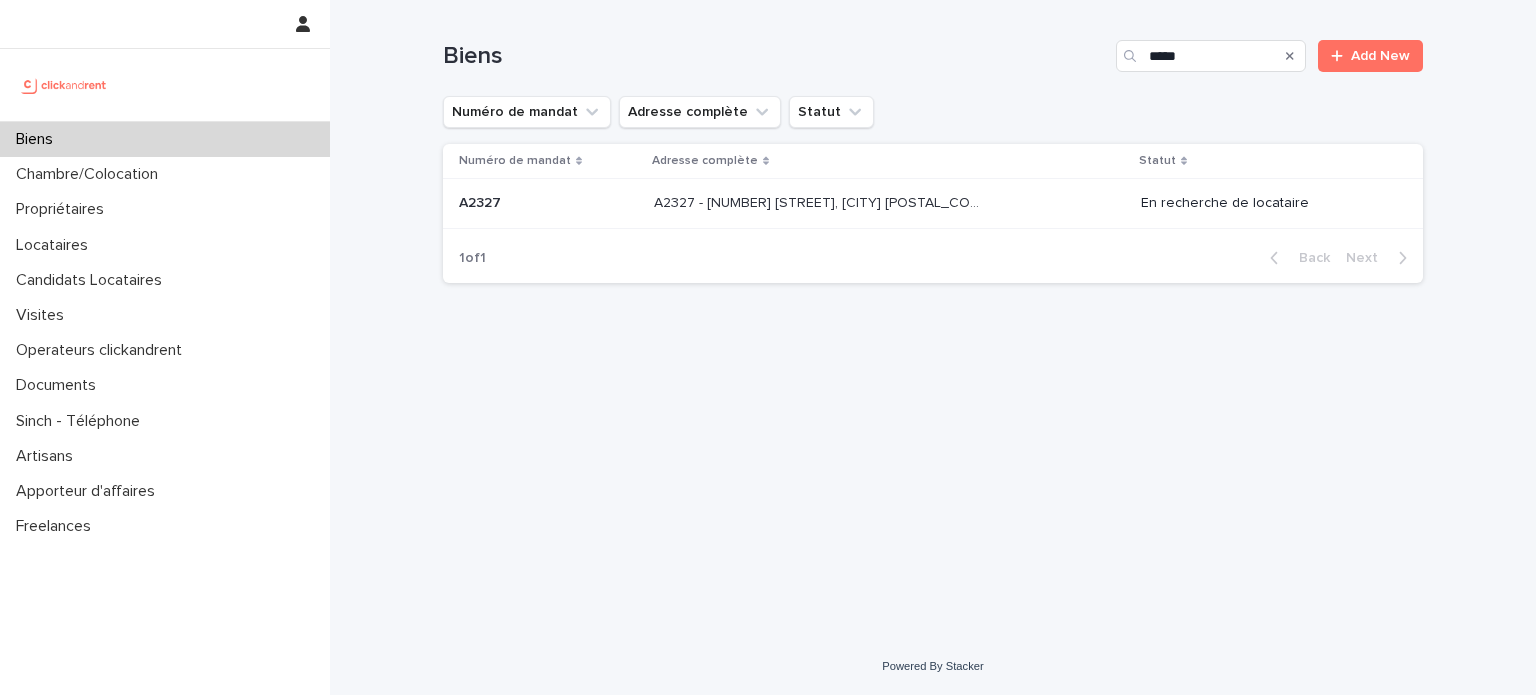 click on "A2327 - [NUMBER] [STREET], [CITY] [POSTAL_CODE]" at bounding box center (822, 201) 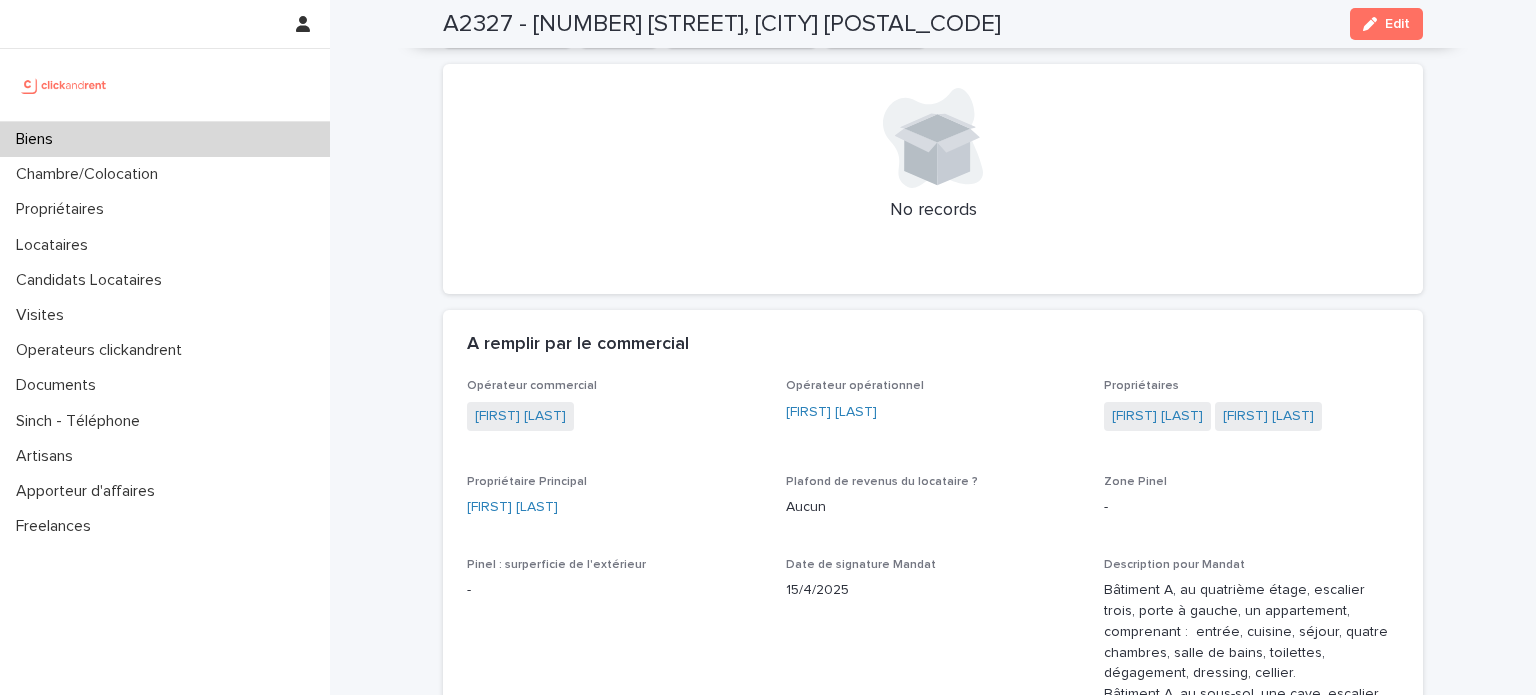 scroll, scrollTop: 1056, scrollLeft: 0, axis: vertical 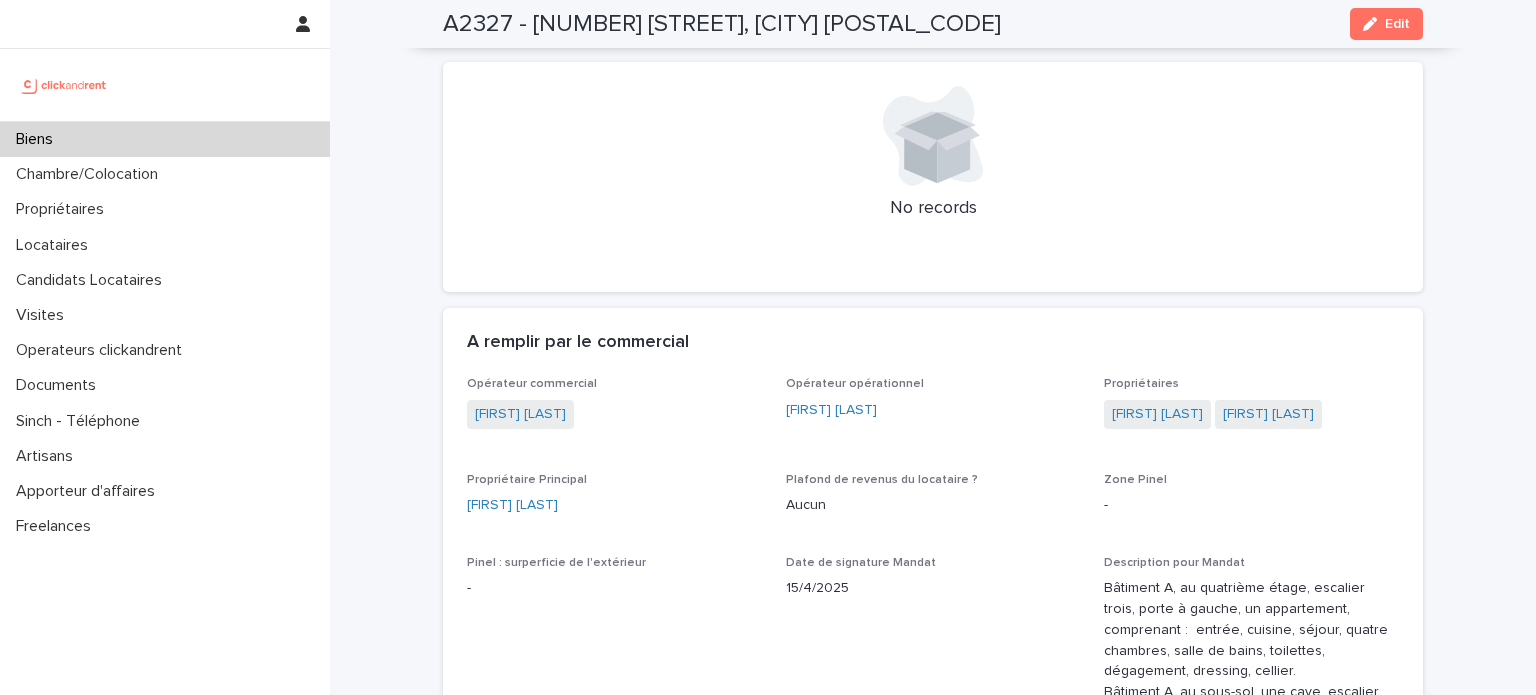 click on "Biens" at bounding box center [165, 139] 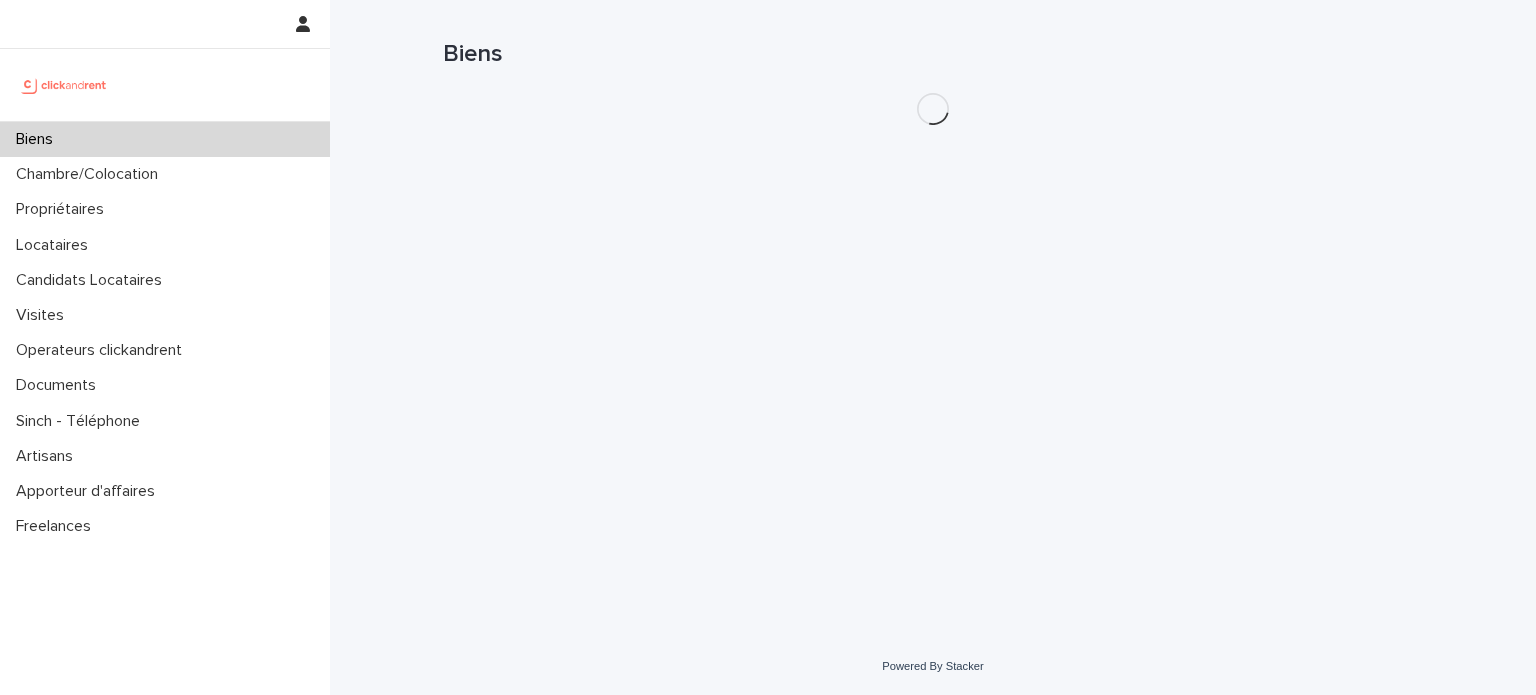 scroll, scrollTop: 0, scrollLeft: 0, axis: both 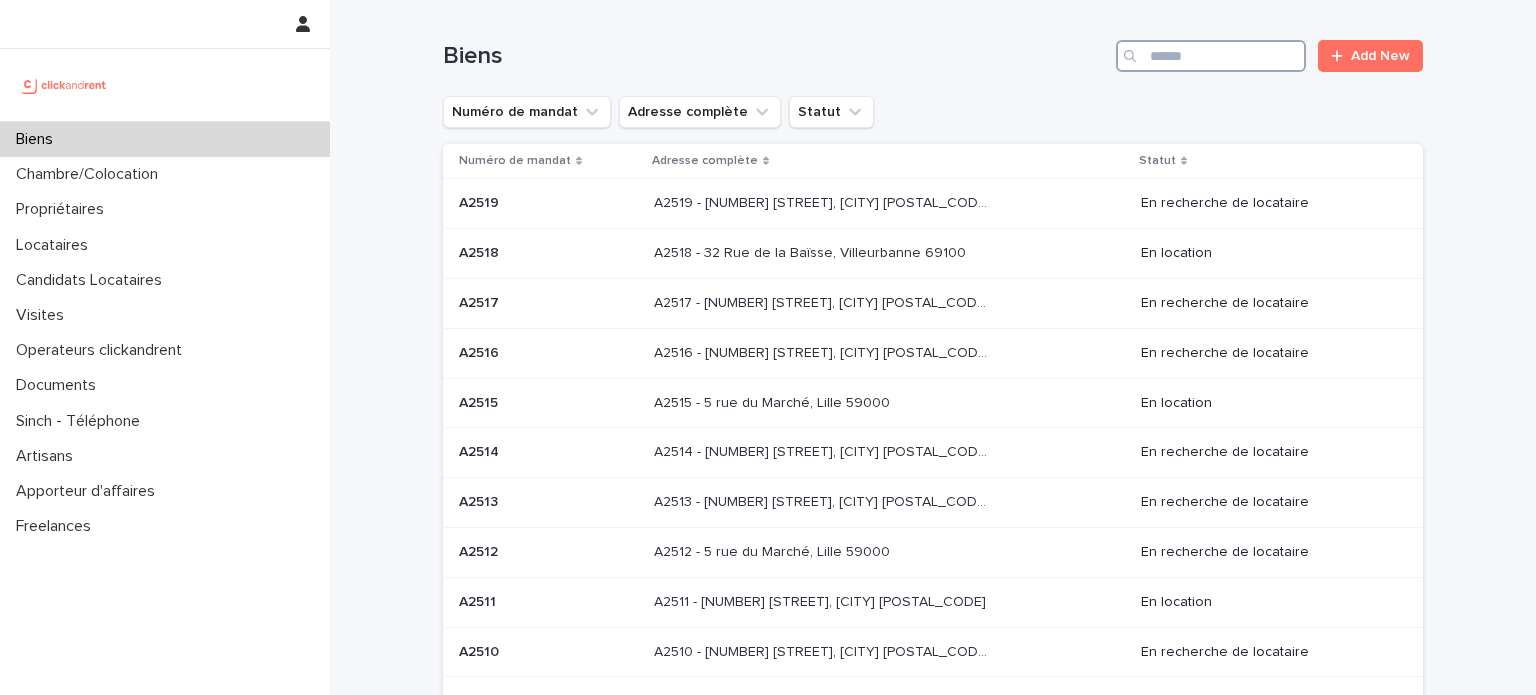 click at bounding box center (1211, 56) 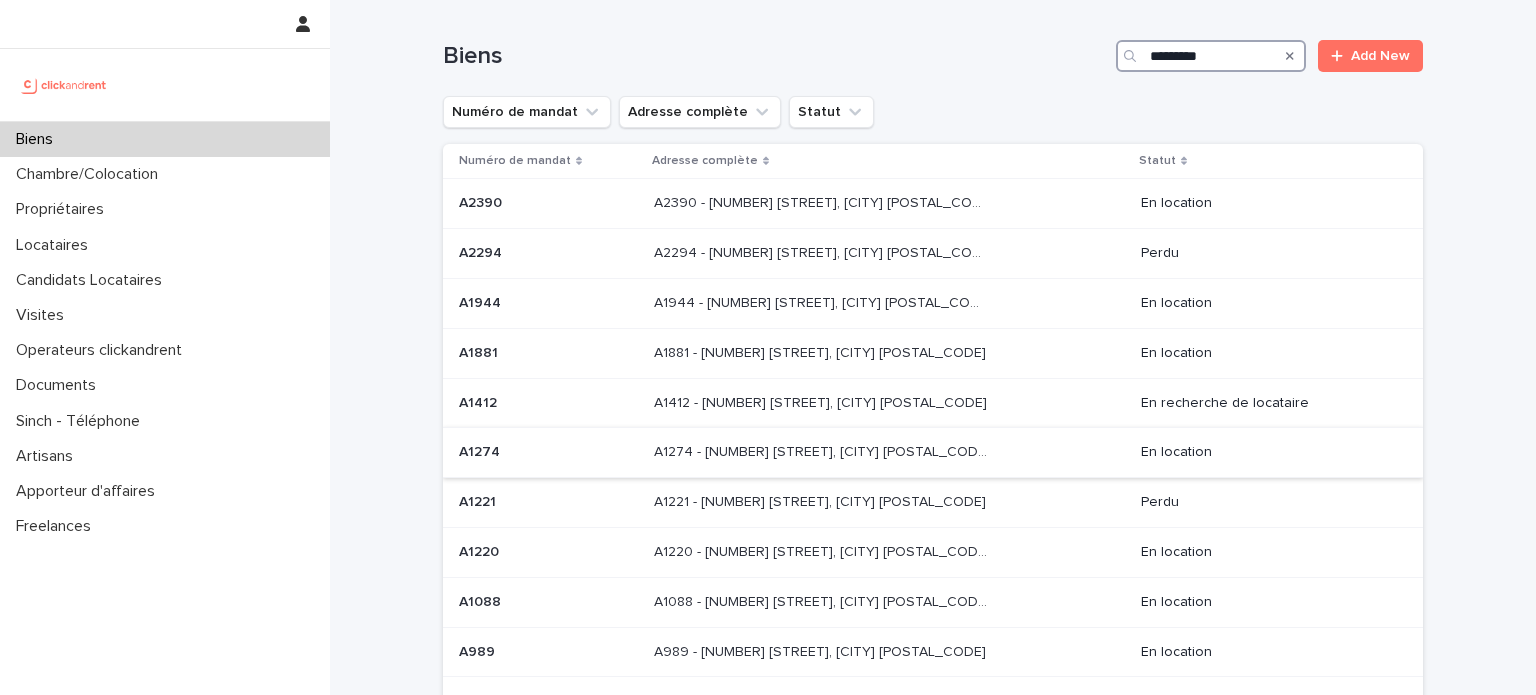 type on "*********" 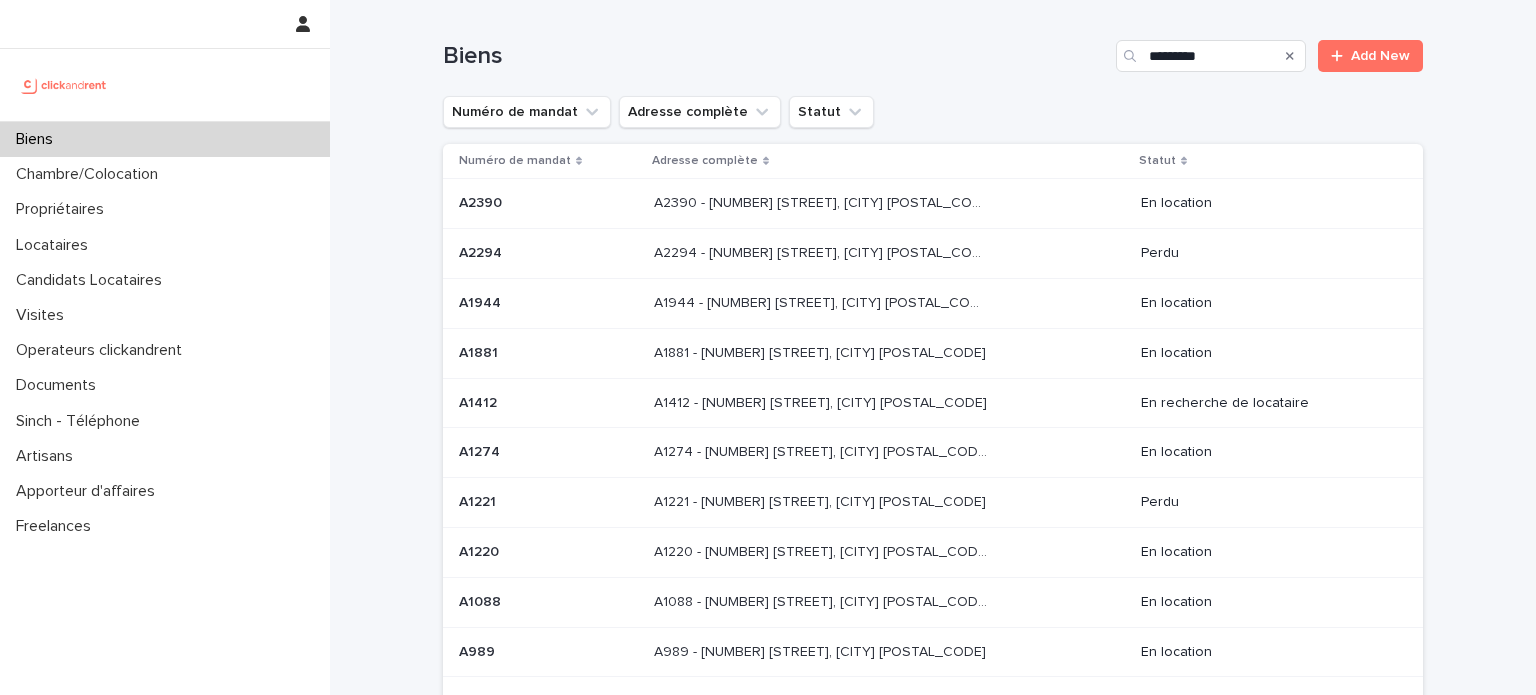 click on "A1274 - 101 Bis Rue Paul Vaillant Couturier,  Levallois-Perret 92300" at bounding box center [822, 450] 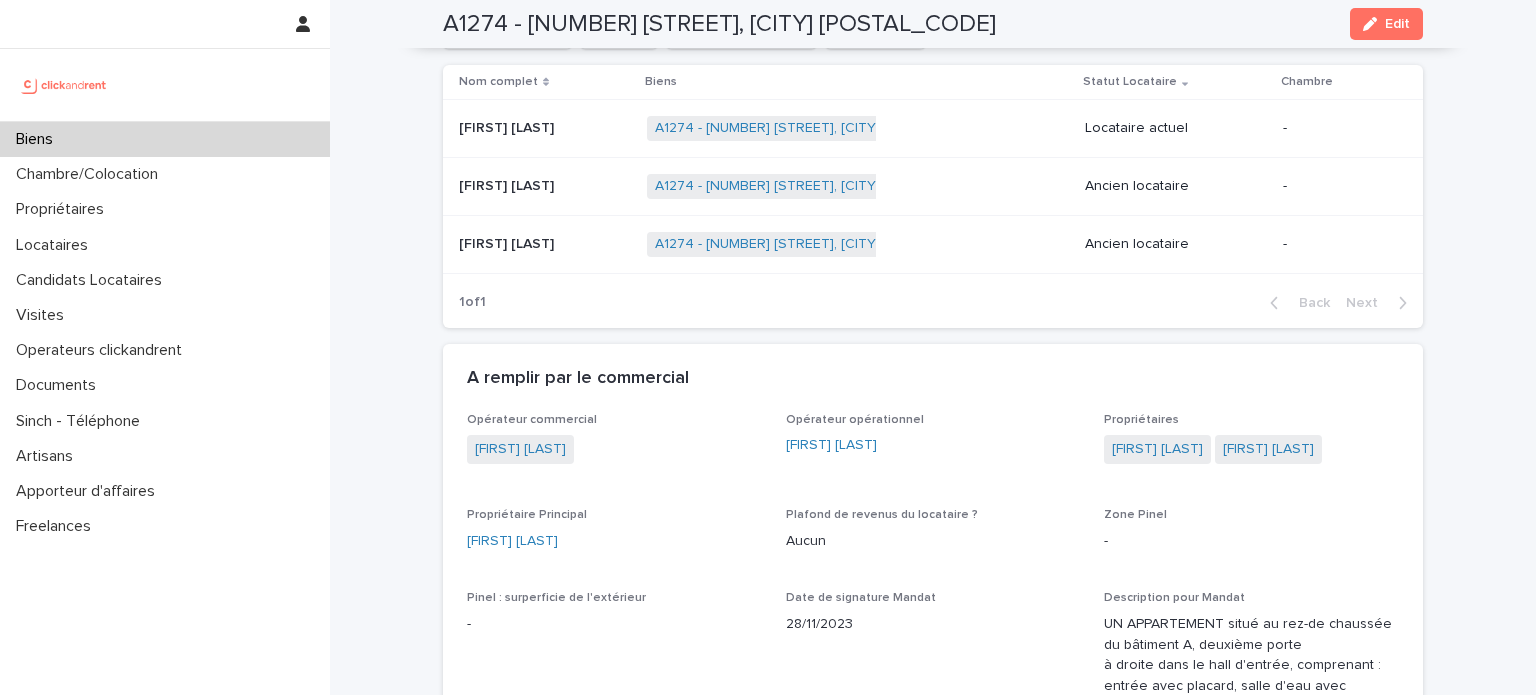 scroll, scrollTop: 908, scrollLeft: 0, axis: vertical 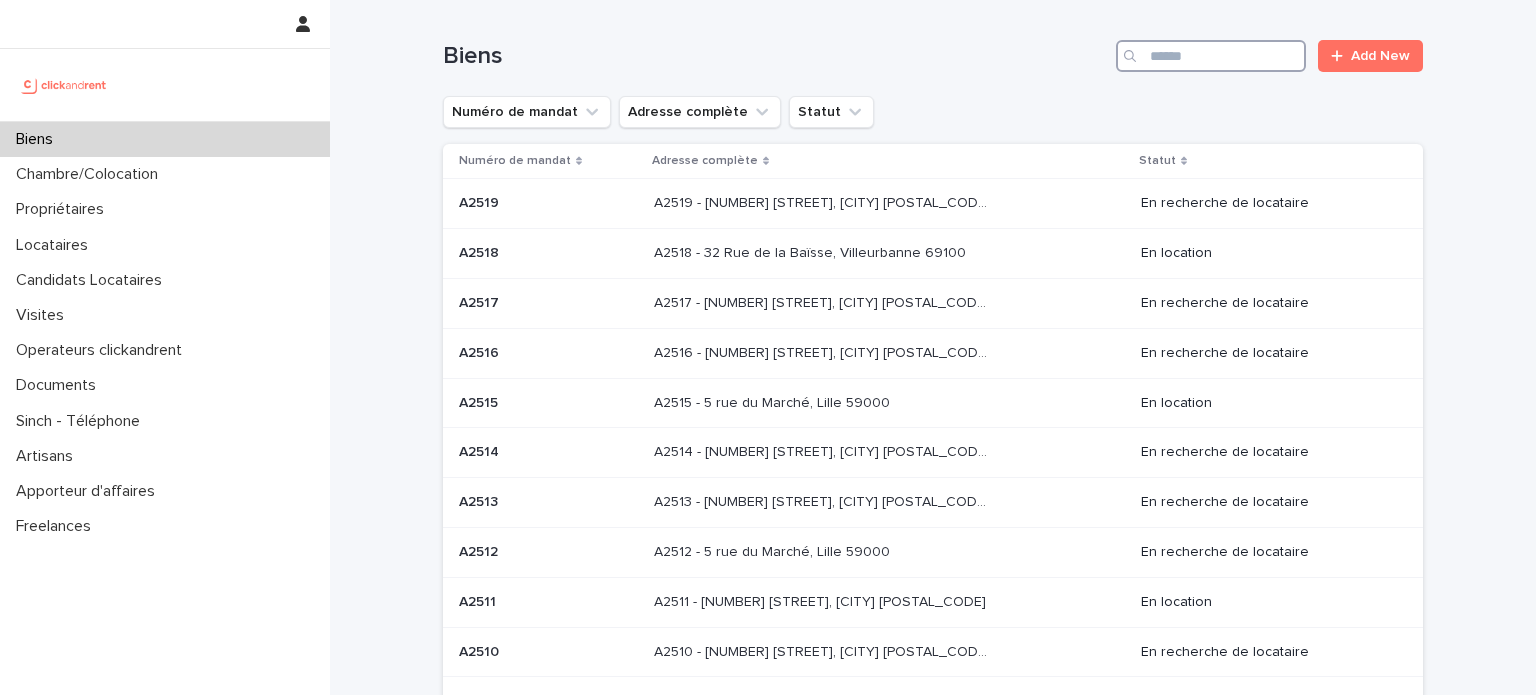click at bounding box center (1211, 56) 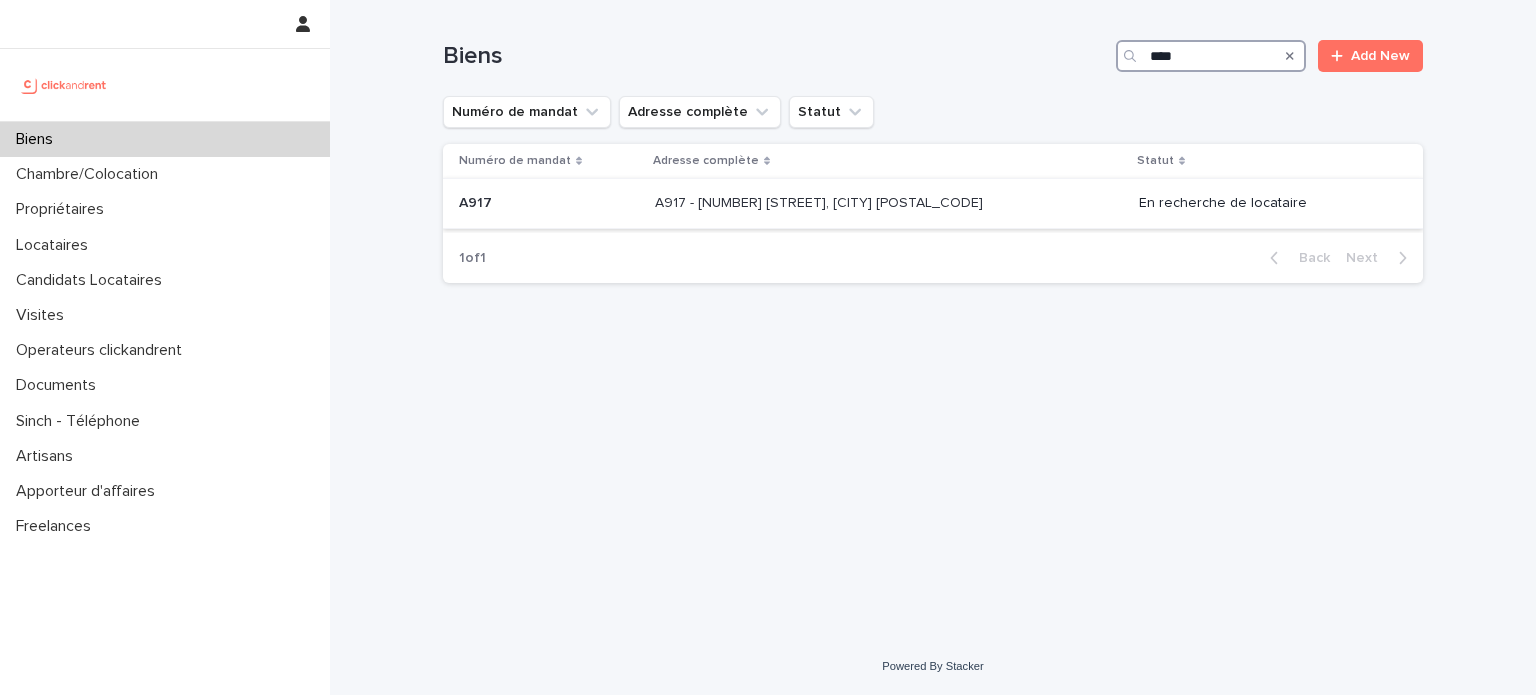 type on "****" 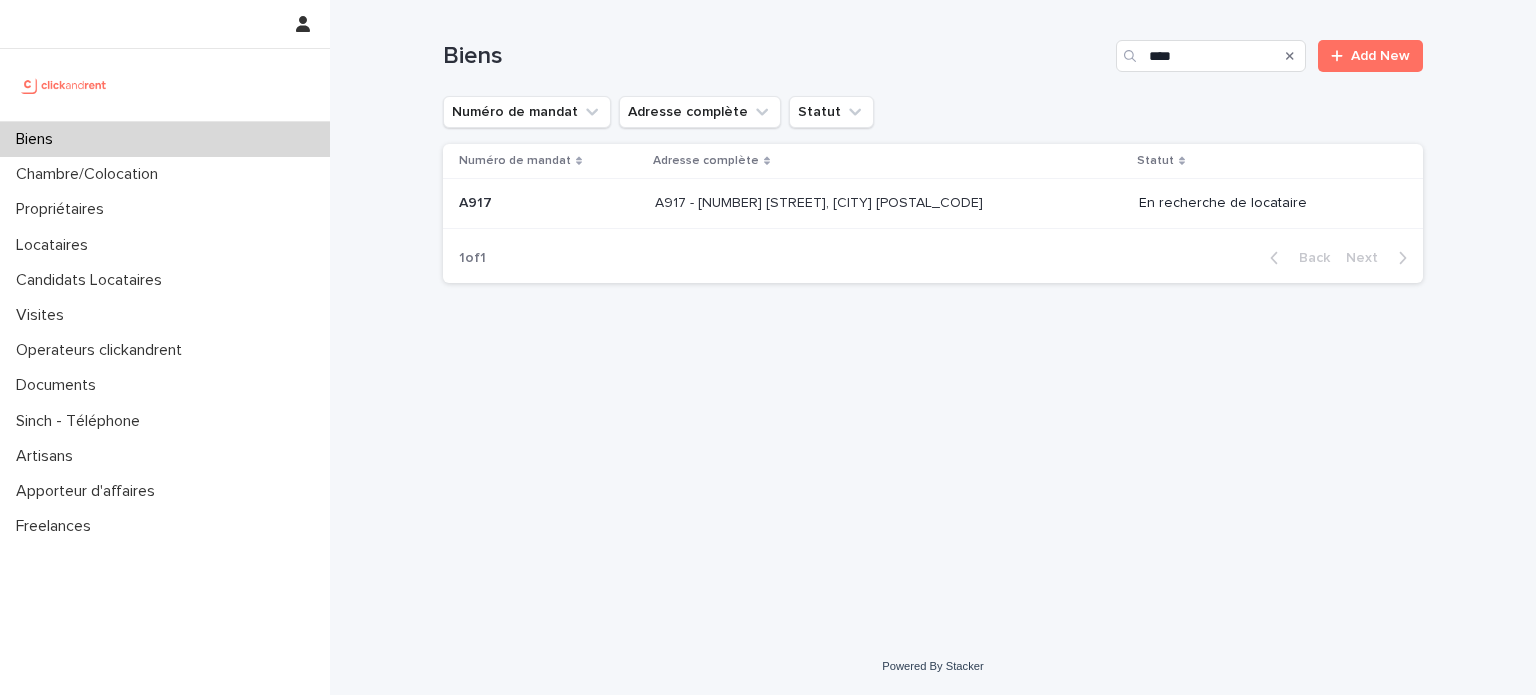 click on "A917 - 89 Rue de Crimée,  Paris 75019 A917 - 89 Rue de Crimée,  Paris 75019" at bounding box center [888, 203] 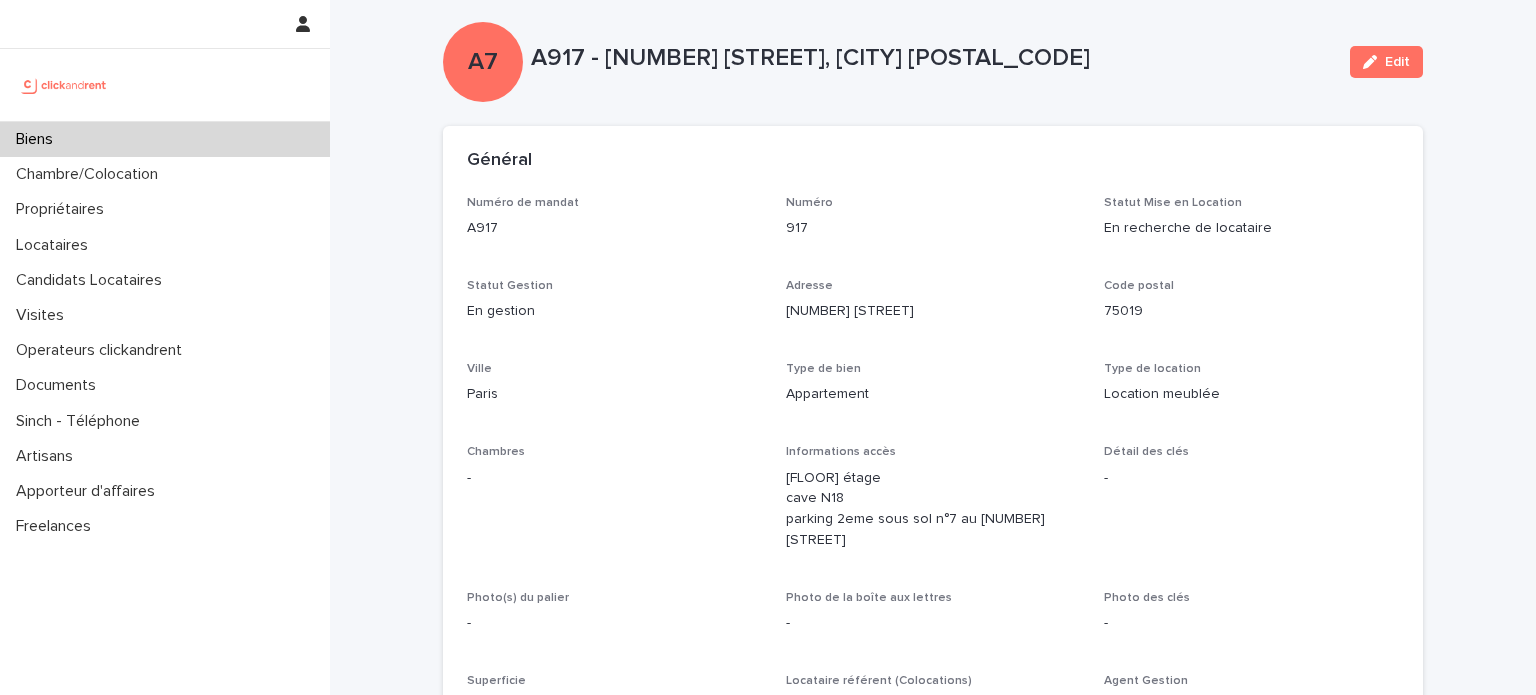 scroll, scrollTop: 35, scrollLeft: 0, axis: vertical 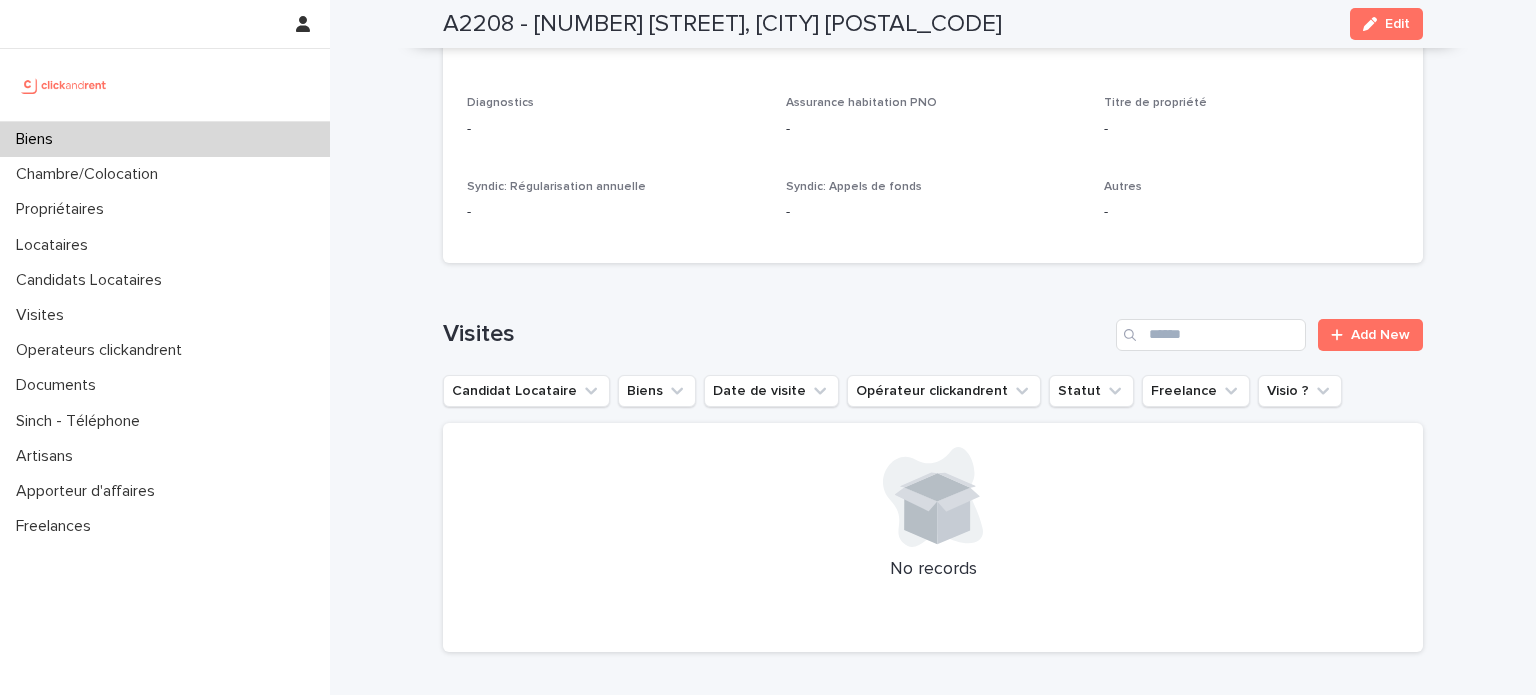 drag, startPoint x: 1035, startPoint y: 371, endPoint x: 812, endPoint y: 327, distance: 227.29936 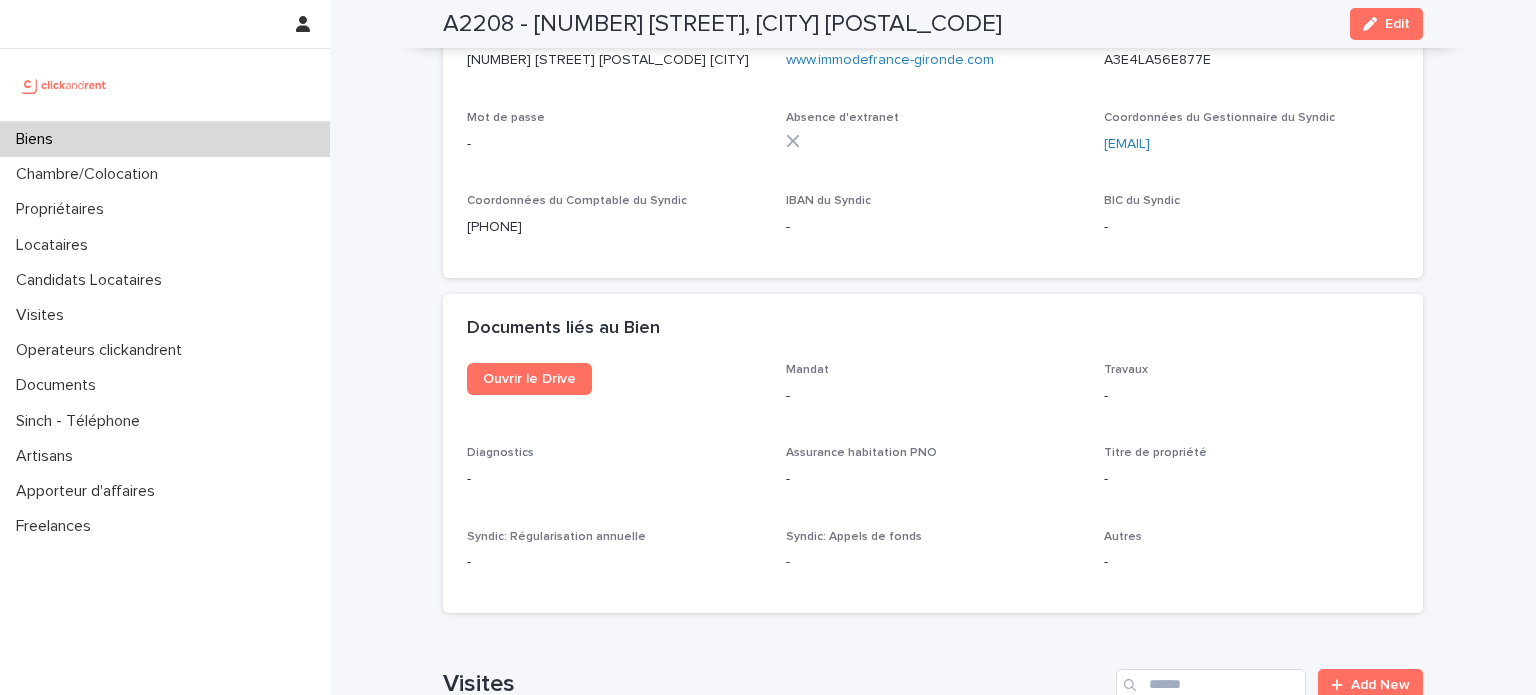 scroll, scrollTop: 6839, scrollLeft: 0, axis: vertical 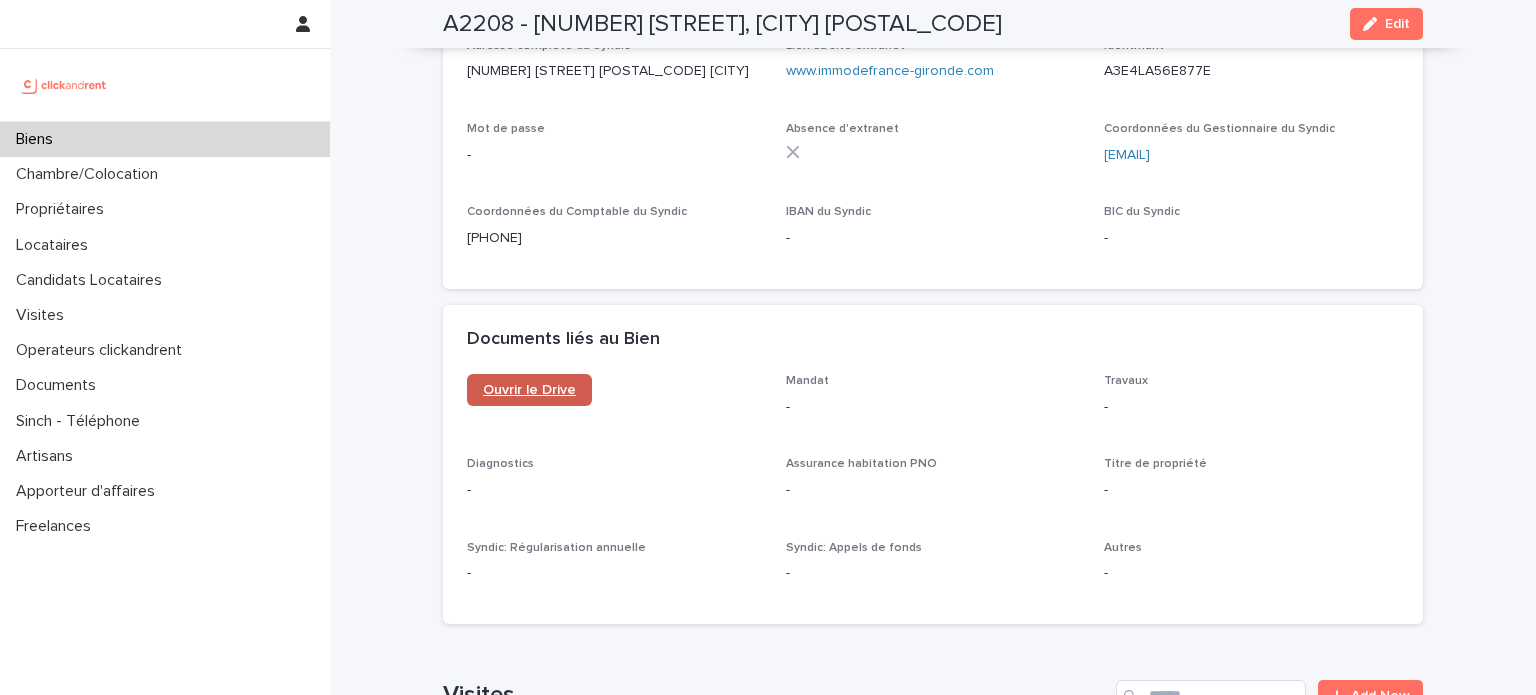 click on "Ouvrir le Drive" at bounding box center [529, 390] 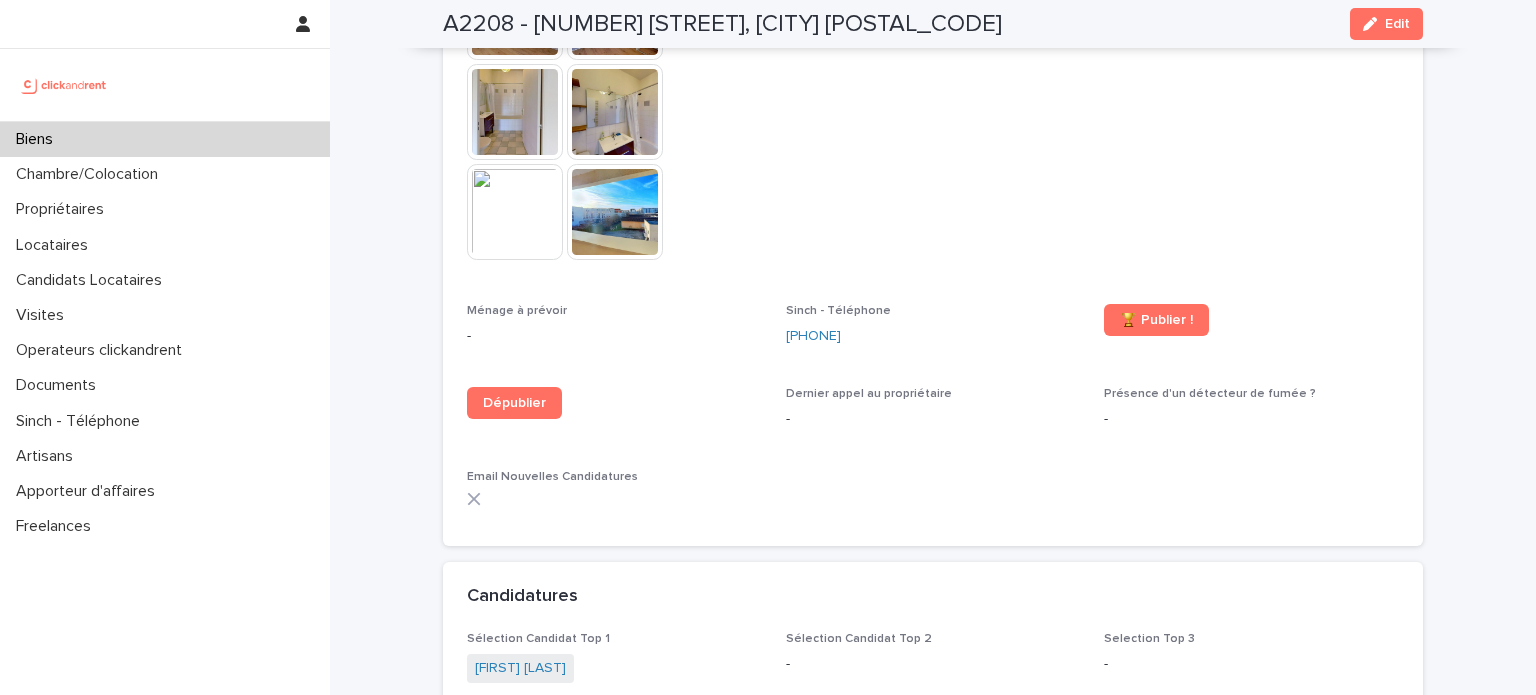 scroll, scrollTop: 5383, scrollLeft: 0, axis: vertical 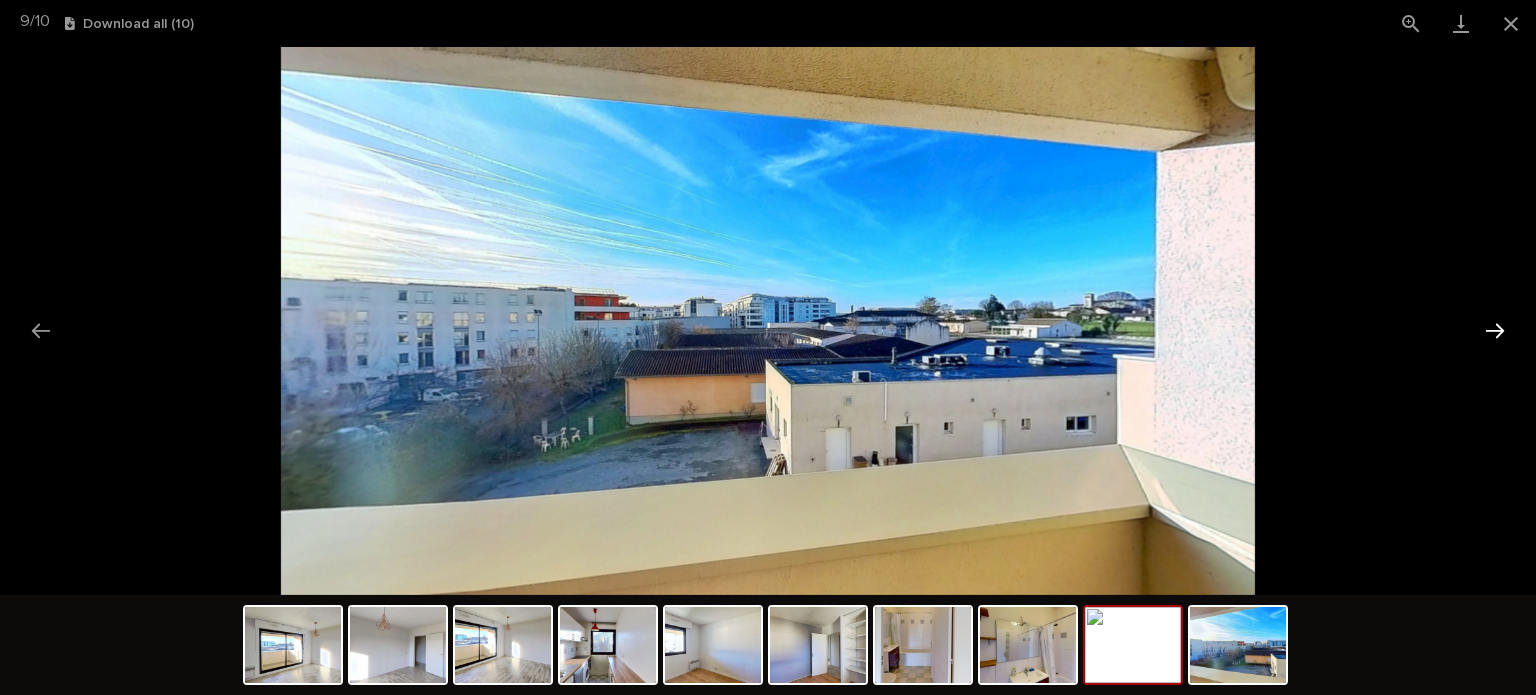 click at bounding box center (1495, 330) 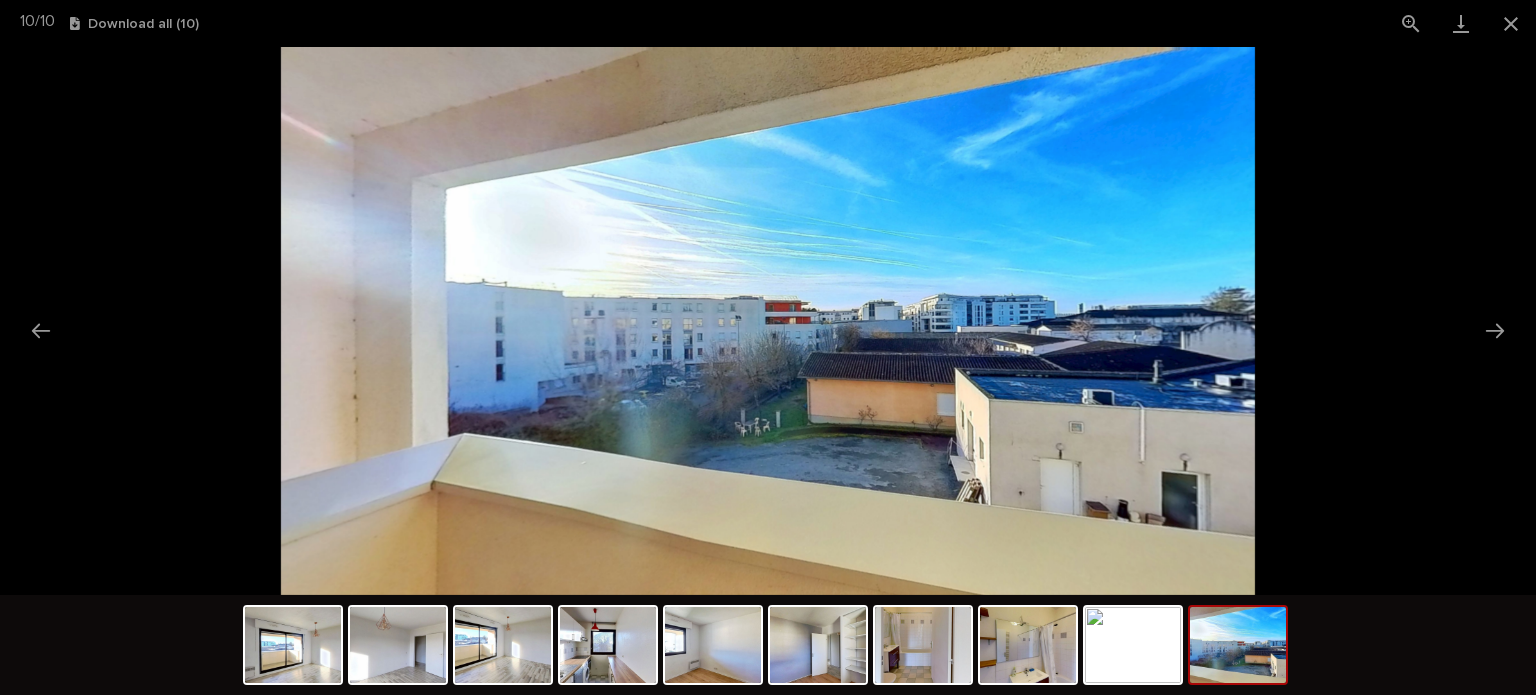 drag, startPoint x: 1489, startPoint y: 321, endPoint x: 1433, endPoint y: -28, distance: 353.4643 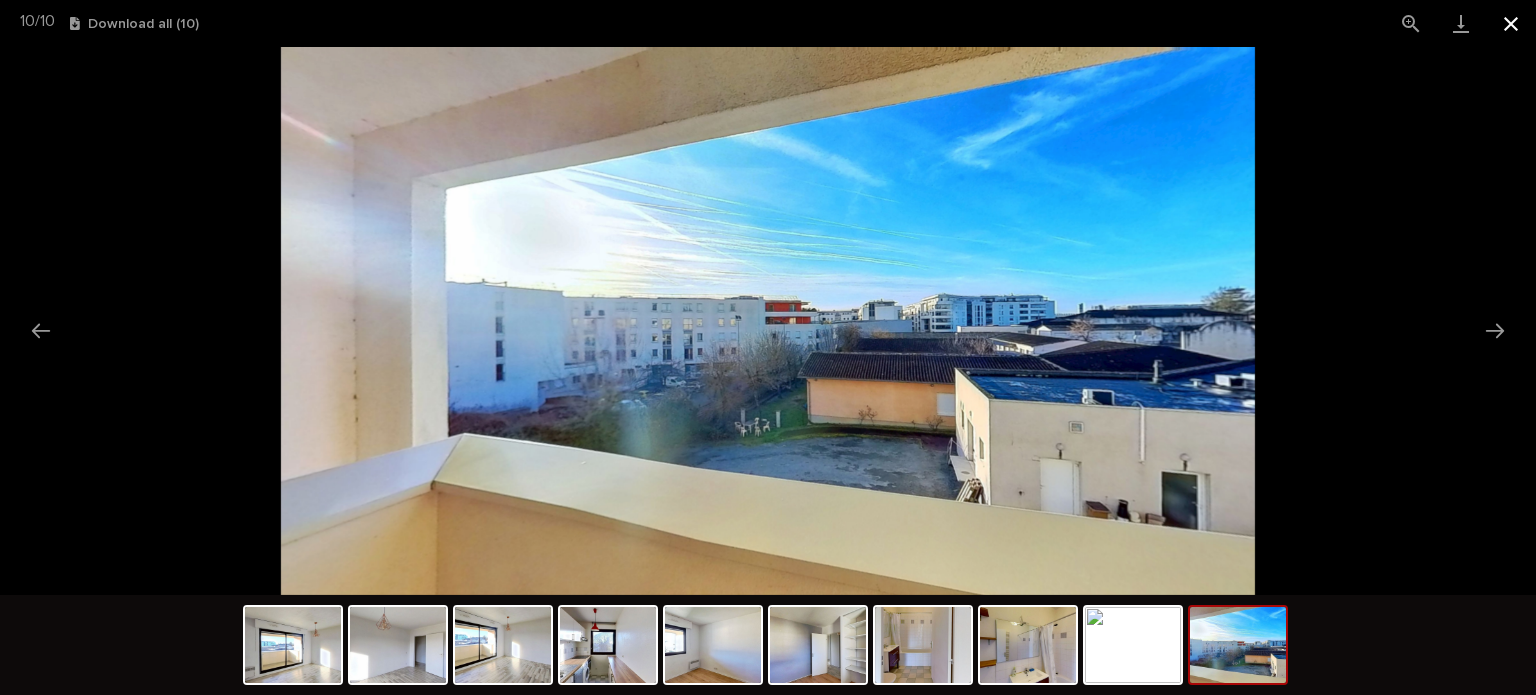 click at bounding box center (1511, 23) 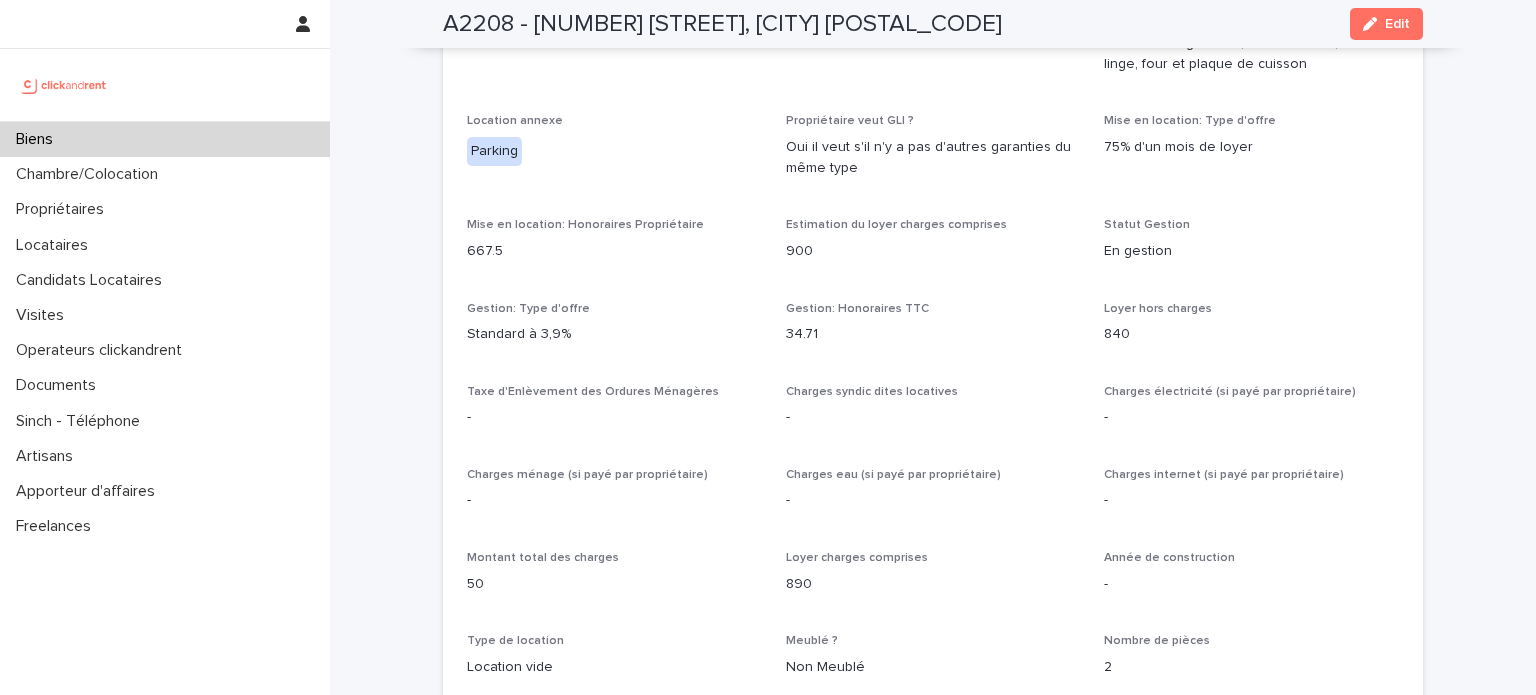 scroll, scrollTop: 1491, scrollLeft: 0, axis: vertical 